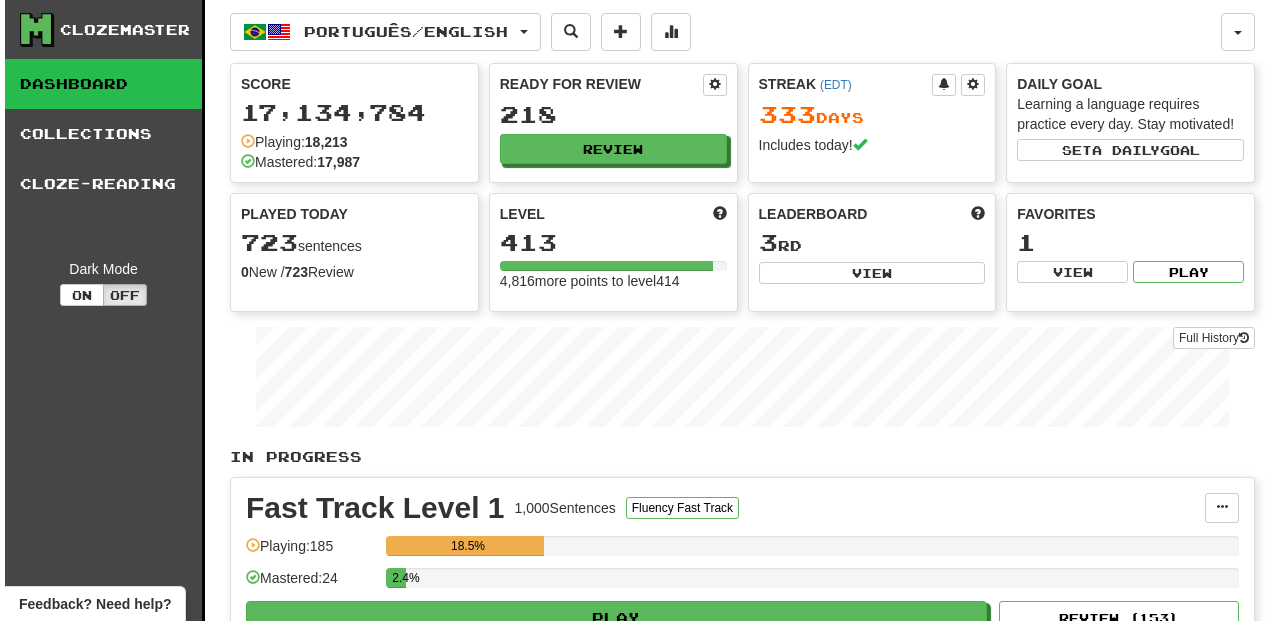 scroll, scrollTop: 333, scrollLeft: 0, axis: vertical 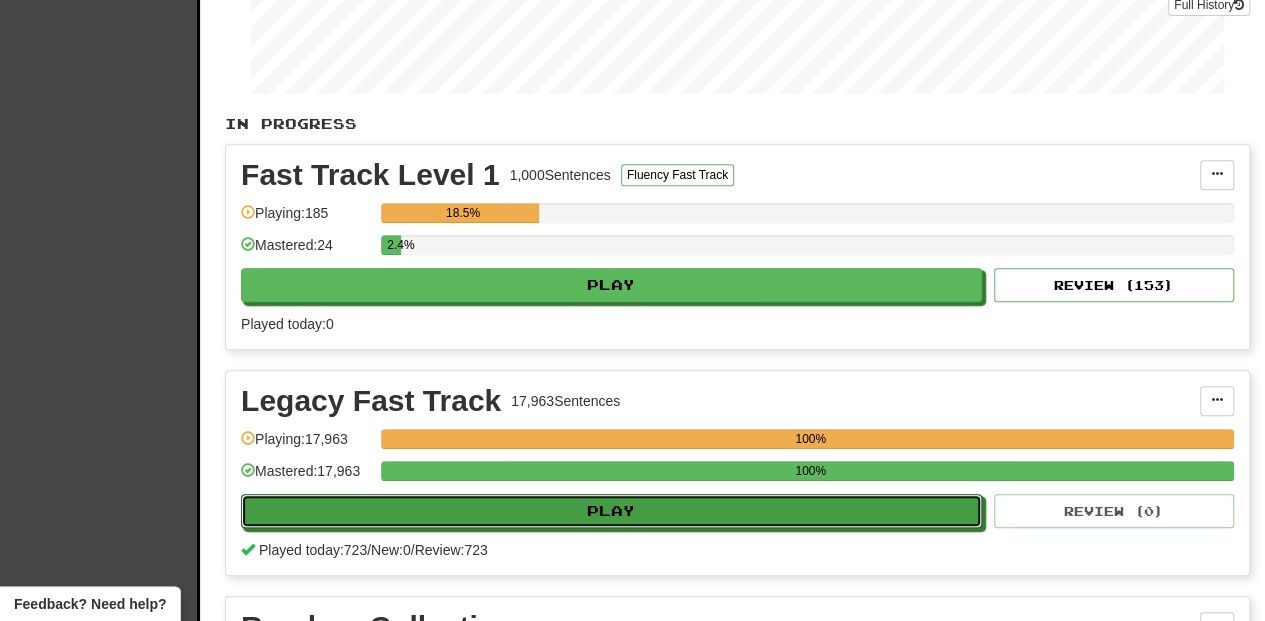 click on "Play" at bounding box center (611, 511) 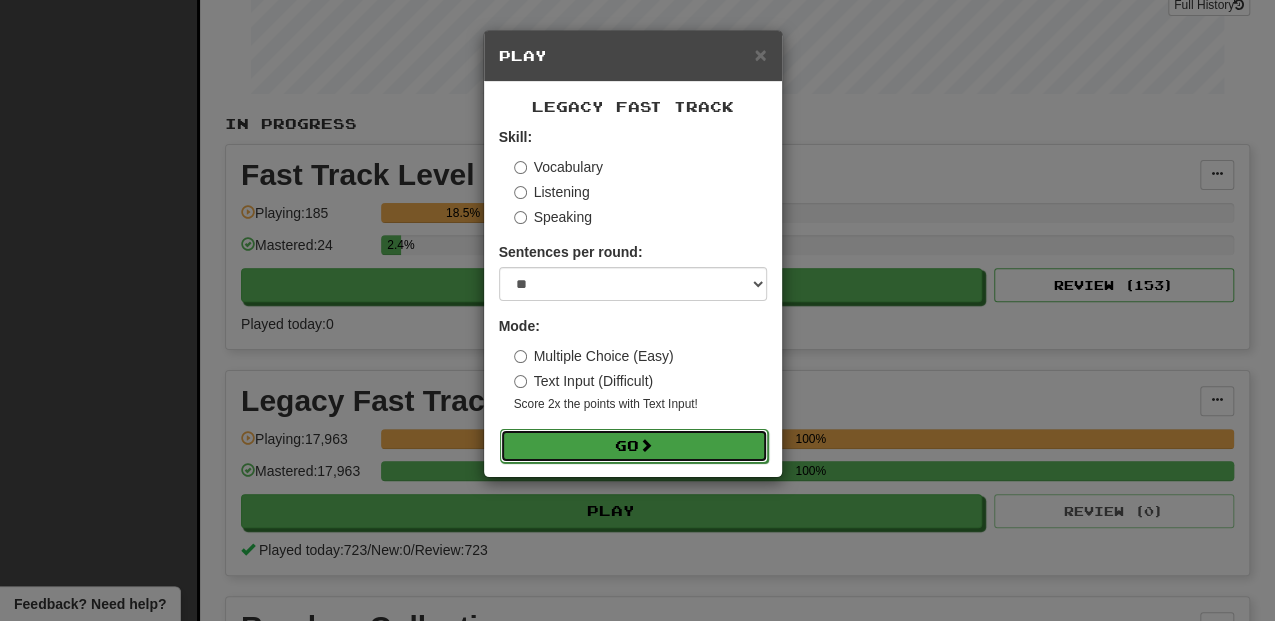 click on "Go" at bounding box center (634, 446) 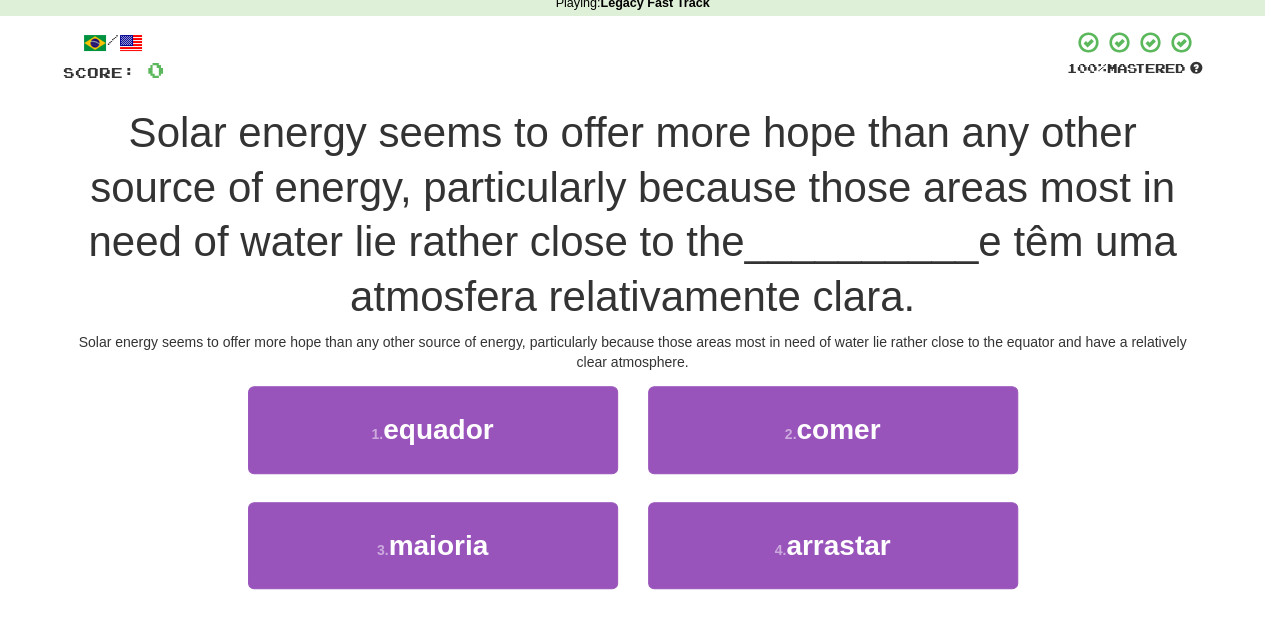 scroll, scrollTop: 133, scrollLeft: 0, axis: vertical 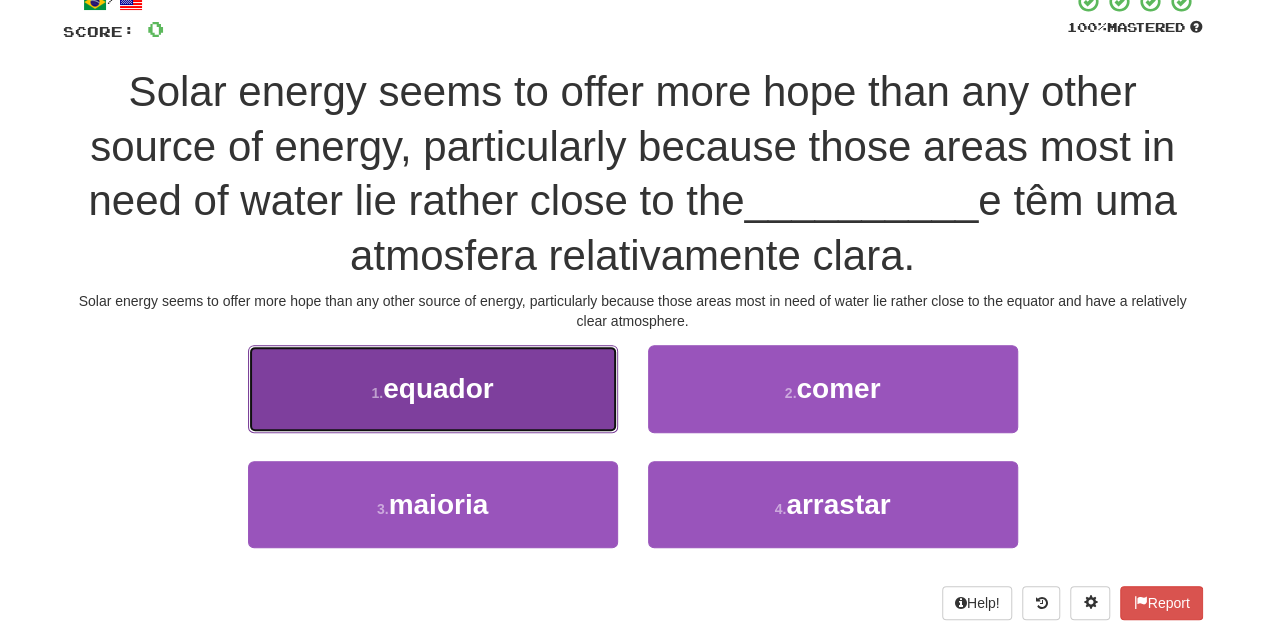 click on "1 .  equador" at bounding box center (433, 388) 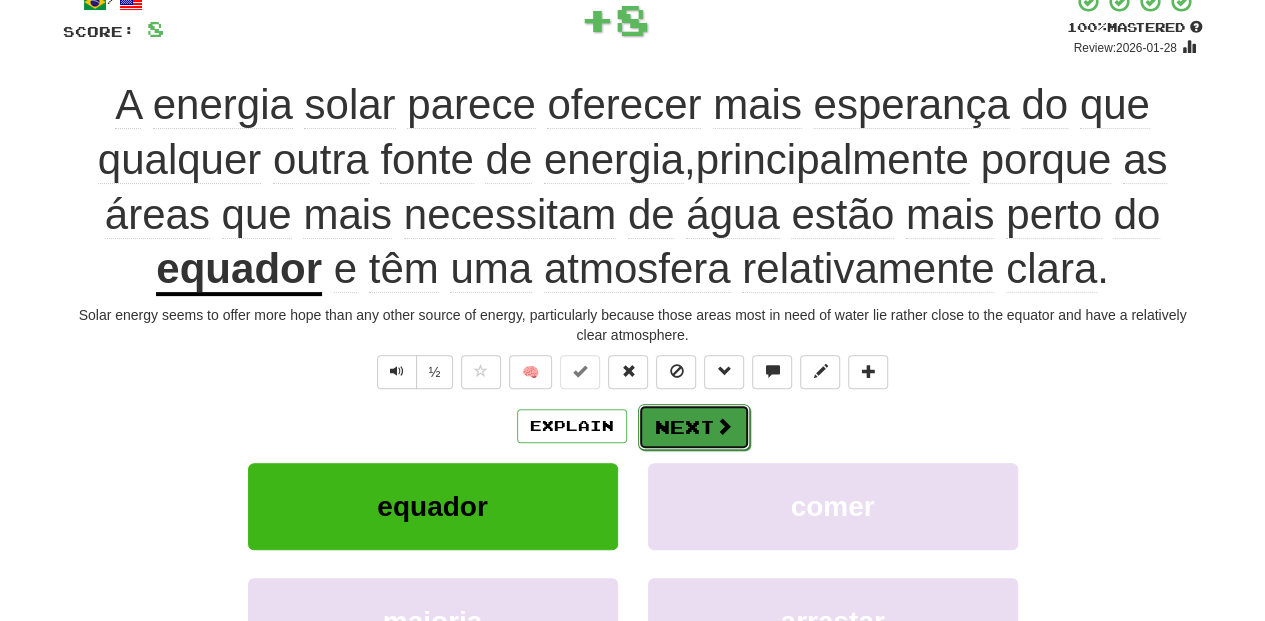 click on "Next" at bounding box center [694, 427] 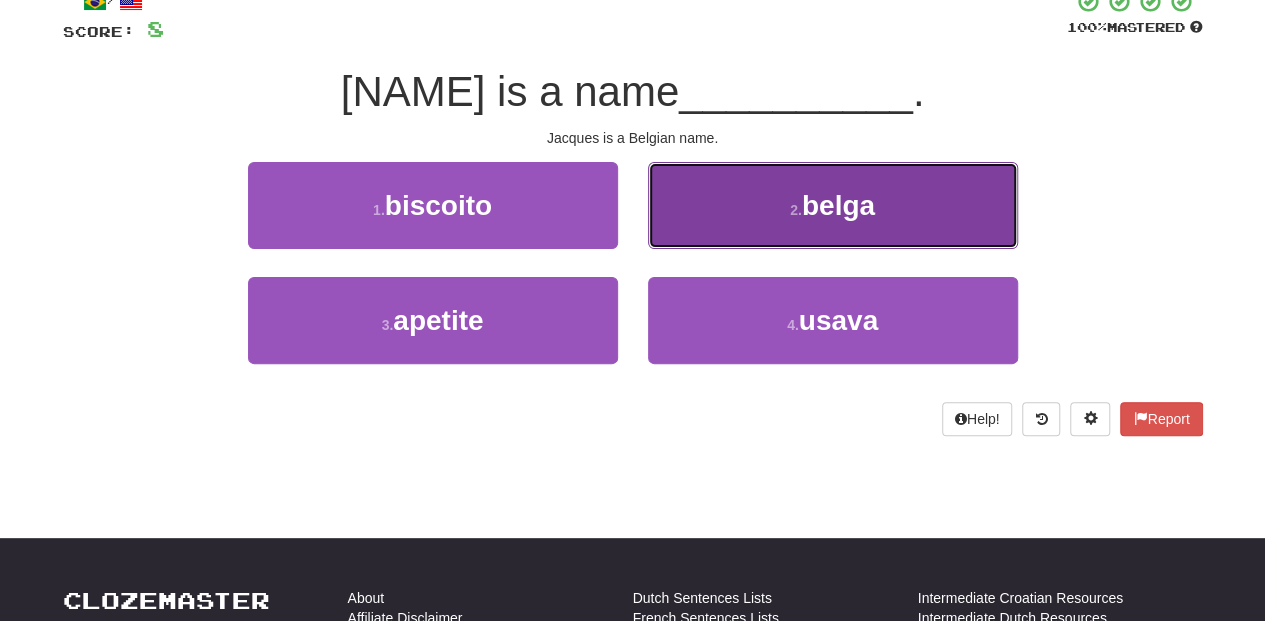 click on "2 .  belga" at bounding box center [833, 205] 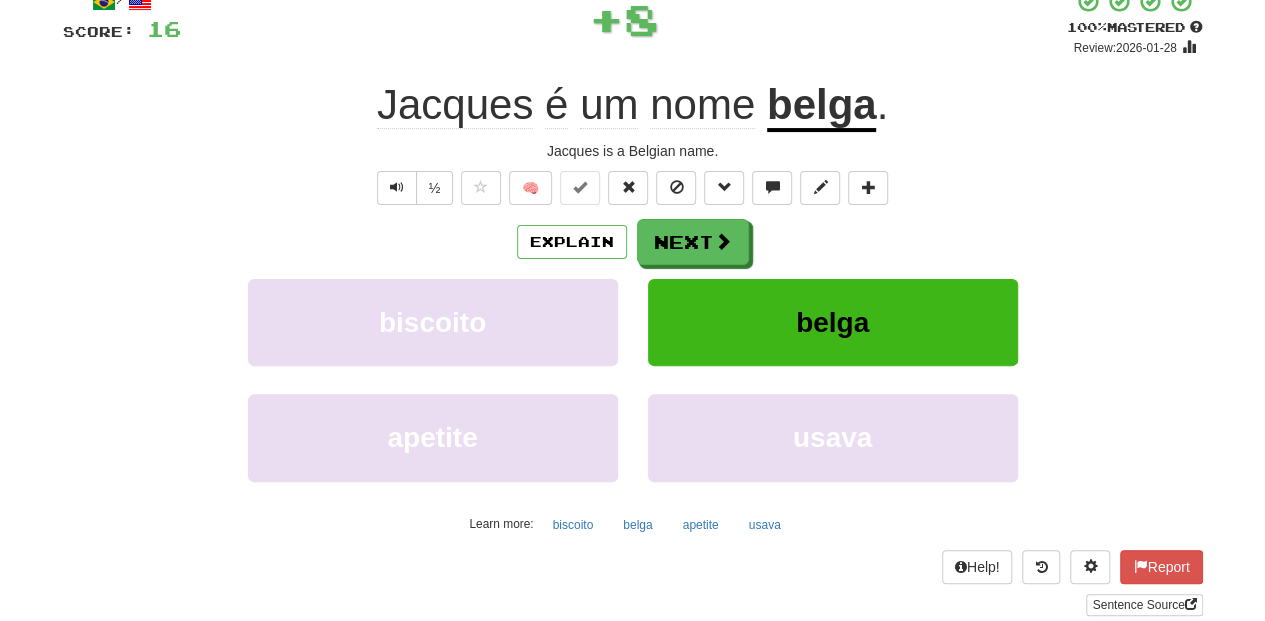 click on "Next" at bounding box center [693, 242] 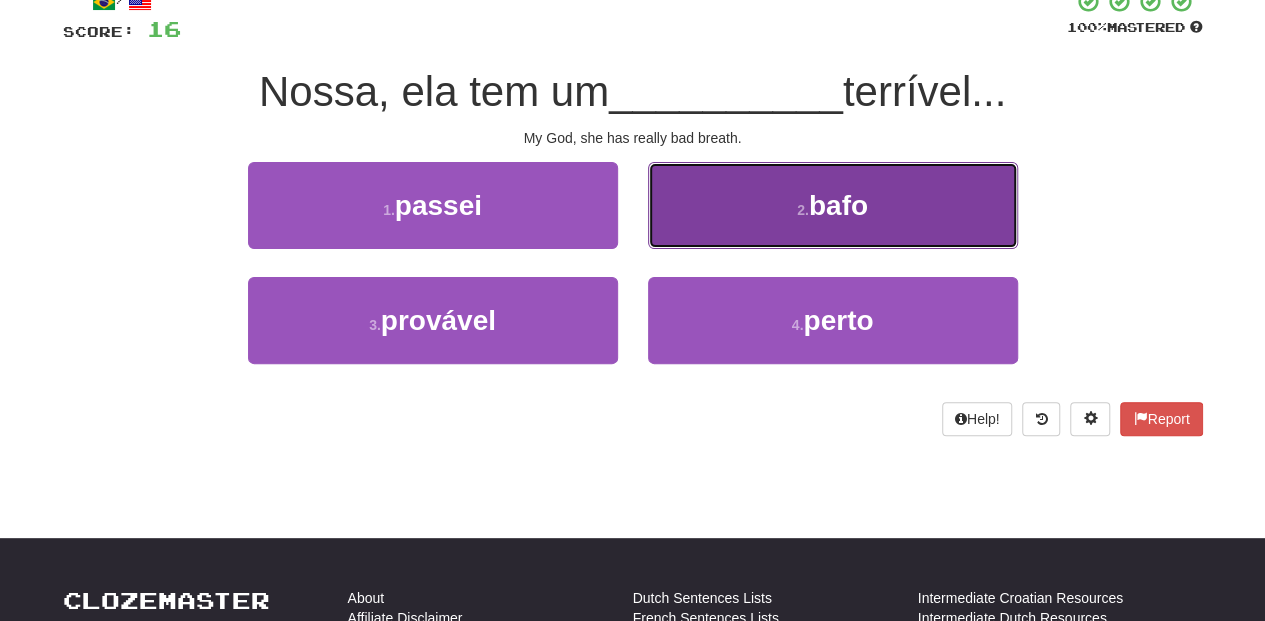 click on "2 .  bafo" at bounding box center (833, 205) 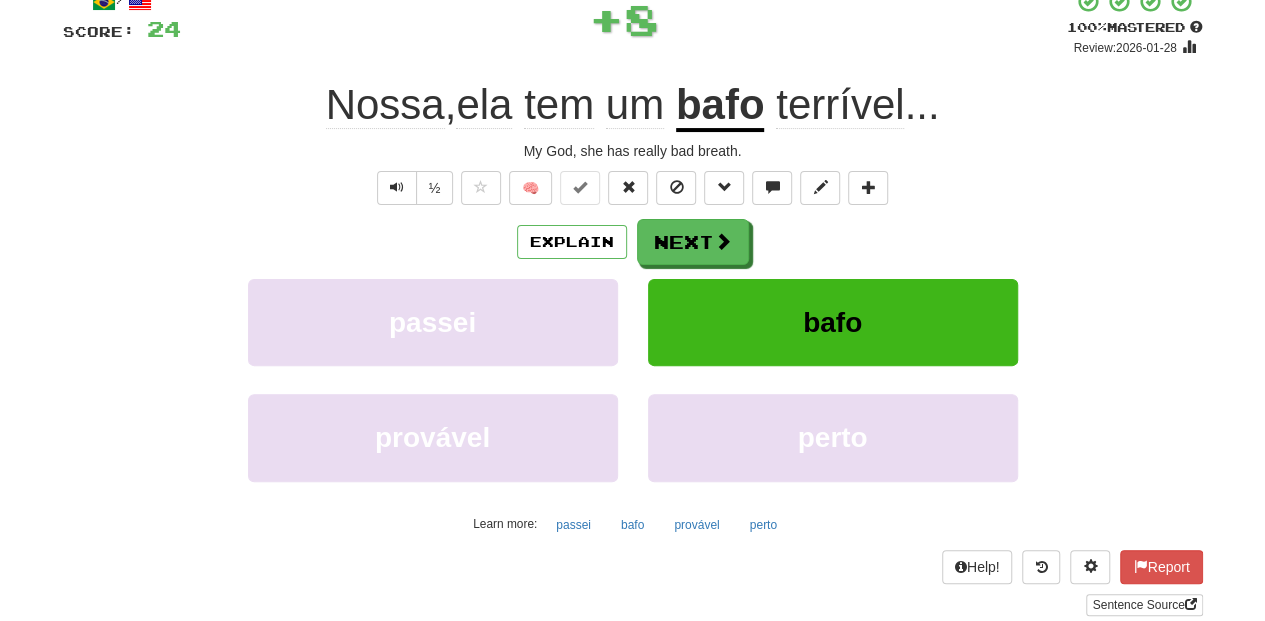 click on "Next" at bounding box center (693, 242) 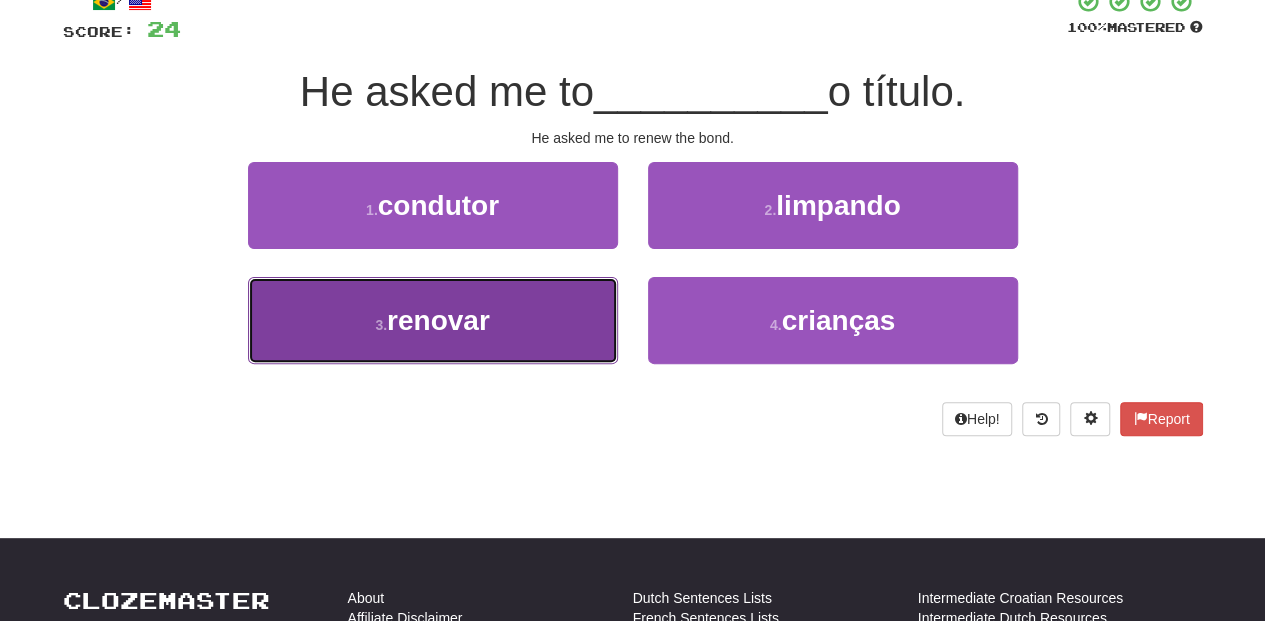 click on "3 .  renovar" at bounding box center (433, 320) 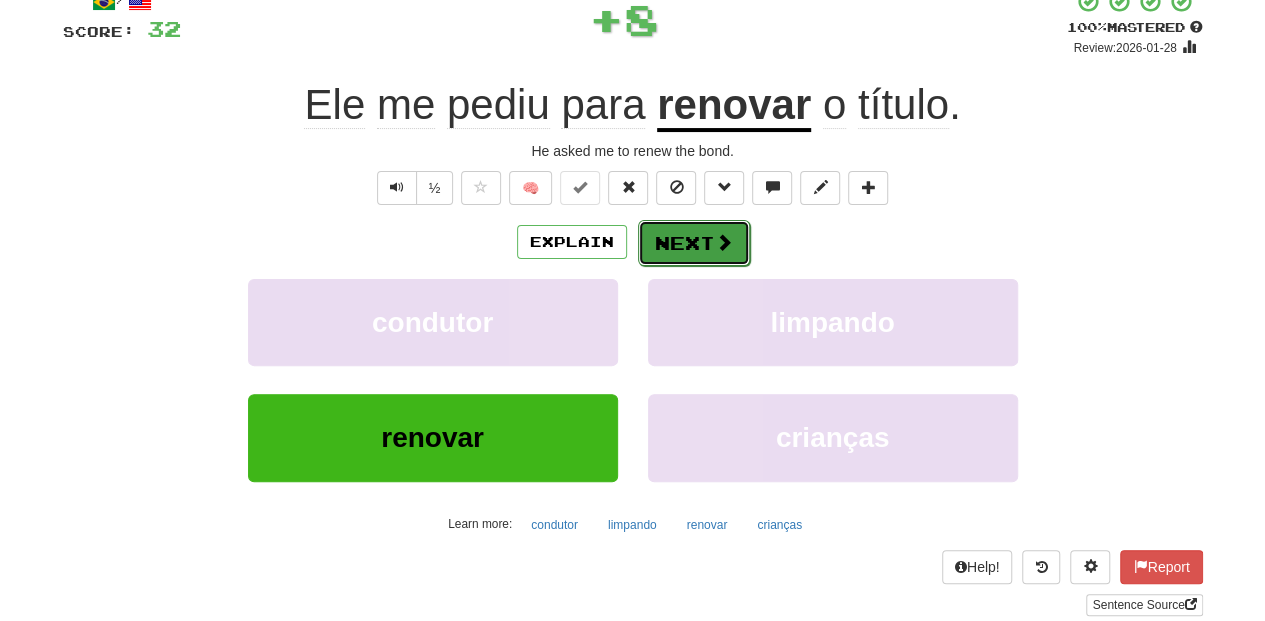 click on "Next" at bounding box center [694, 243] 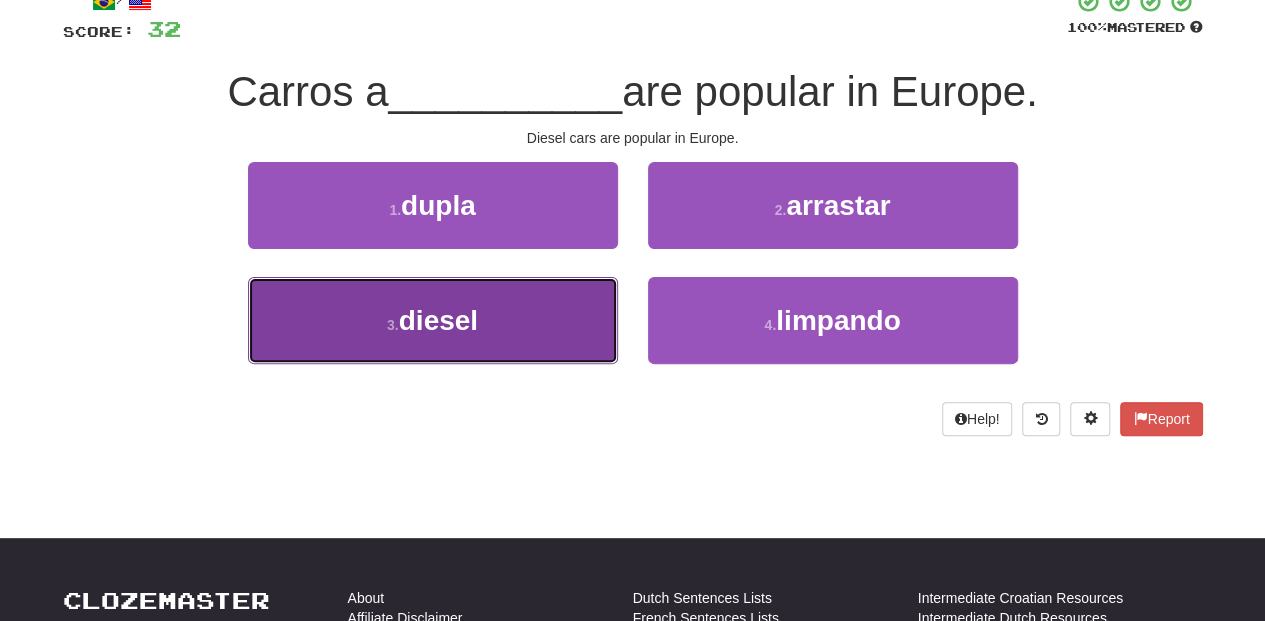click on "3 .  diesel" at bounding box center [433, 320] 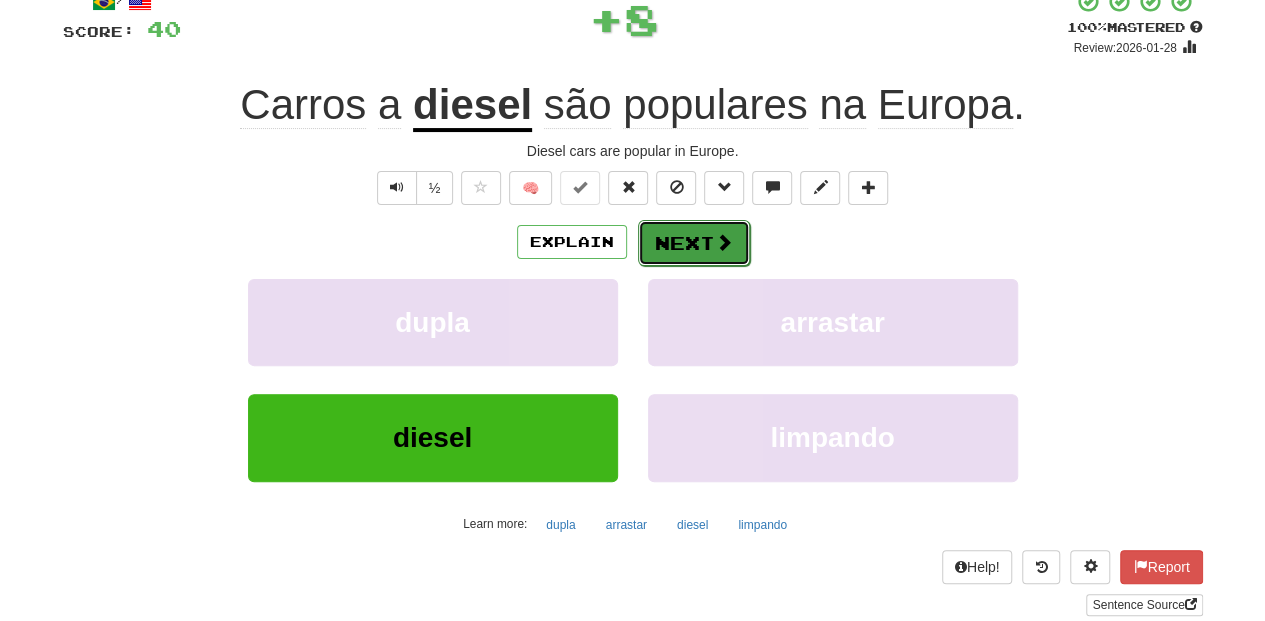 click on "Next" at bounding box center (694, 243) 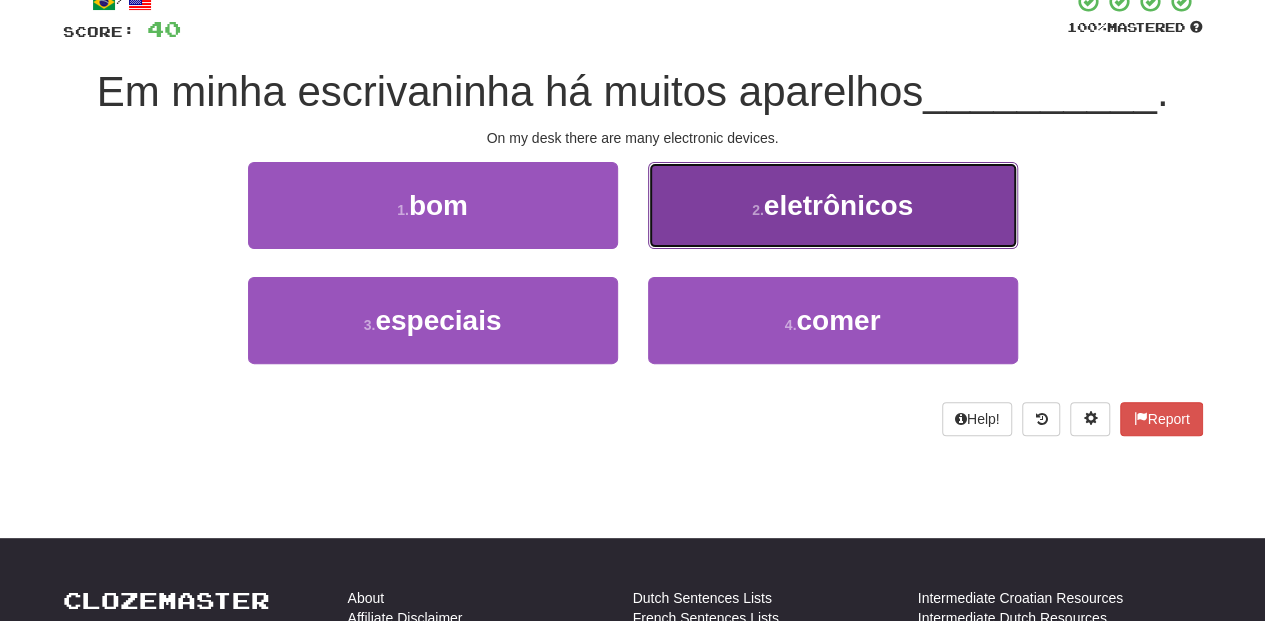 click on "2 .  eletrônicos" at bounding box center [833, 205] 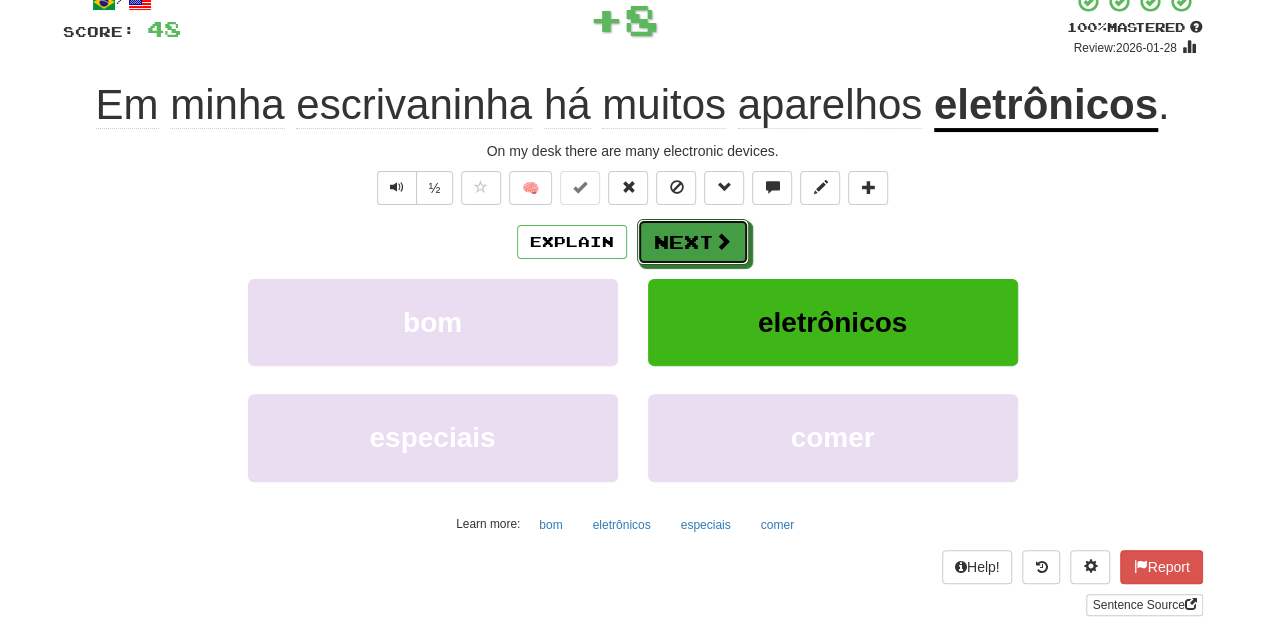 click on "Next" at bounding box center (693, 242) 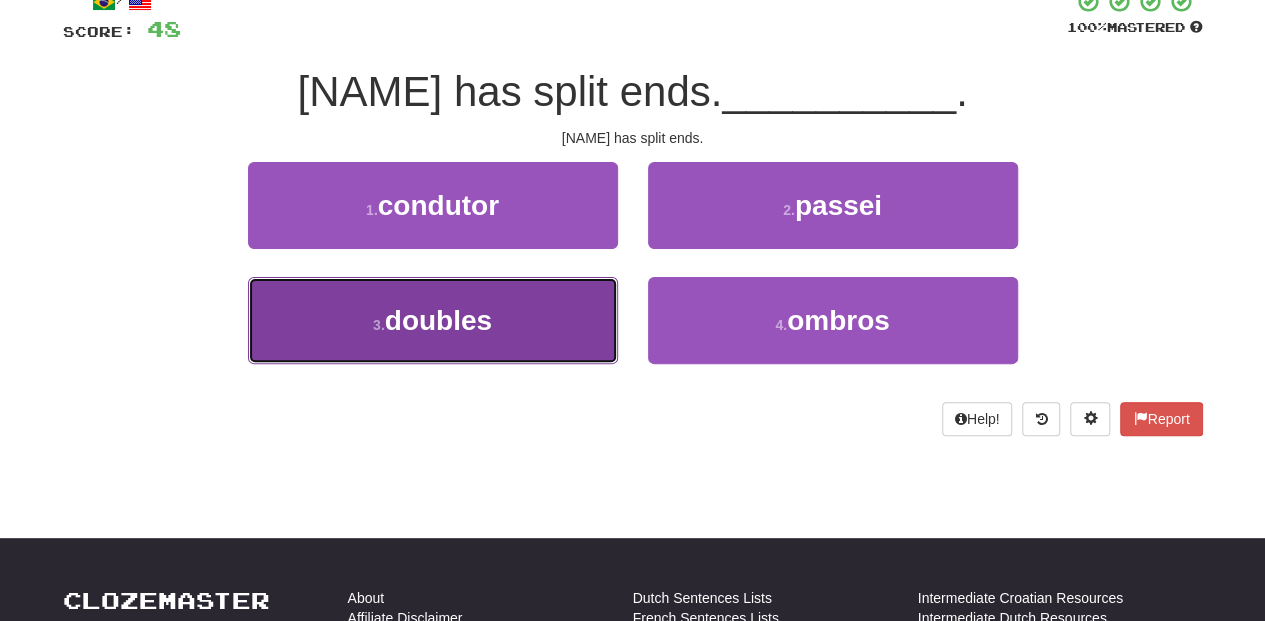 click on "3 .  duplas" at bounding box center [433, 320] 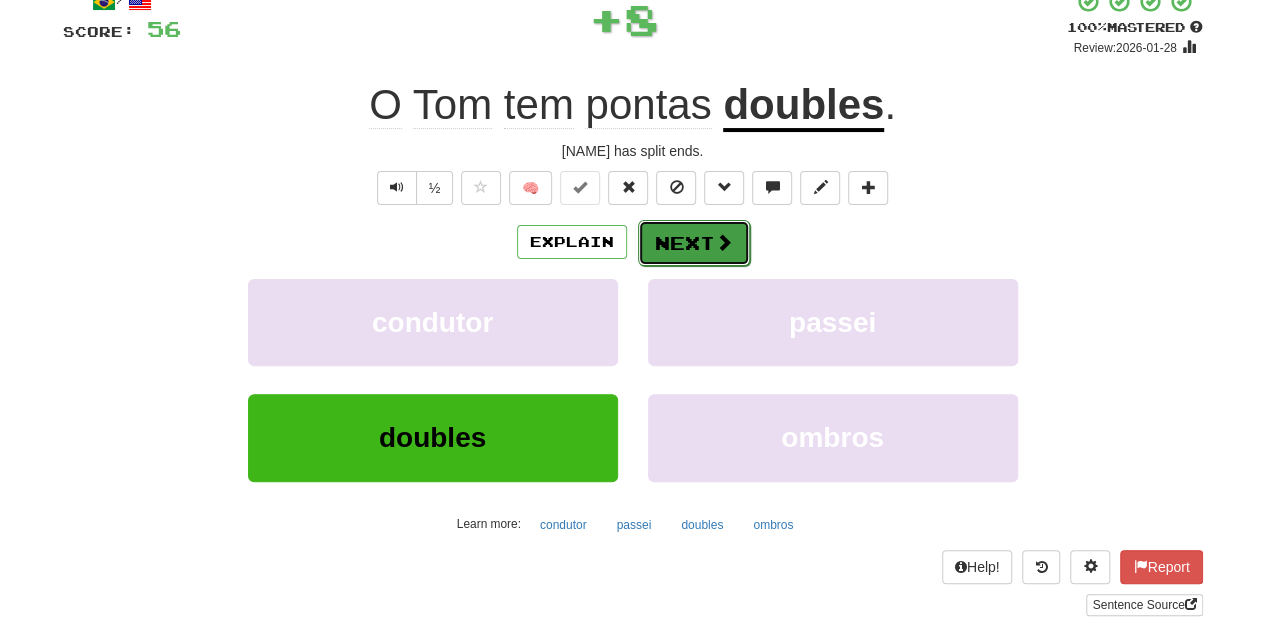 click on "Next" at bounding box center [694, 243] 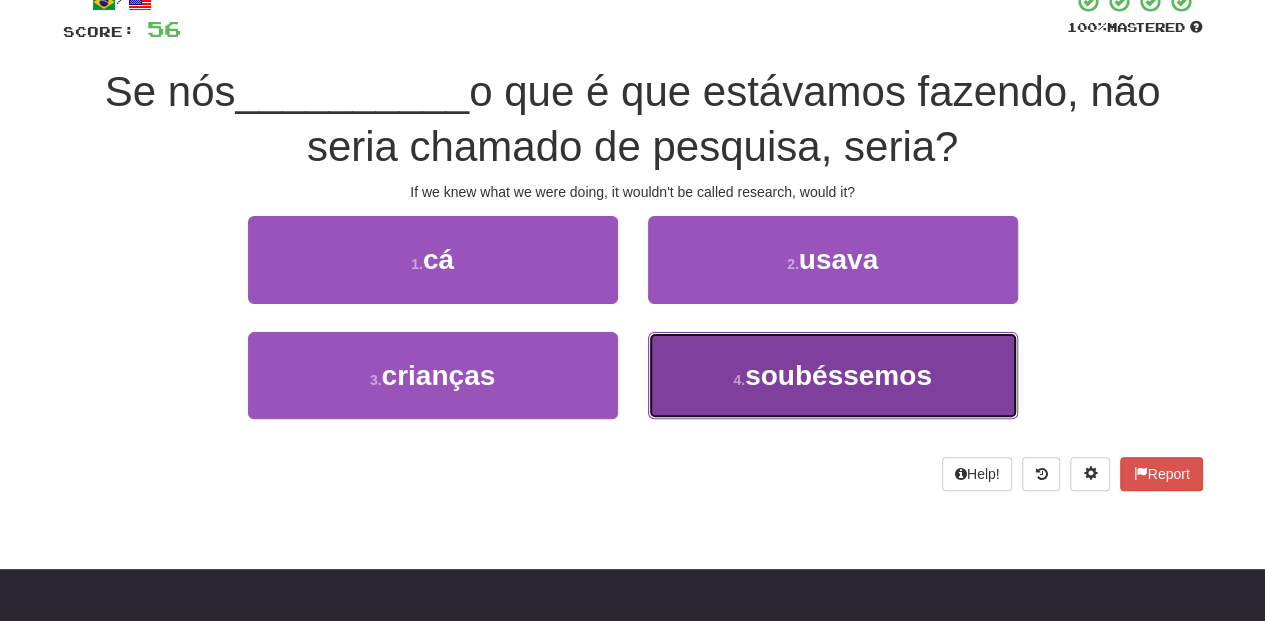 click on "4 .  soubéssemos" at bounding box center (833, 375) 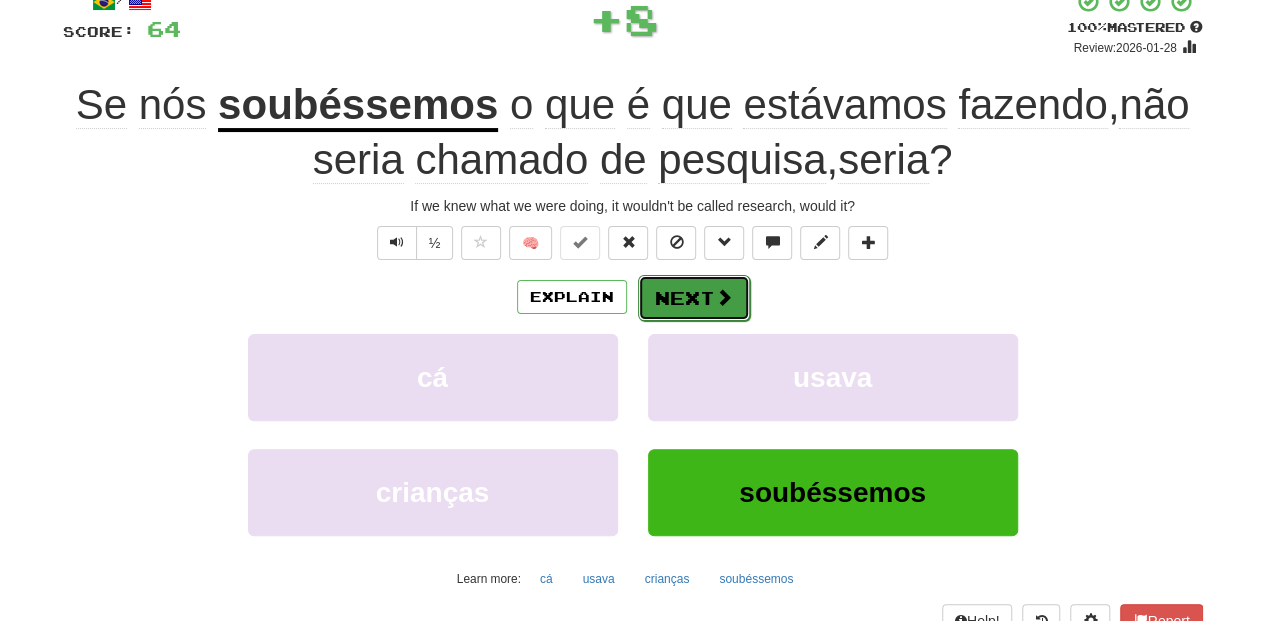 click on "Next" at bounding box center [694, 298] 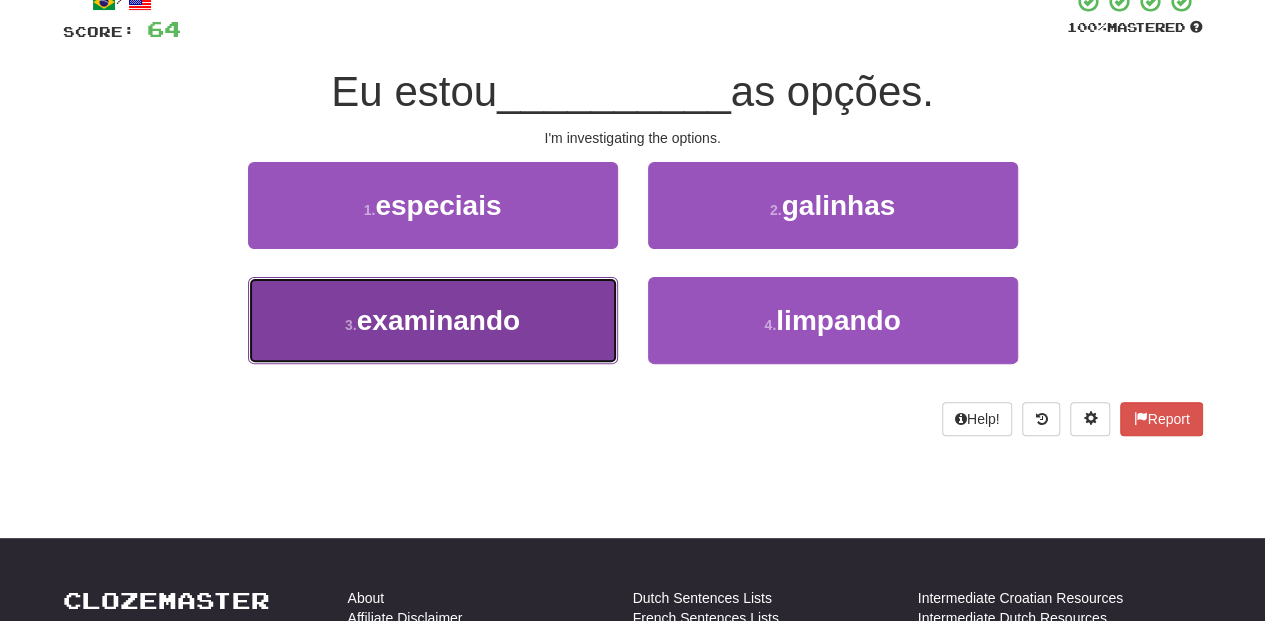 click on "3 .  examinando" at bounding box center (433, 320) 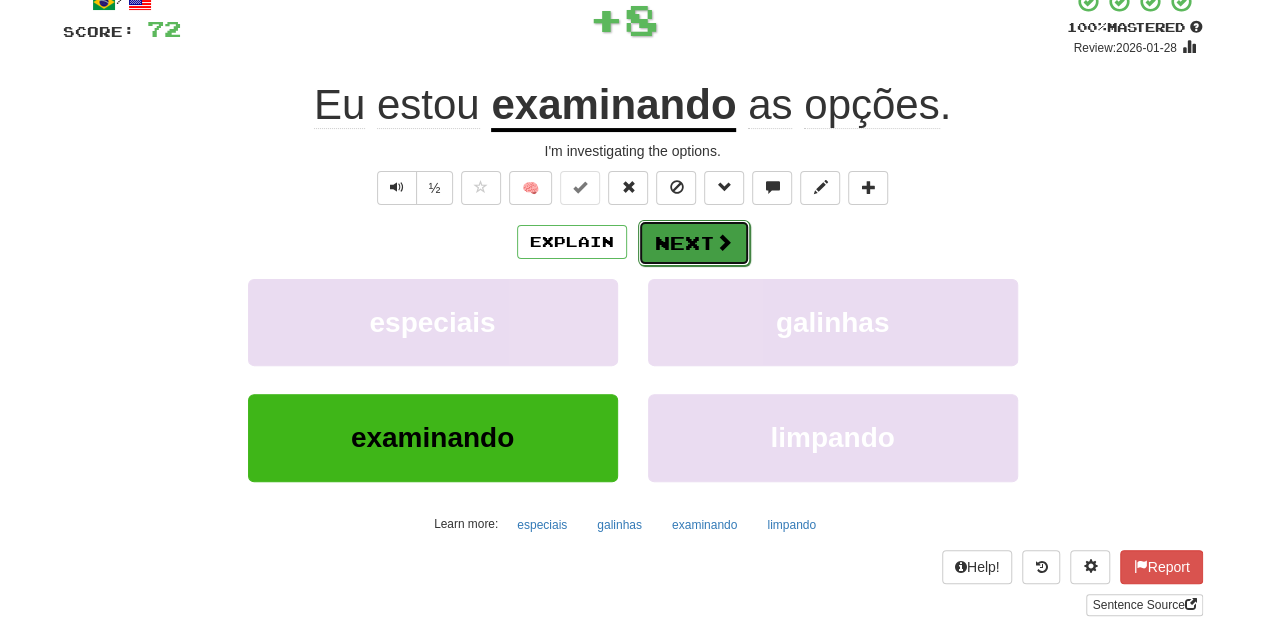click on "Next" at bounding box center (694, 243) 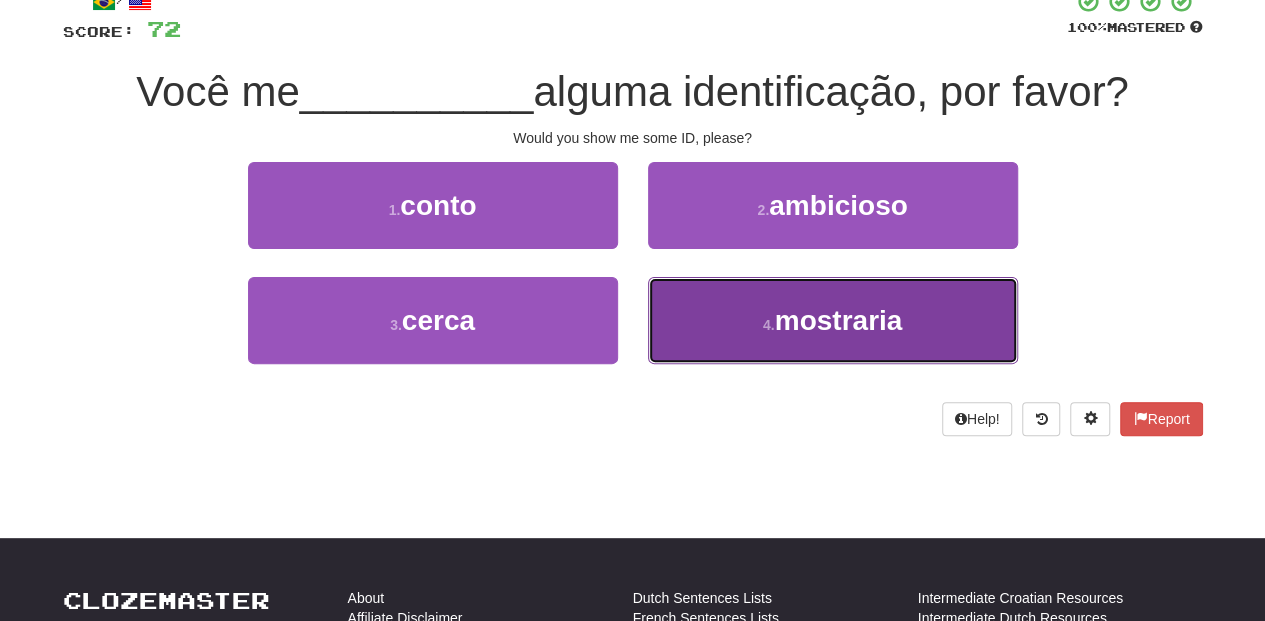 click on "4 .  mostraria" at bounding box center [833, 320] 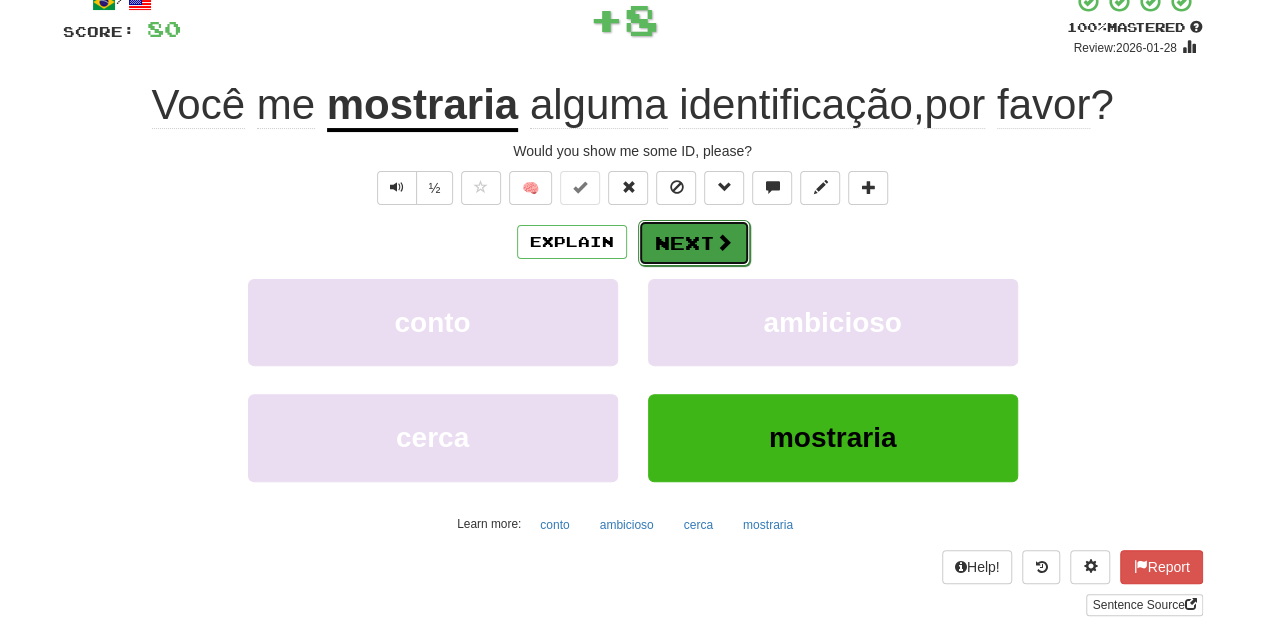 click on "Next" at bounding box center [694, 243] 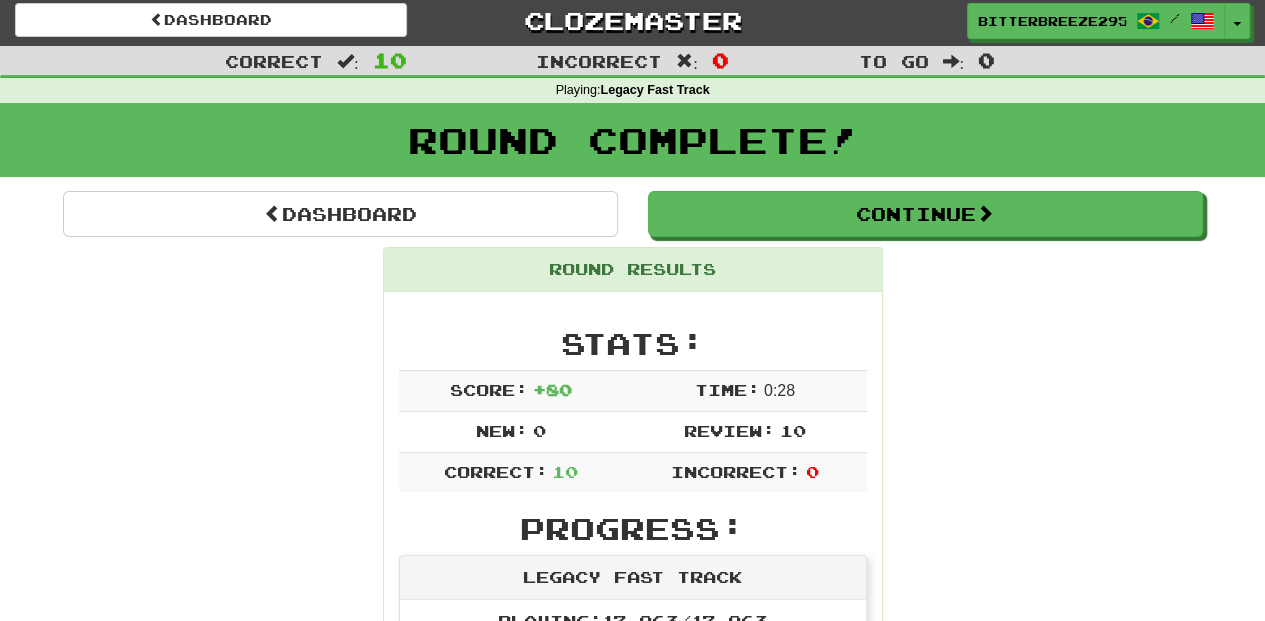 scroll, scrollTop: 0, scrollLeft: 0, axis: both 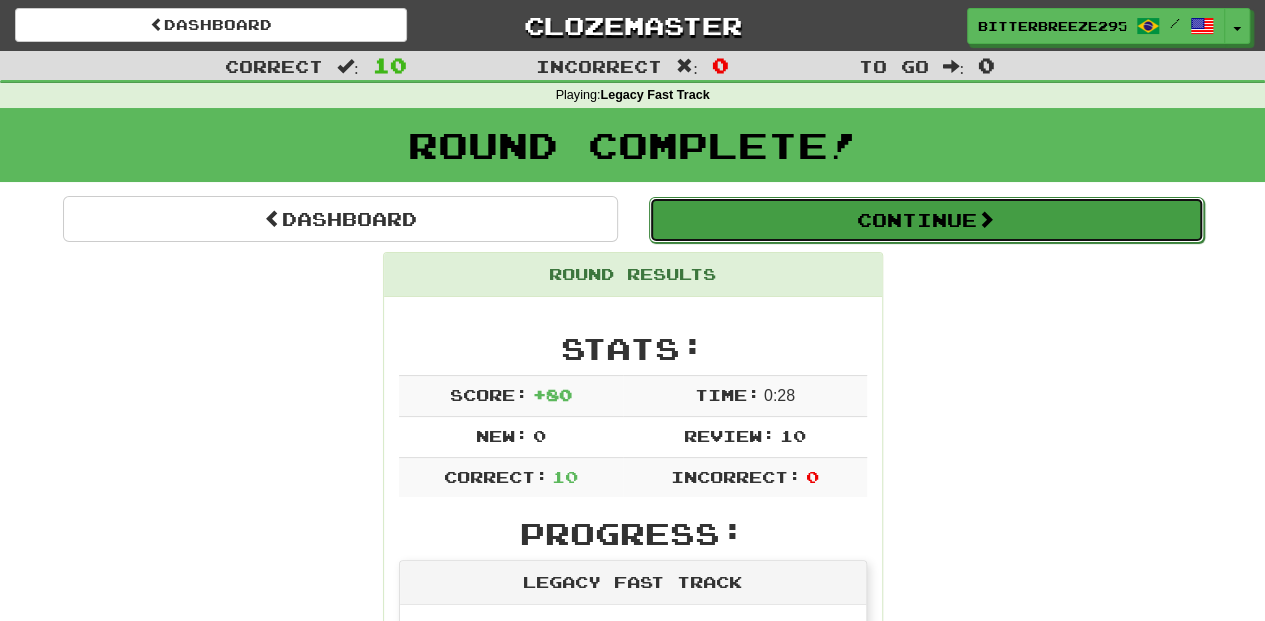 click on "Continue" at bounding box center (926, 220) 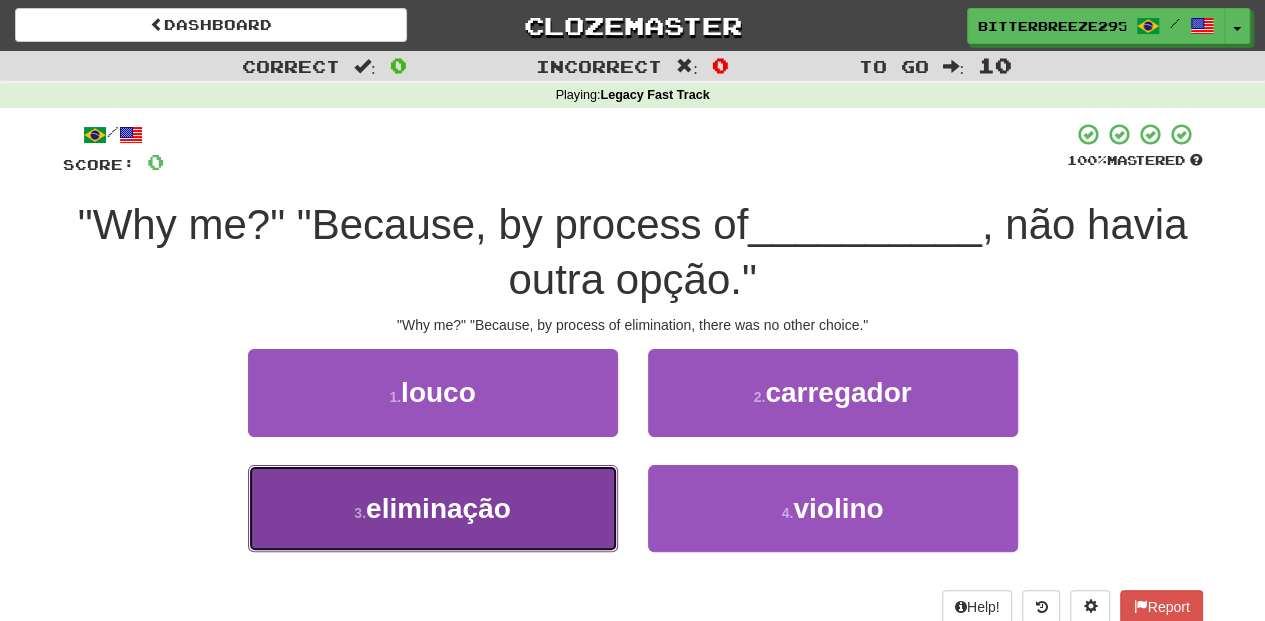 click on "3 .  eliminação" at bounding box center [433, 508] 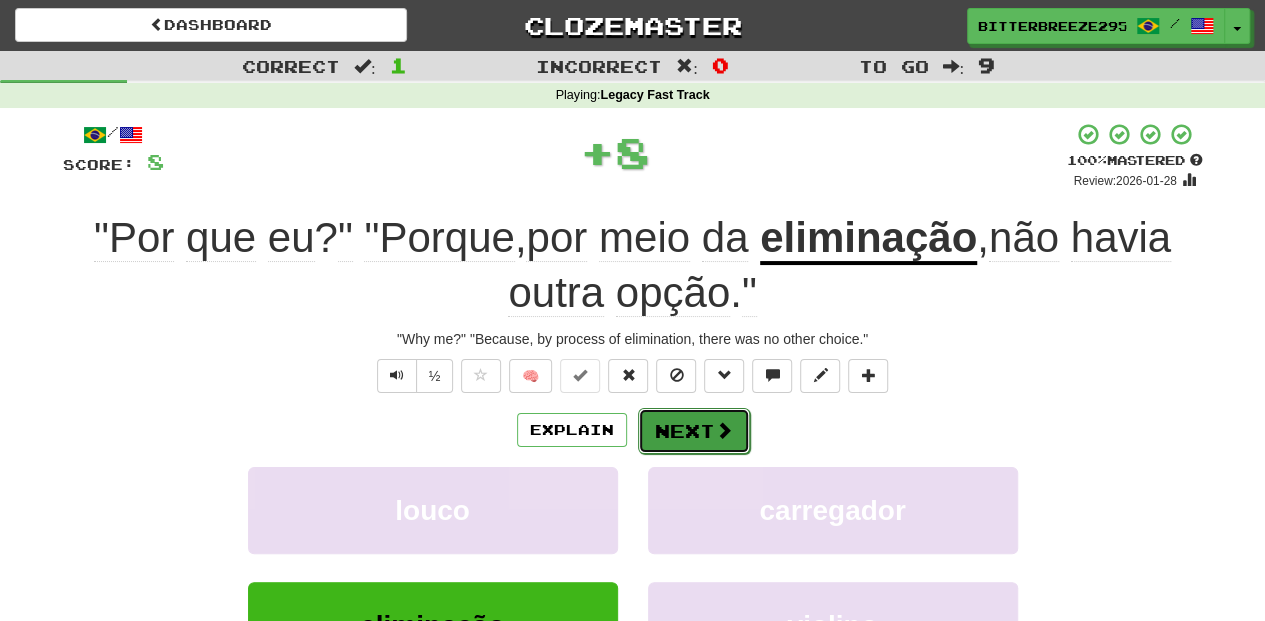 click on "Next" at bounding box center (694, 431) 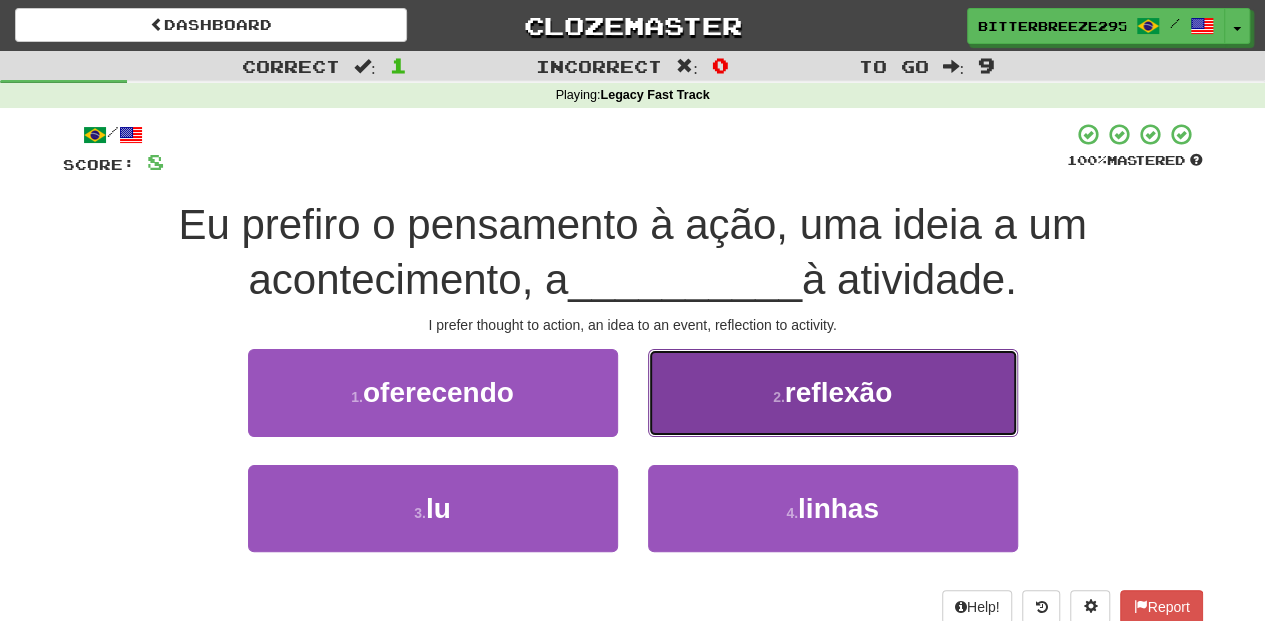 click on "2 .  reflexão" at bounding box center (833, 392) 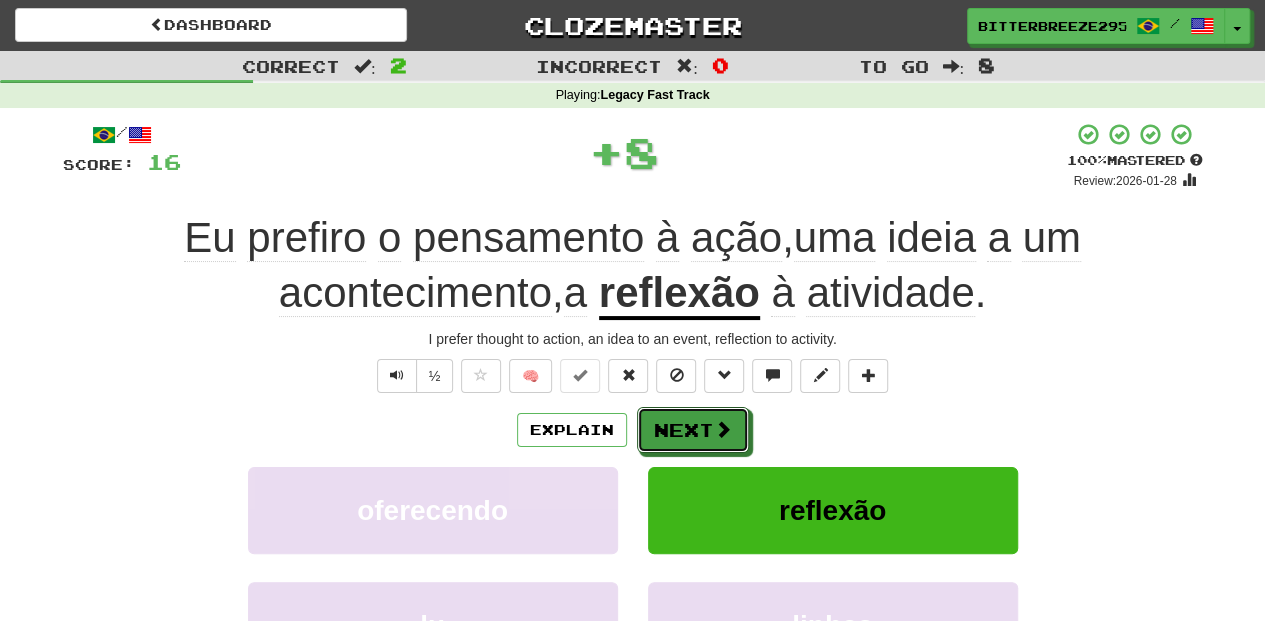 click on "Next" at bounding box center [693, 430] 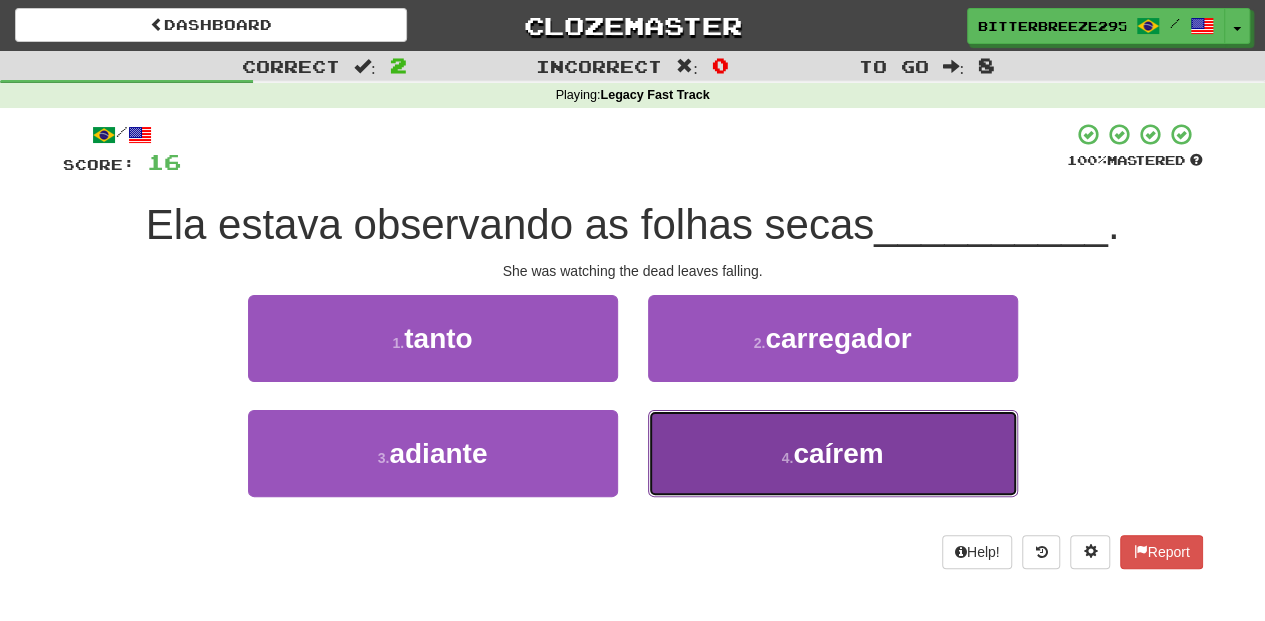click on "4 .  caírem" at bounding box center [833, 453] 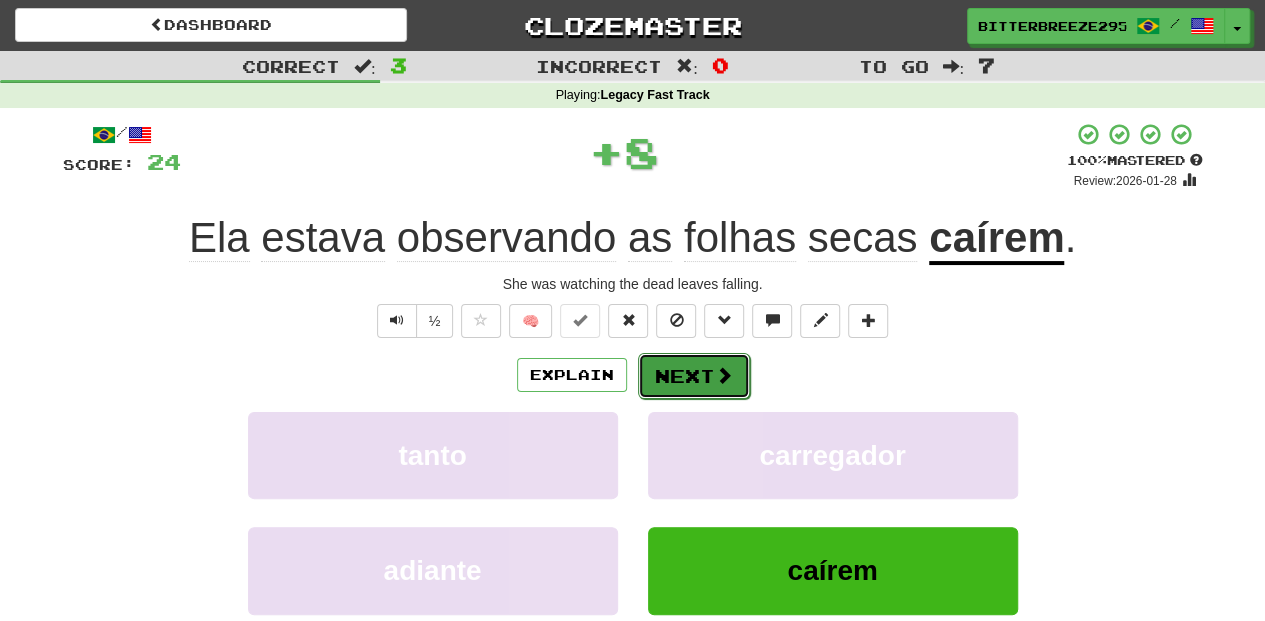 click on "Next" at bounding box center (694, 376) 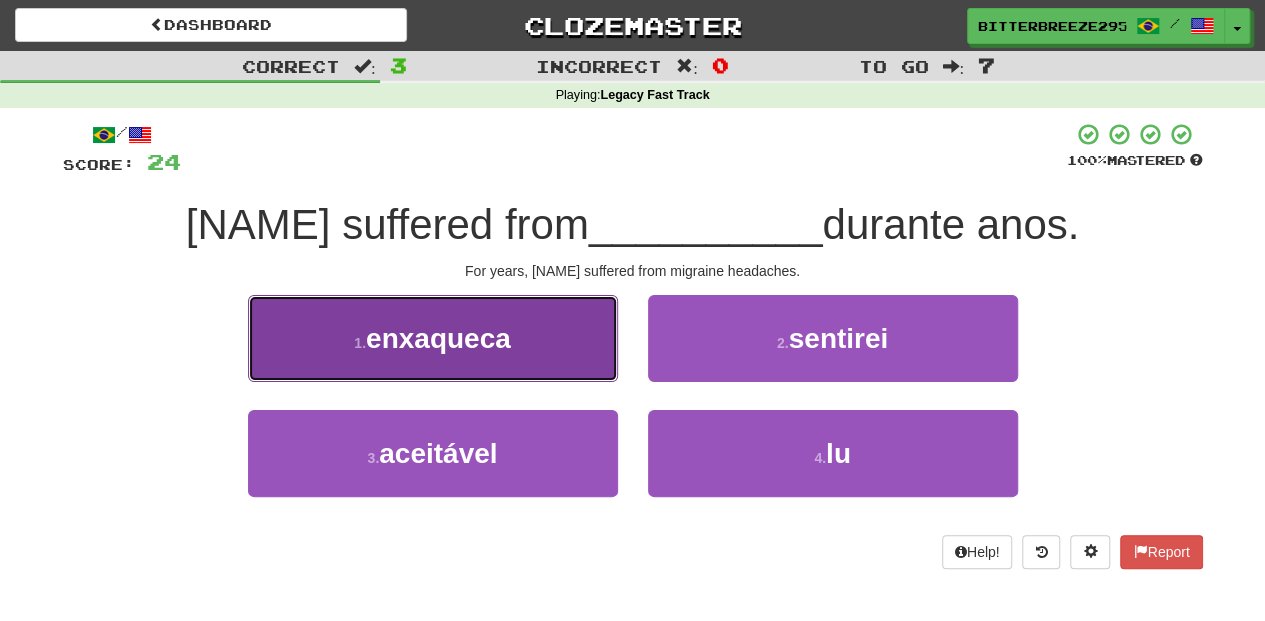 click on "1 .  enxaqueca" at bounding box center (433, 338) 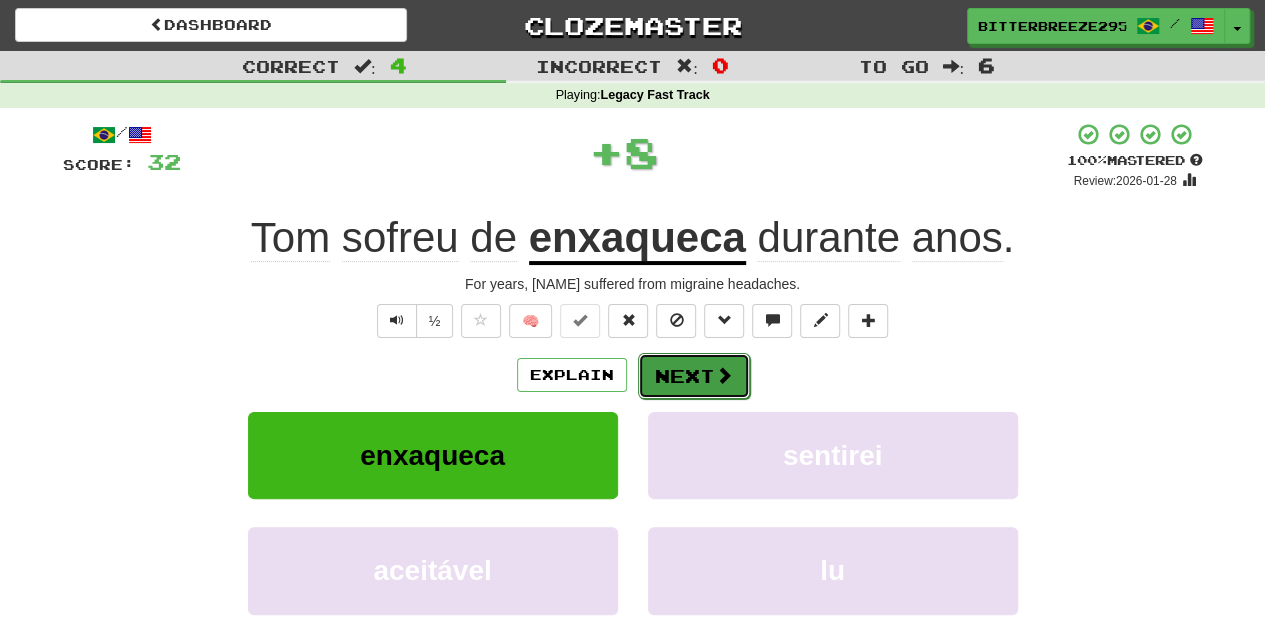 click on "Next" at bounding box center [694, 376] 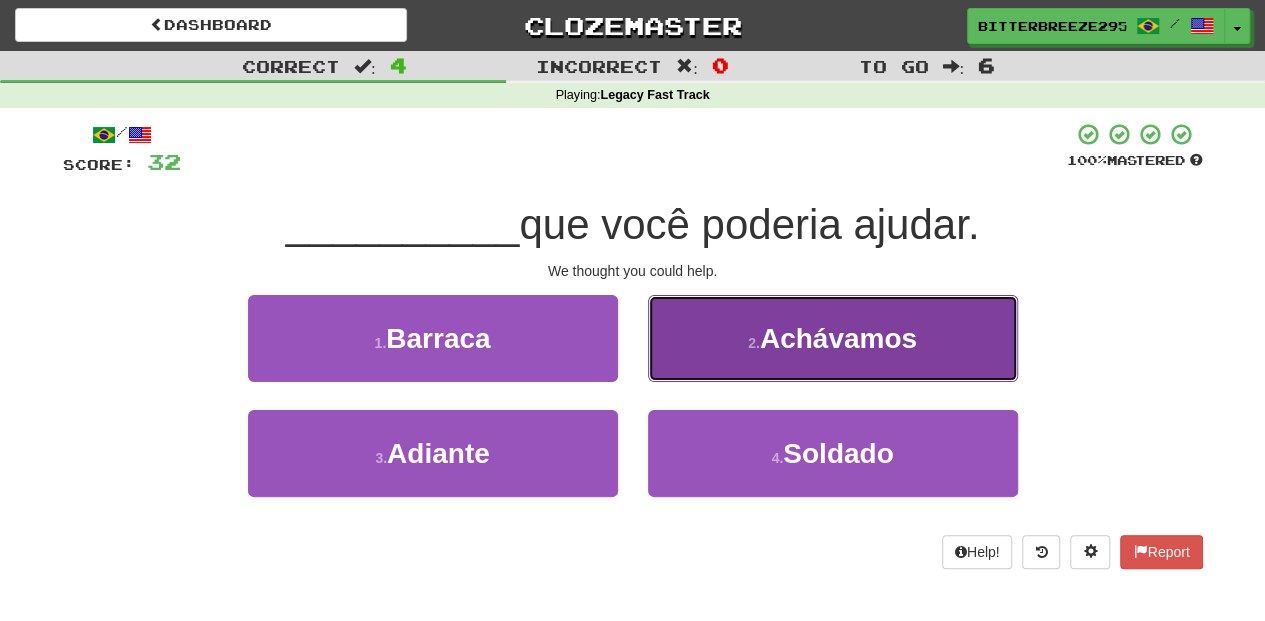 click on "2 .  Achávamos" at bounding box center (833, 338) 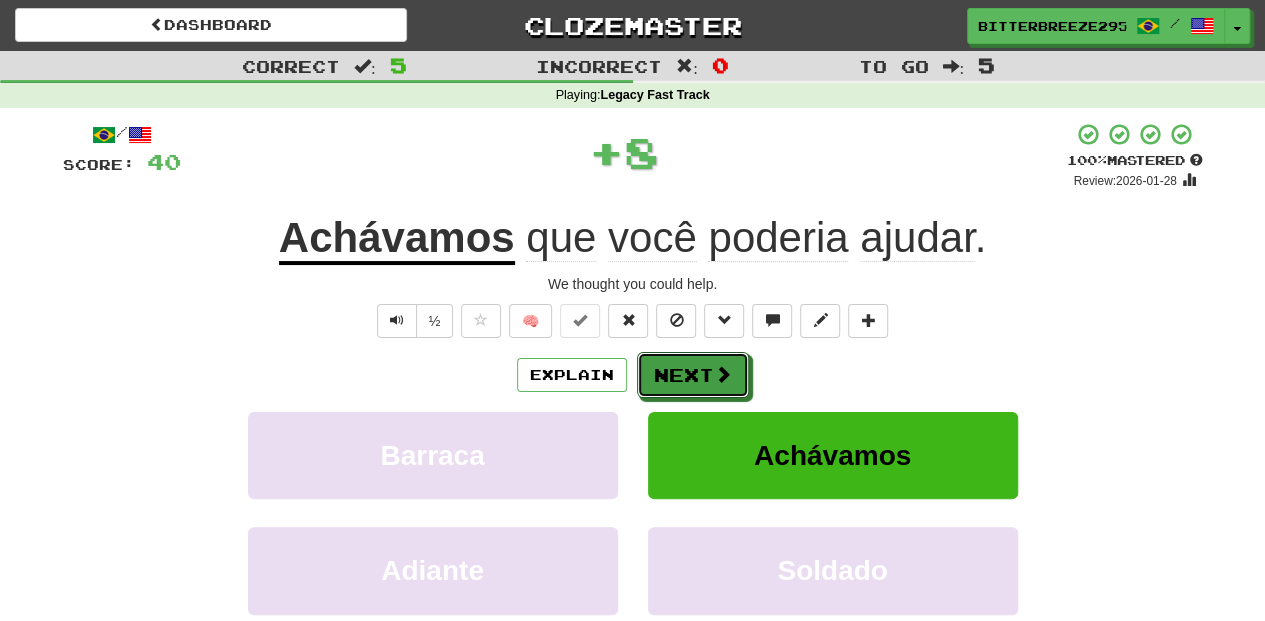 click on "Next" at bounding box center [693, 375] 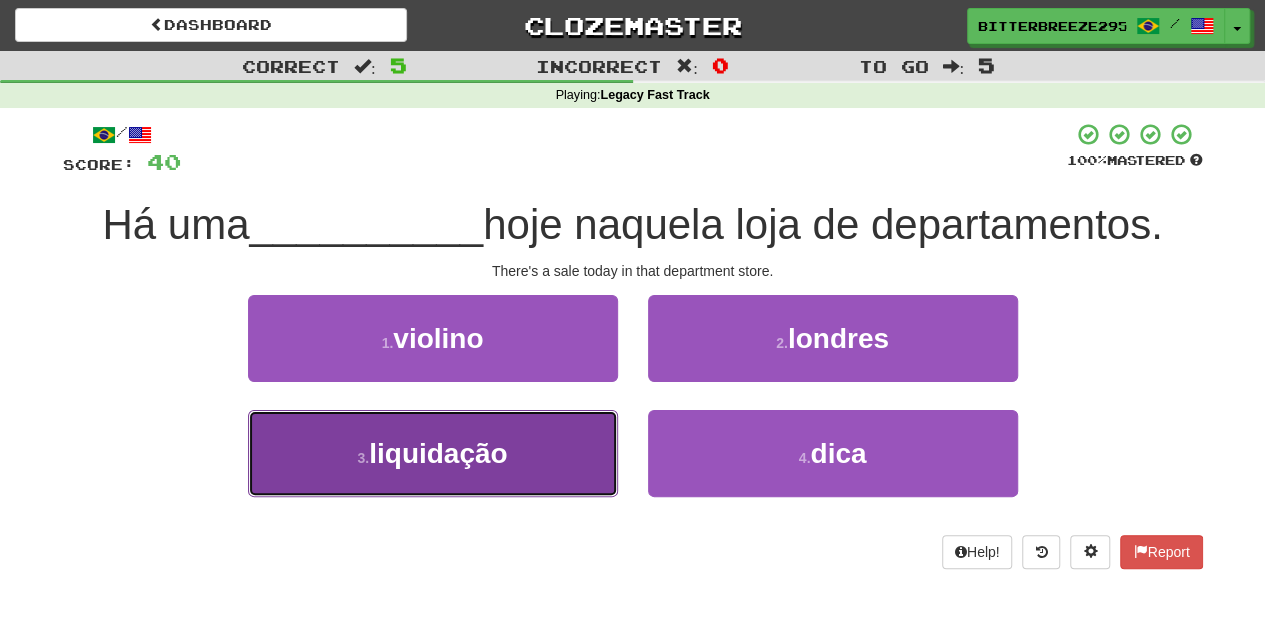 click on "3 .  liquidação" at bounding box center (433, 453) 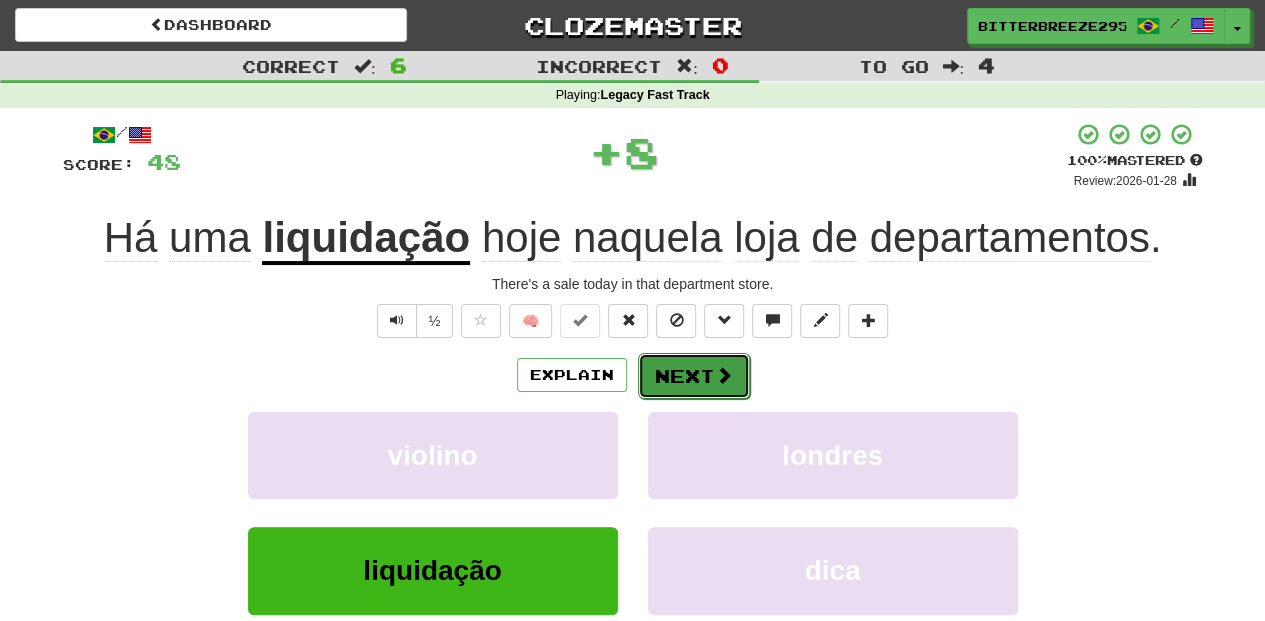 click on "Next" at bounding box center [694, 376] 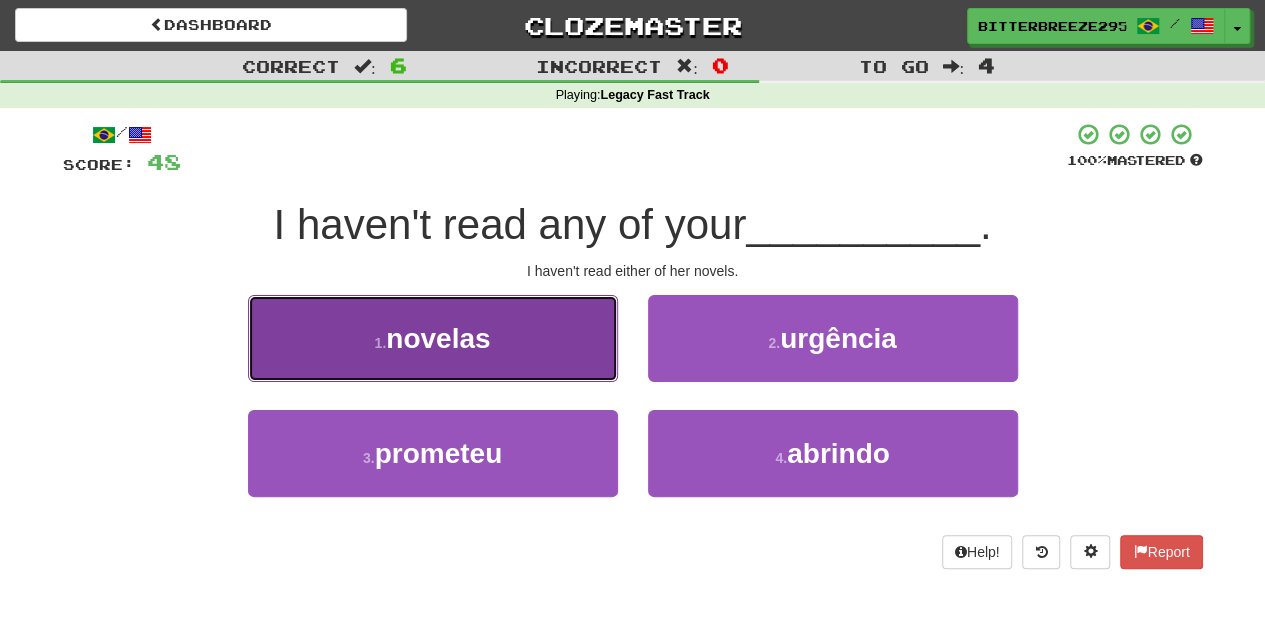 drag, startPoint x: 536, startPoint y: 362, endPoint x: 553, endPoint y: 363, distance: 17.029387 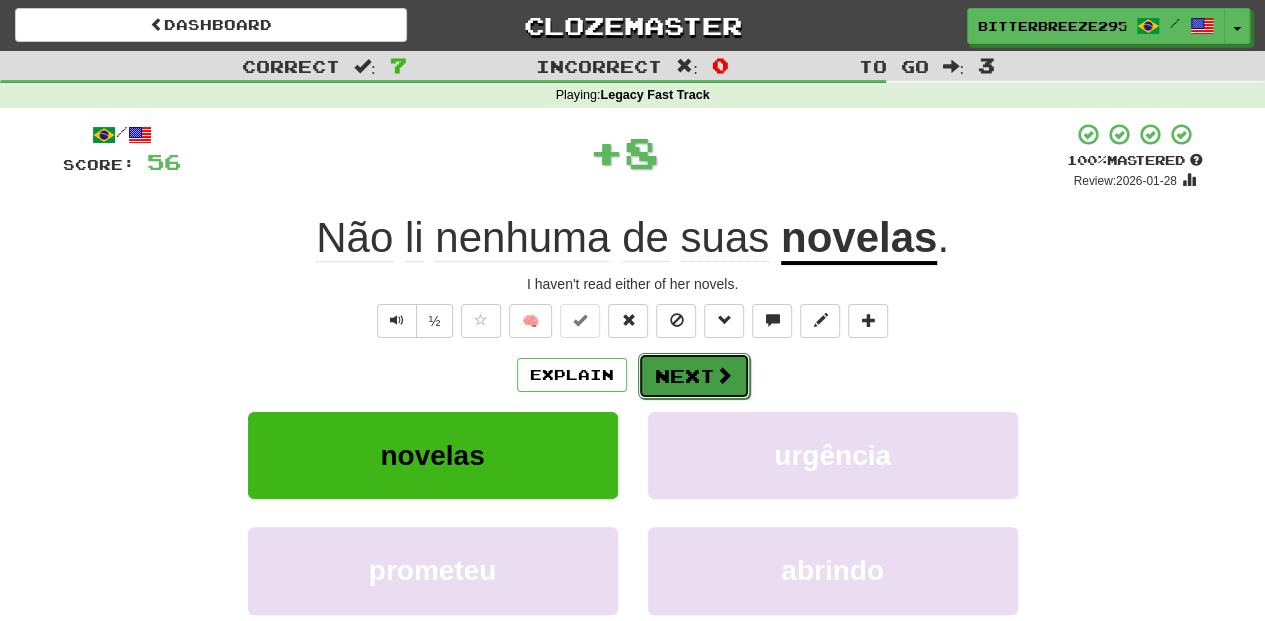click on "Next" at bounding box center [694, 376] 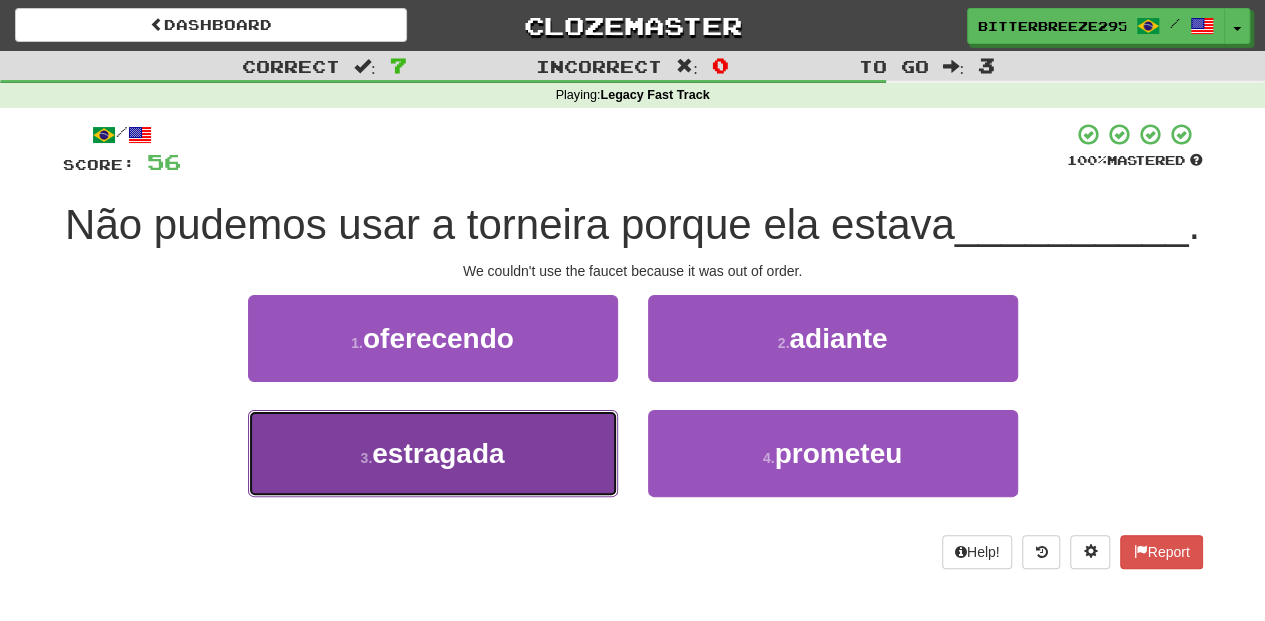 click on "3 .  estragada" at bounding box center (433, 453) 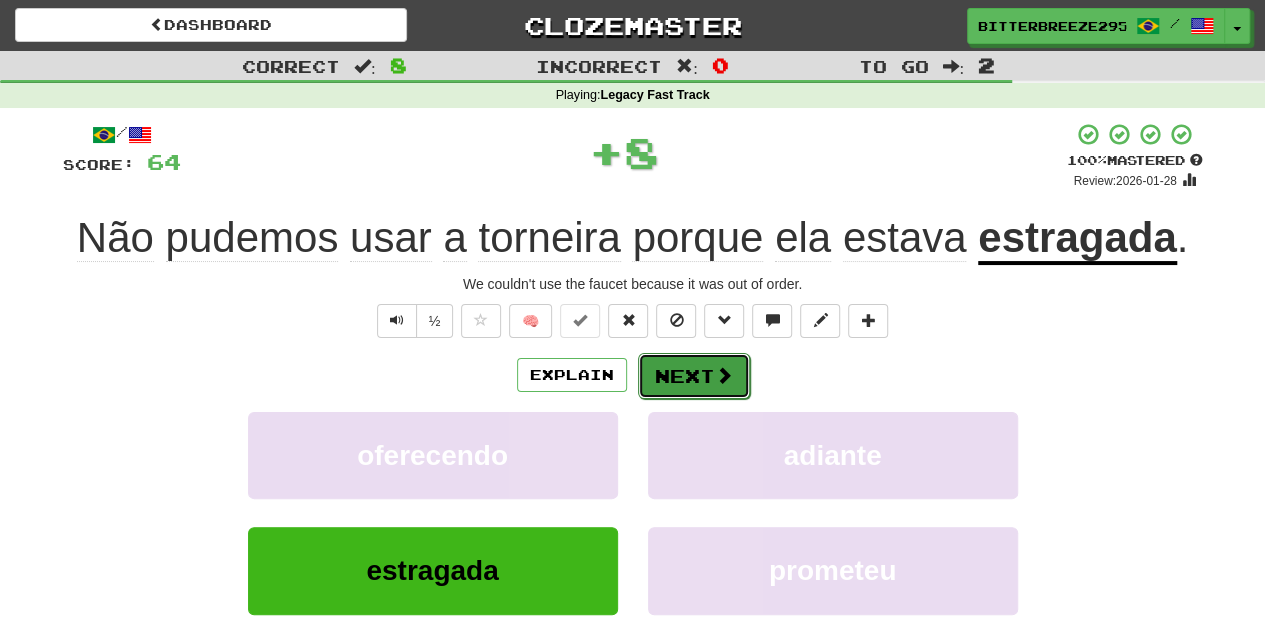 click on "Next" at bounding box center (694, 376) 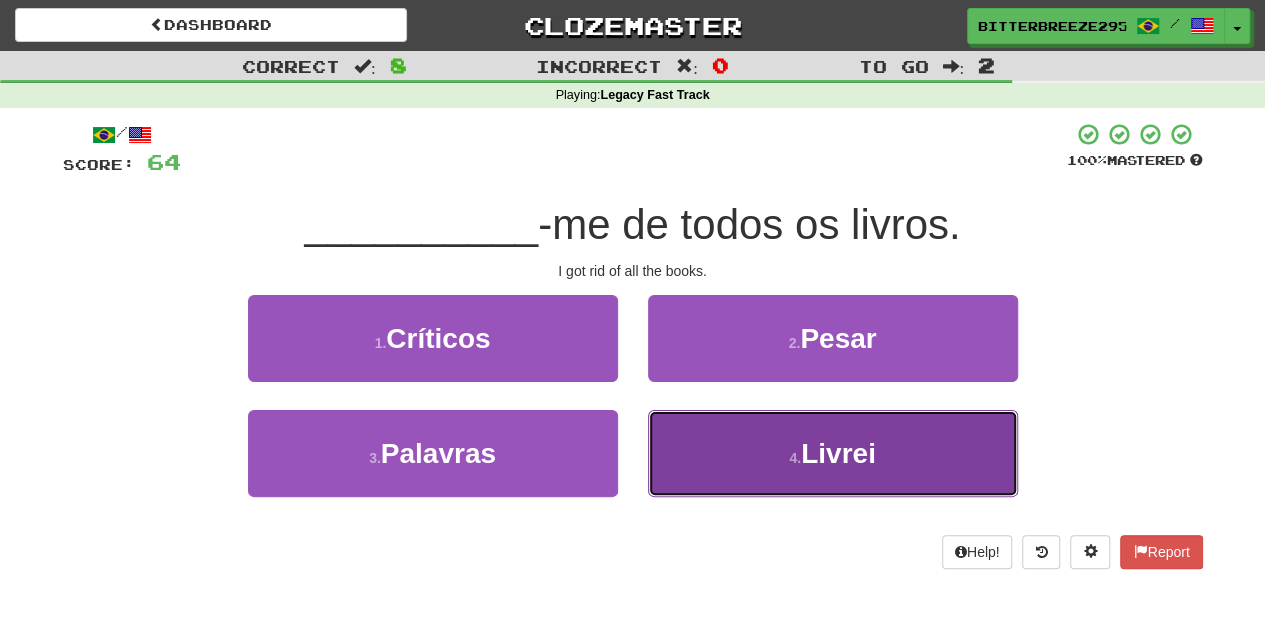 click on "4 .  Livrei" at bounding box center (833, 453) 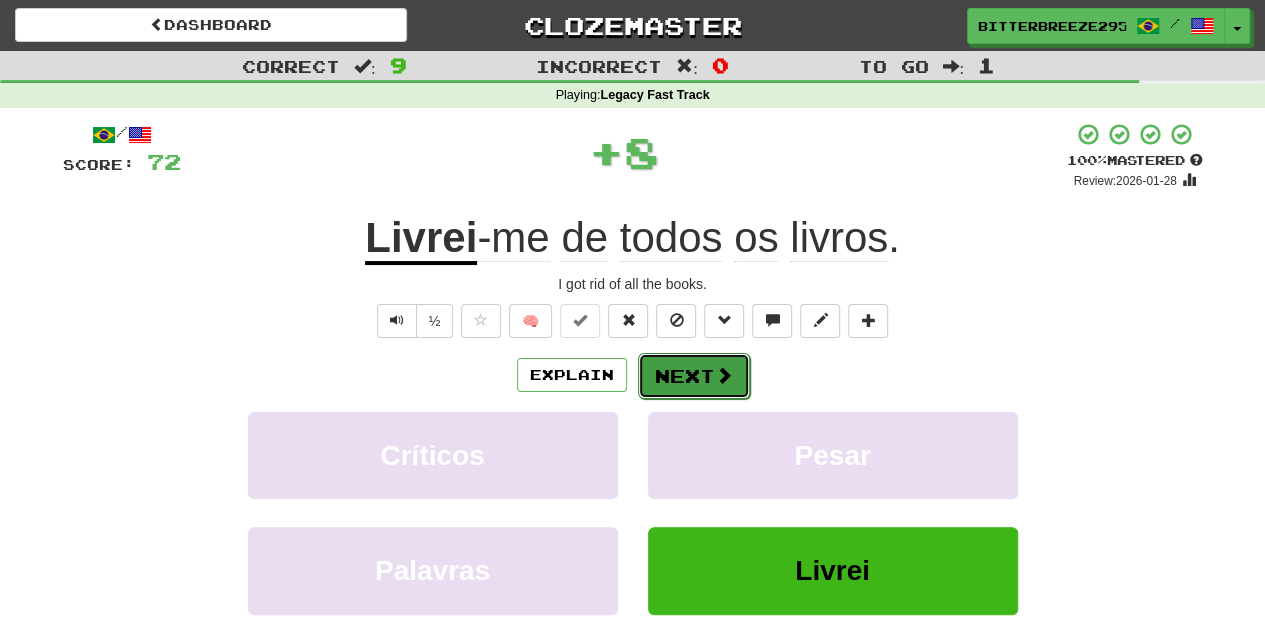 click on "Next" at bounding box center (694, 376) 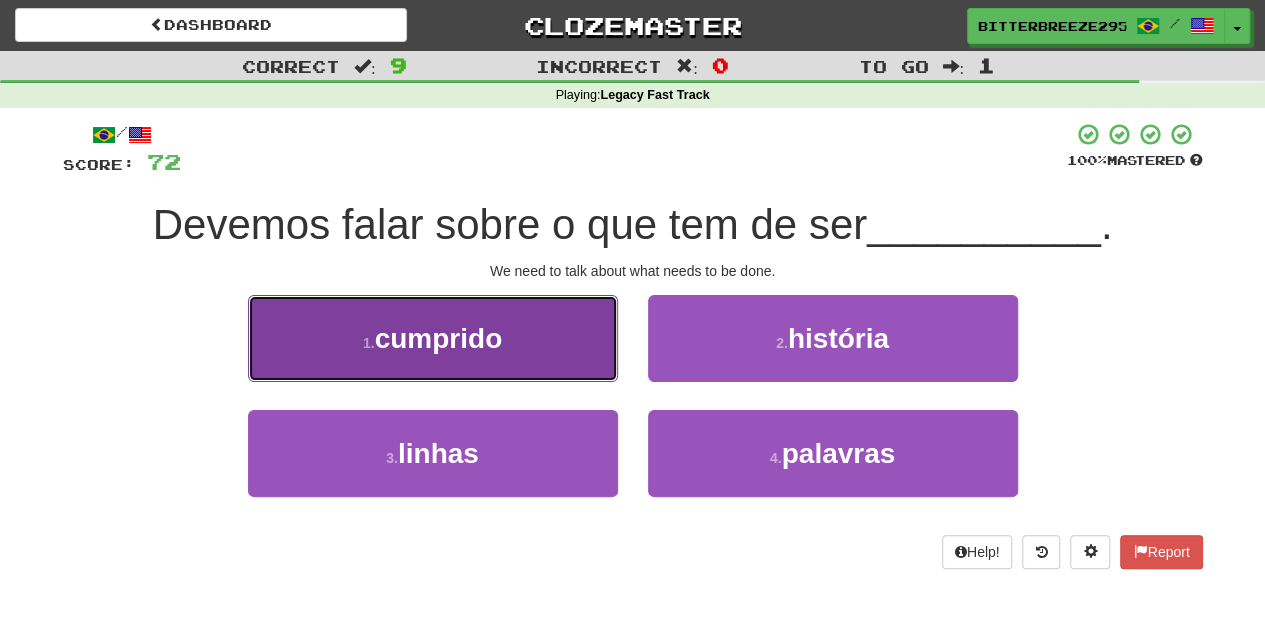 click on "1 .  cumprido" at bounding box center (433, 338) 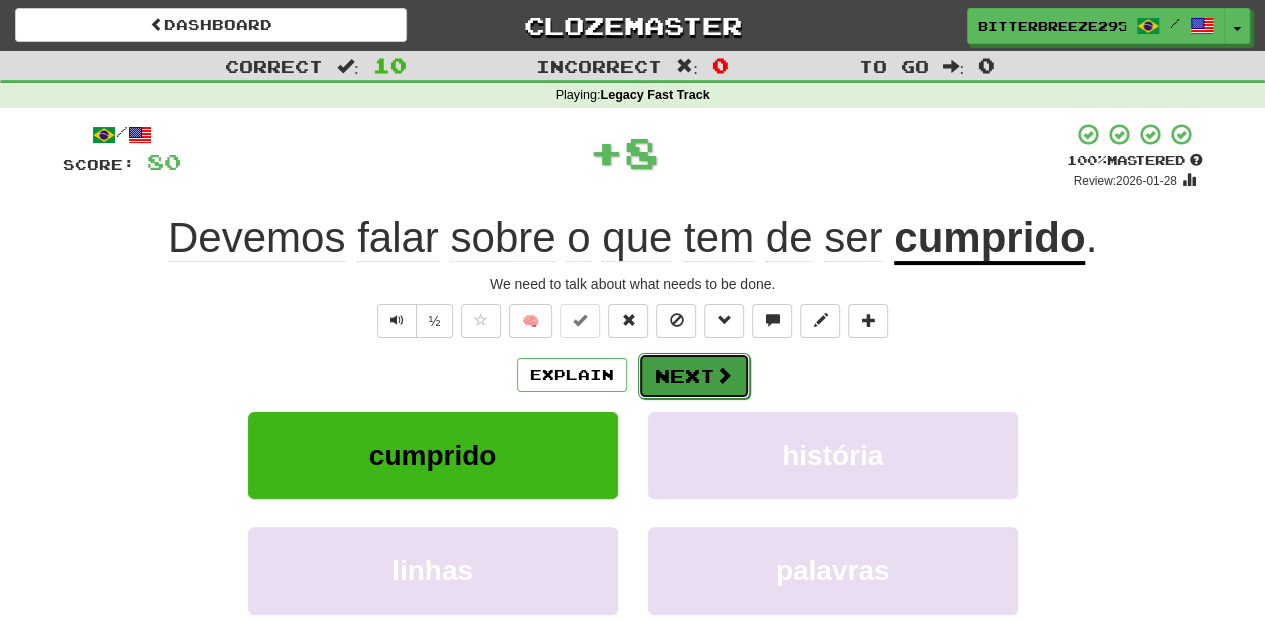 click on "Next" at bounding box center (694, 376) 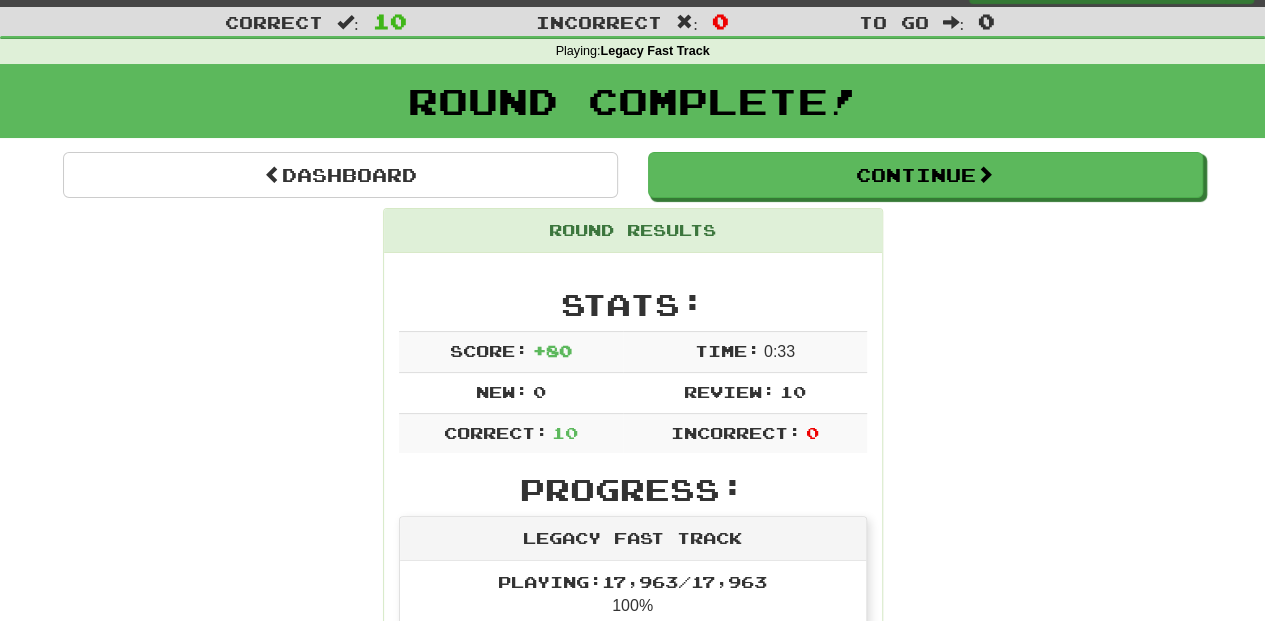 scroll, scrollTop: 0, scrollLeft: 0, axis: both 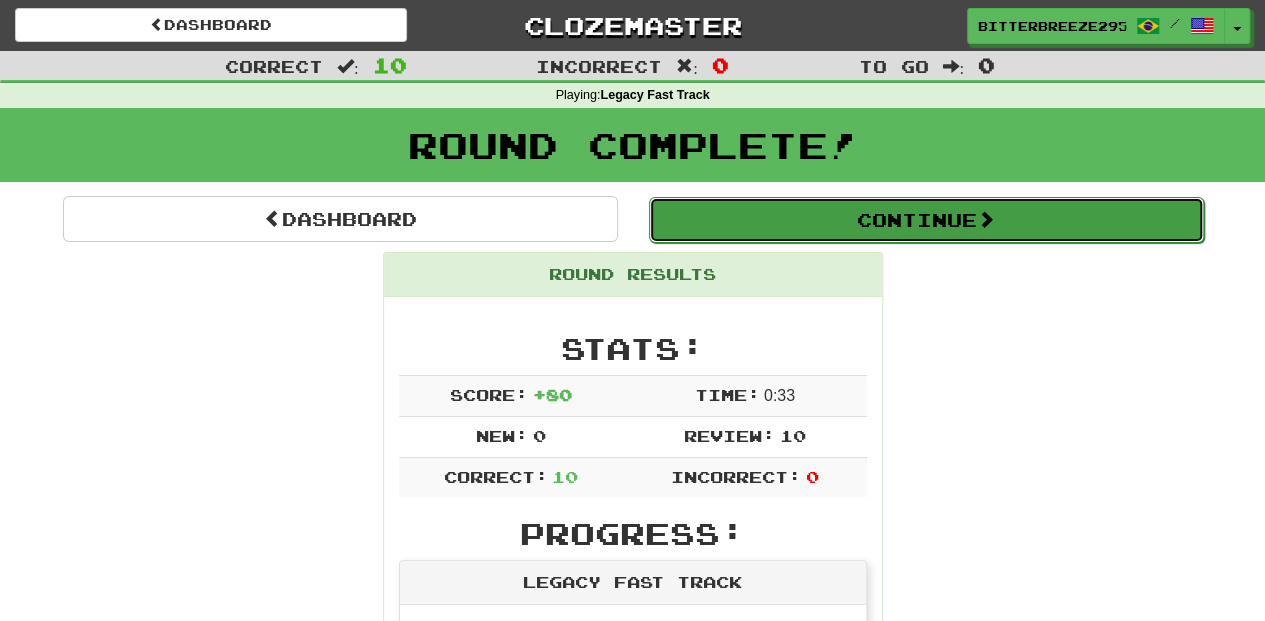 click on "Continue" at bounding box center (926, 220) 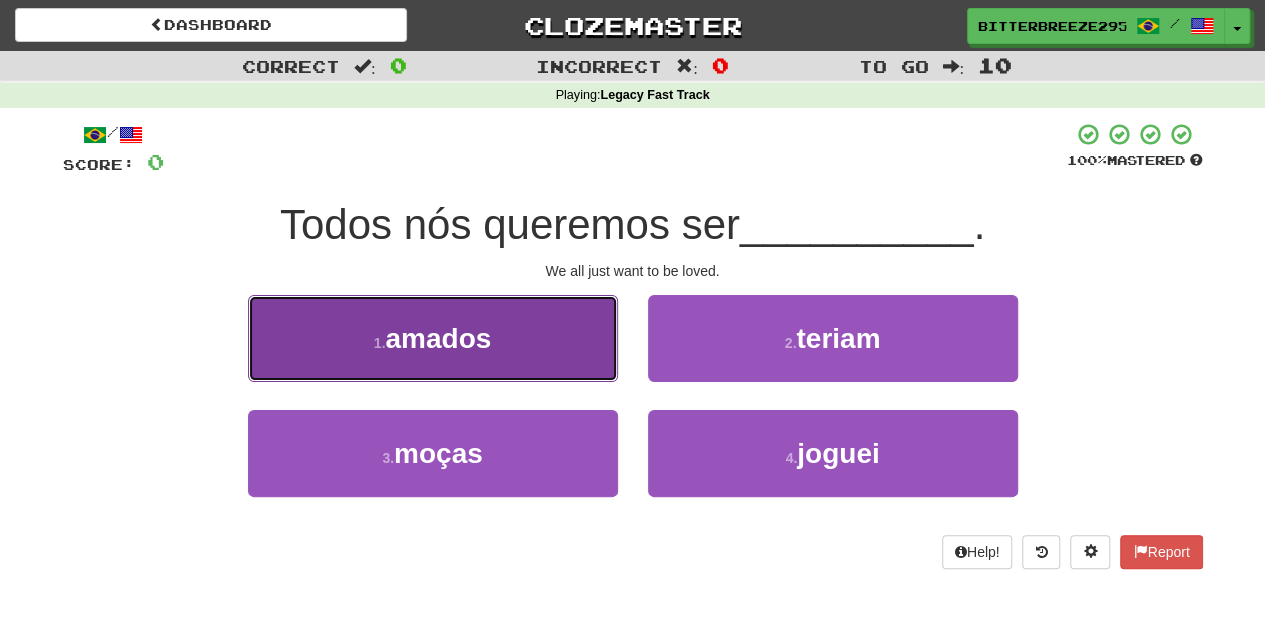 click on "1 .  amados" at bounding box center [433, 338] 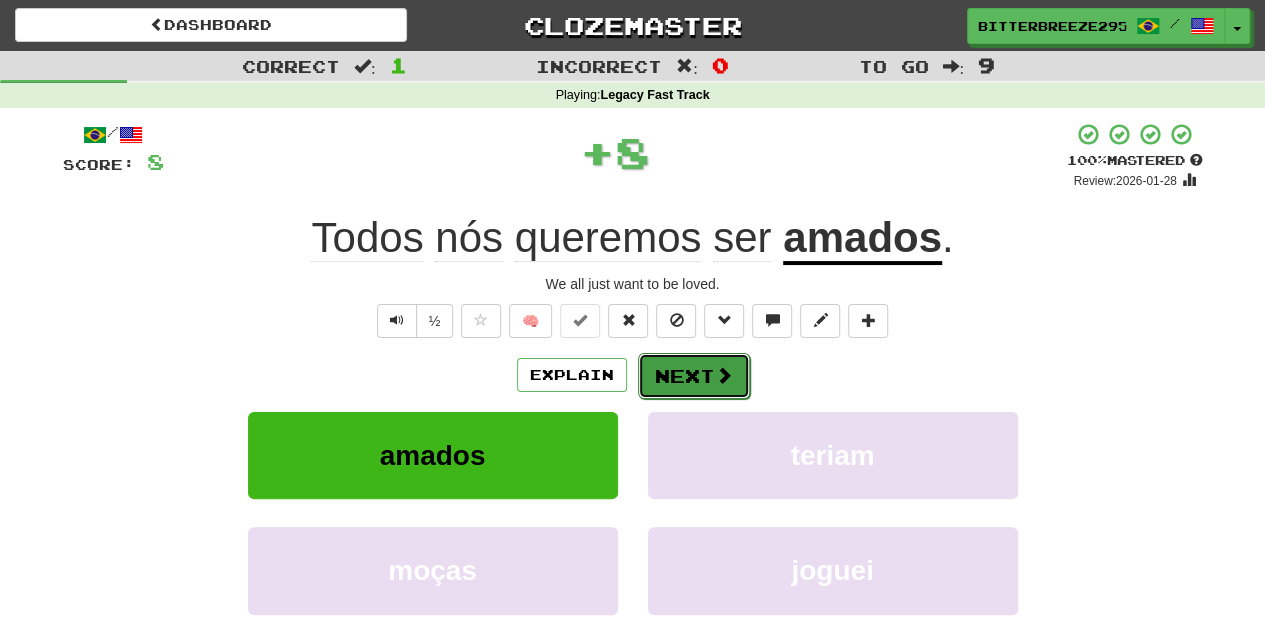 click on "Next" at bounding box center (694, 376) 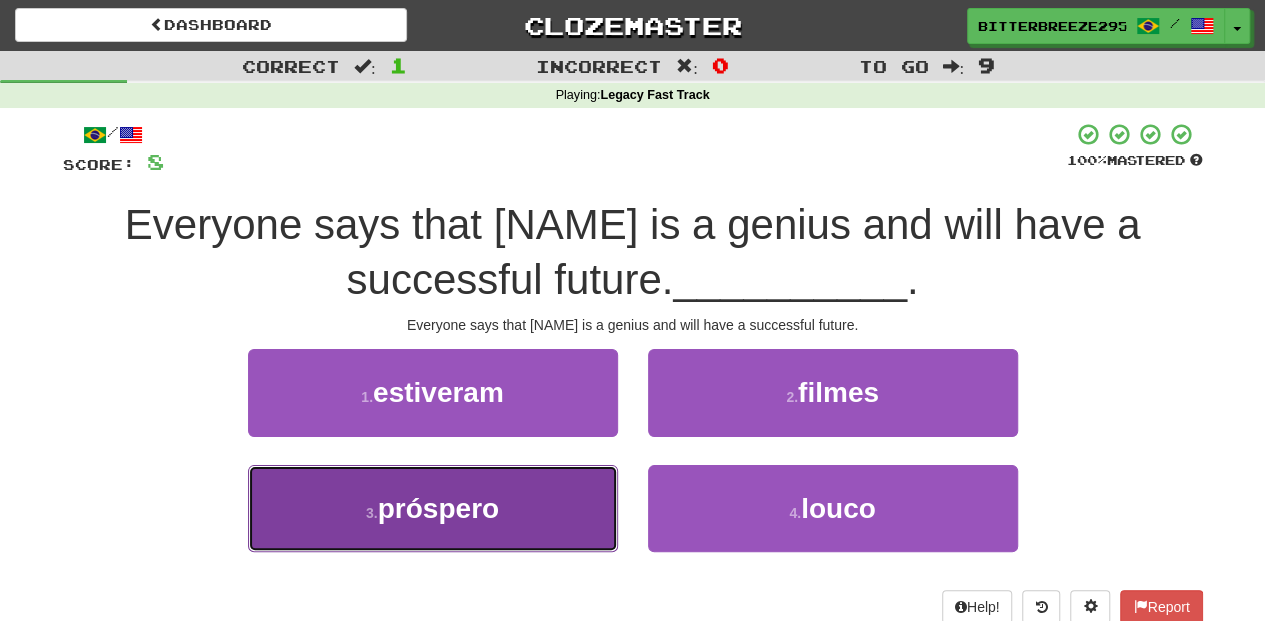 click on "3 .  próspero" at bounding box center [433, 508] 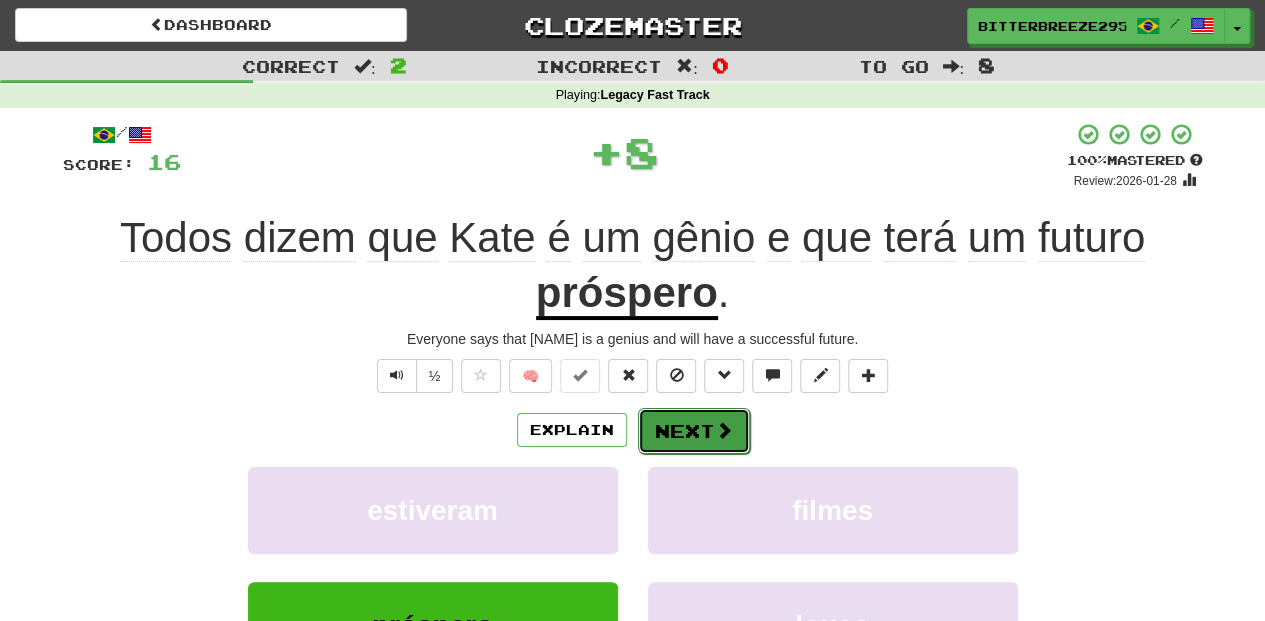 click on "Next" at bounding box center [694, 431] 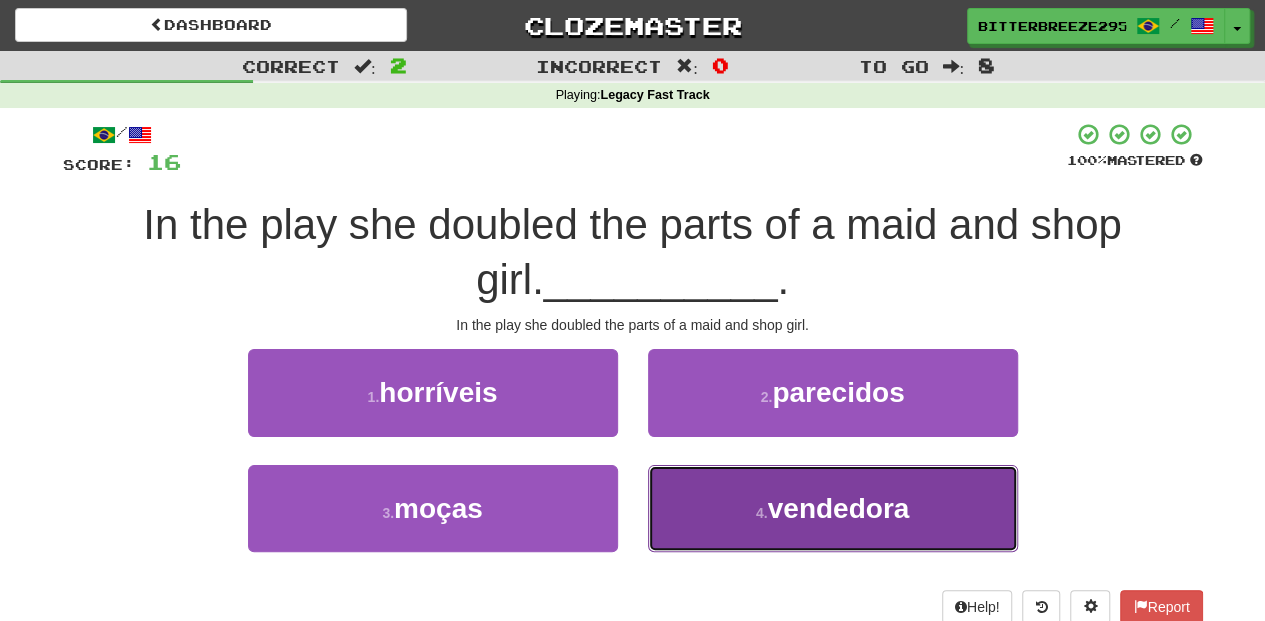 click on "4 .  vendedora" at bounding box center (833, 508) 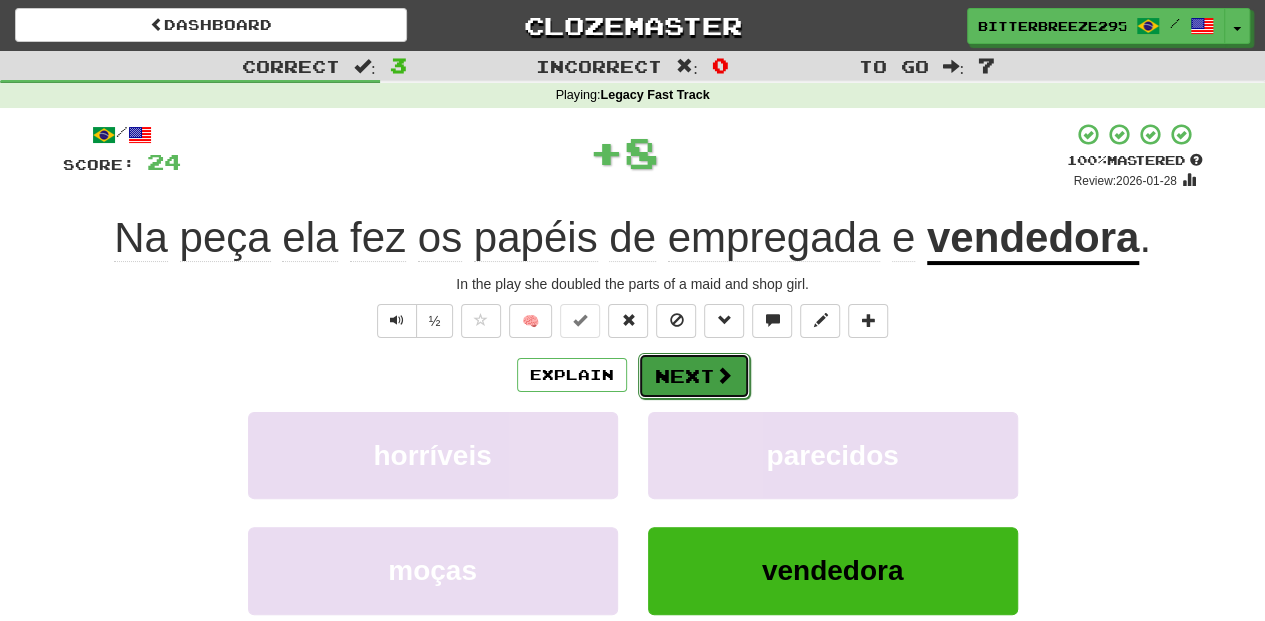 click on "Next" at bounding box center (694, 376) 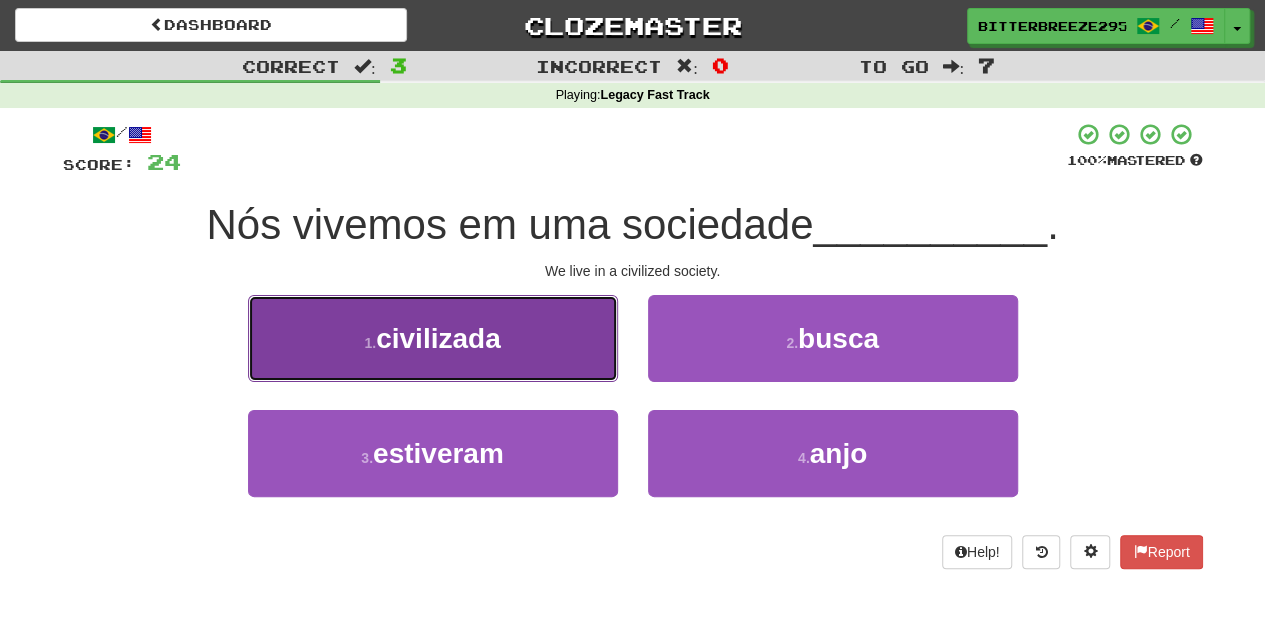 click on "1 .  civilizada" at bounding box center (433, 338) 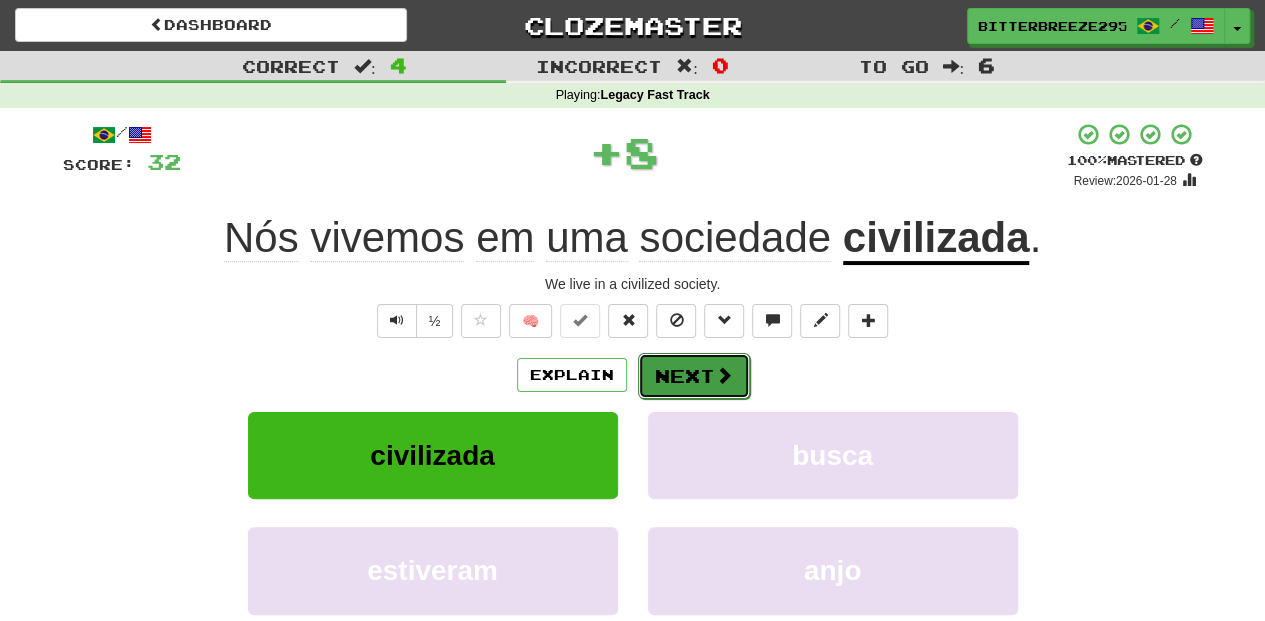 click on "Next" at bounding box center [694, 376] 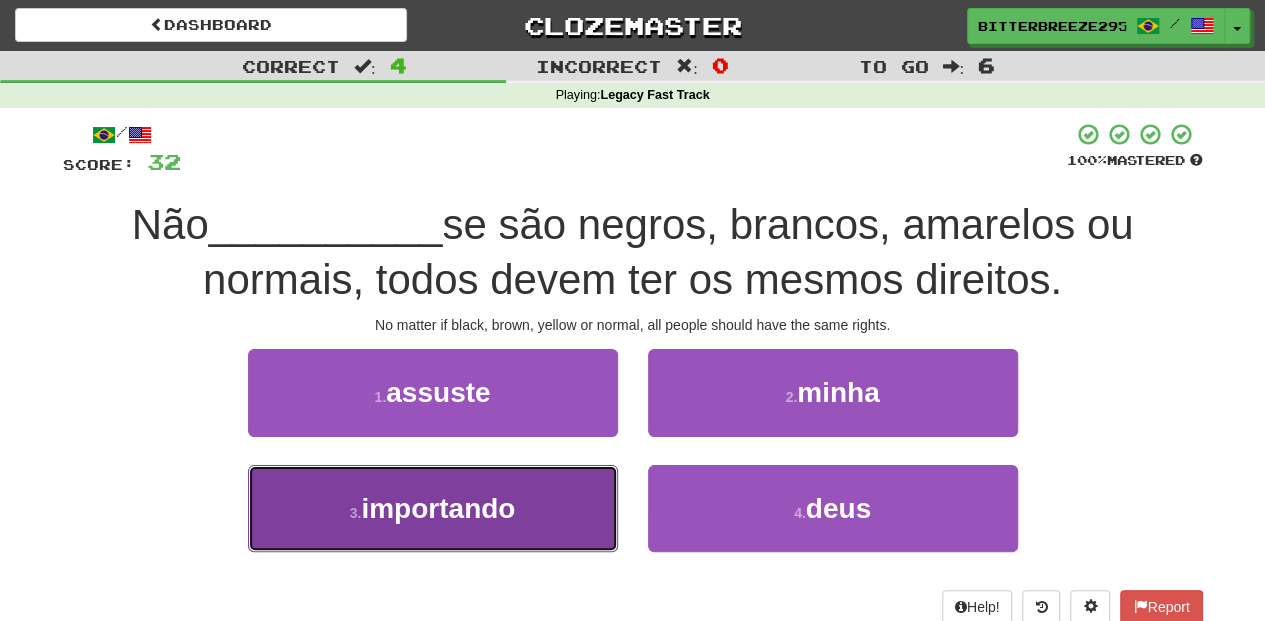 click on "3 .  importando" at bounding box center [433, 508] 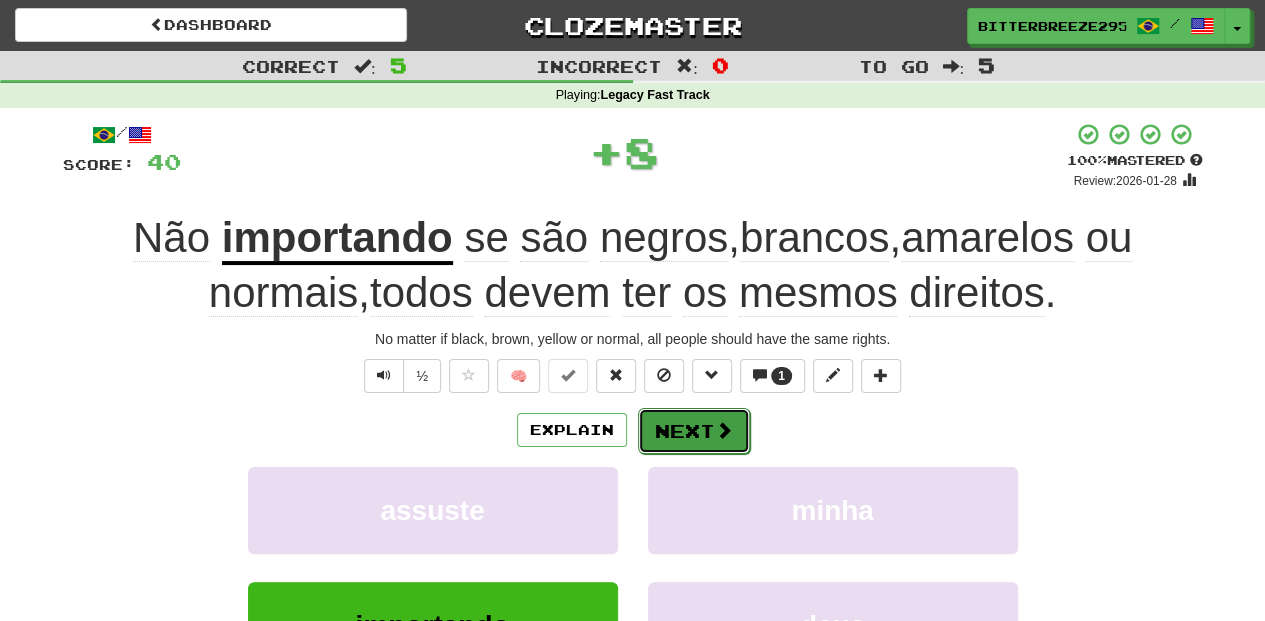 click on "Next" at bounding box center [694, 431] 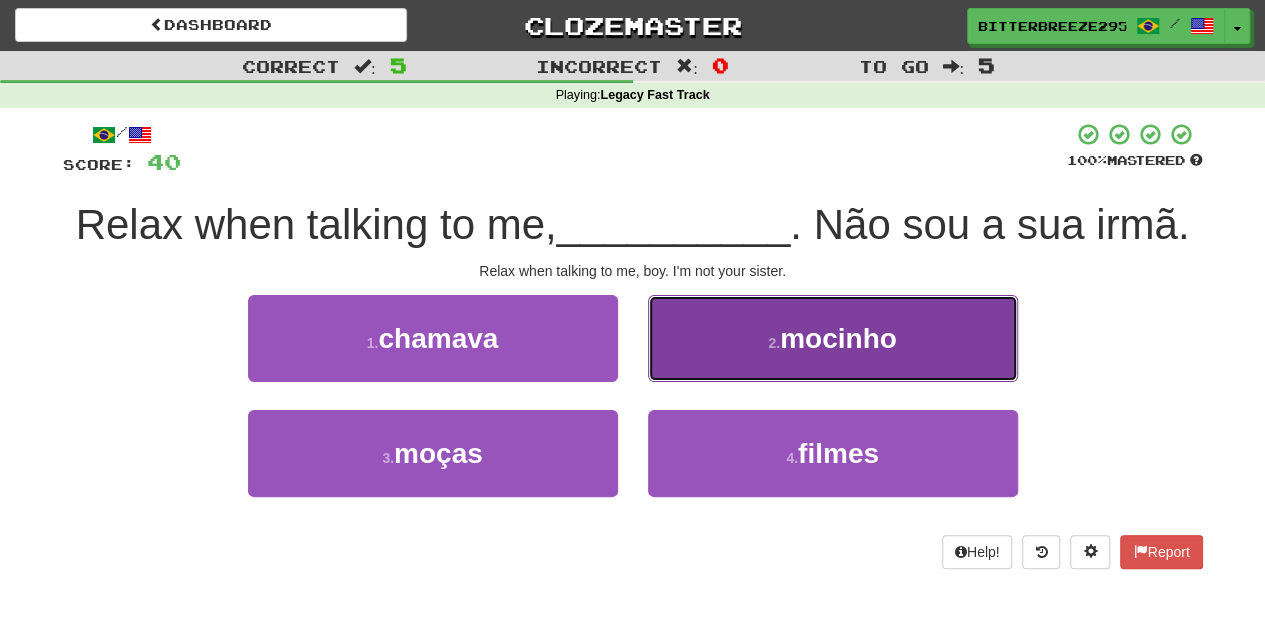 click on "2 .  mocinho" at bounding box center [833, 338] 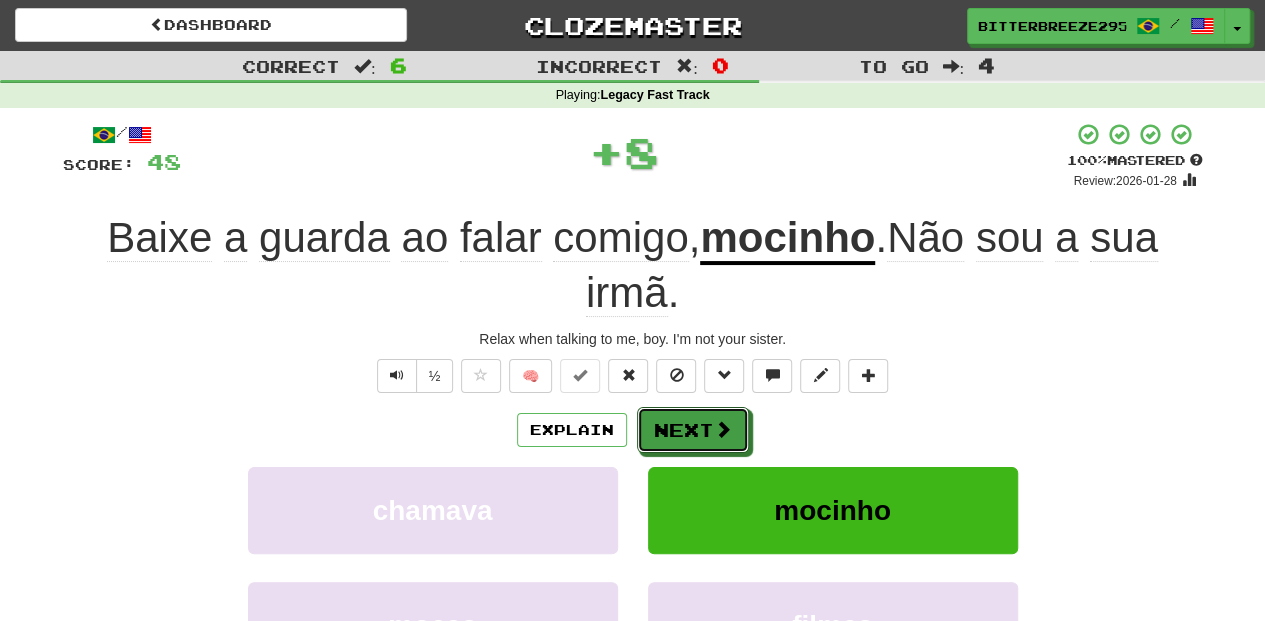 click at bounding box center [723, 429] 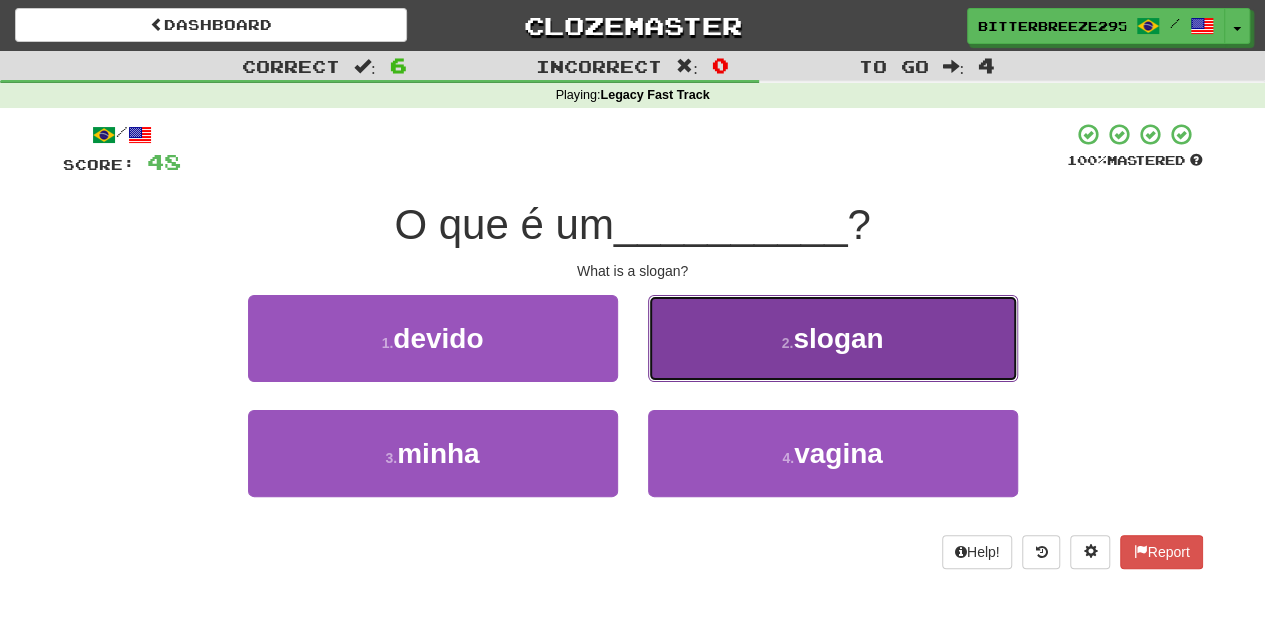 click on "2 .  slogan" at bounding box center (833, 338) 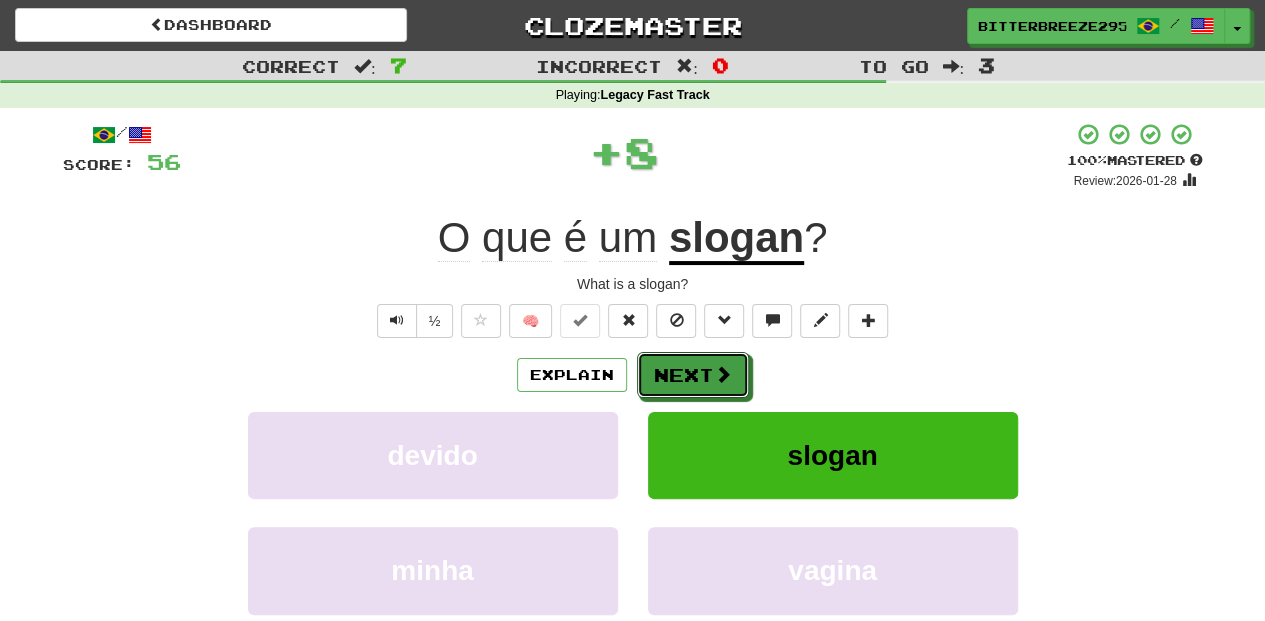 click on "Next" at bounding box center [693, 375] 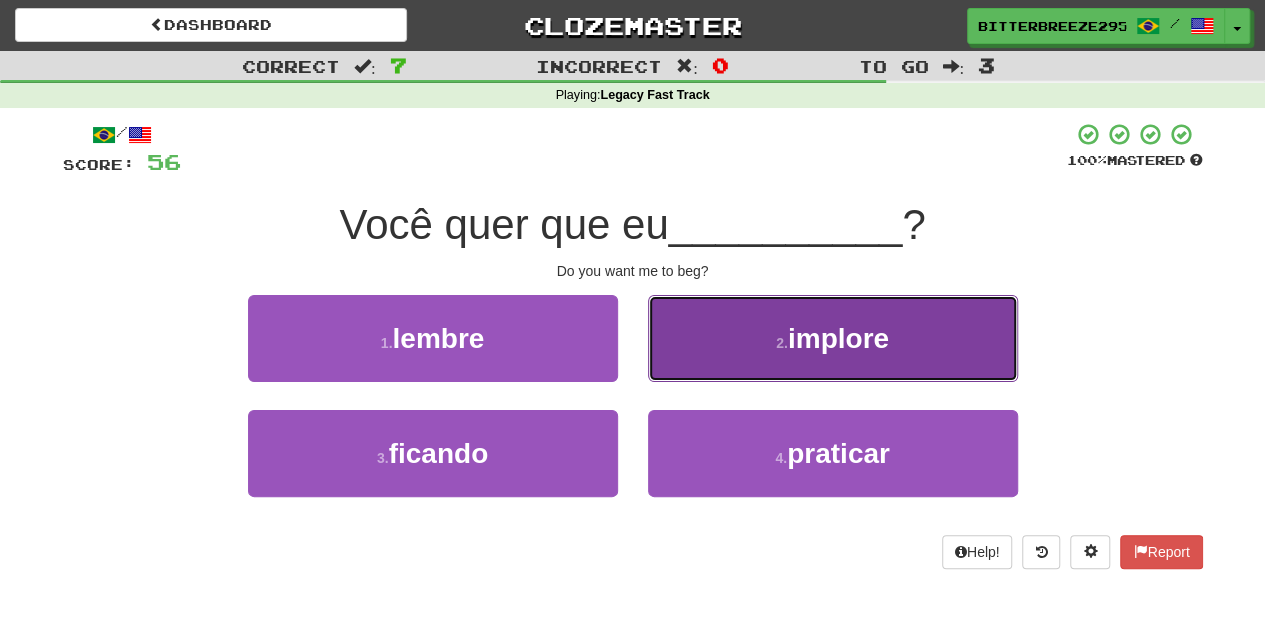 click on "2 .  implore" at bounding box center (833, 338) 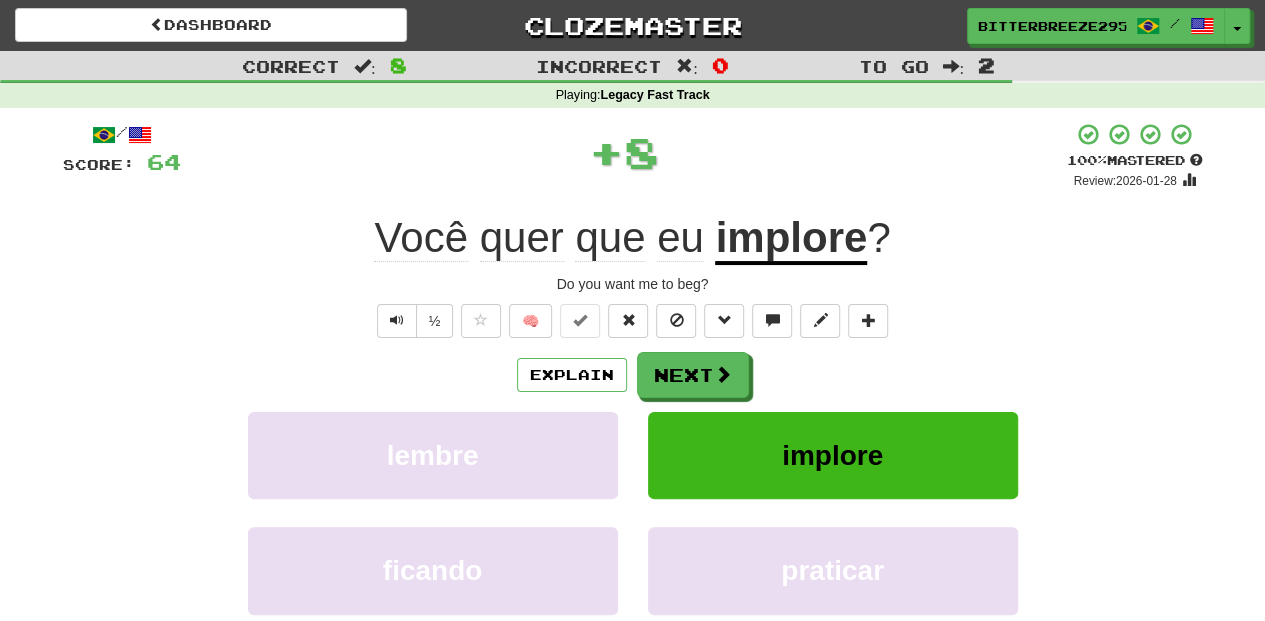click on "/  Score:   64 + 8 100 %  Mastered Review:  2026-01-28 You   want   me   to beg? Do you want me to beg? ½ 🧠 Explain Next lembre implore ficando praticar Learn more: lembre implore ficando praticar  Help!  Report Sentence Source" at bounding box center (633, 435) 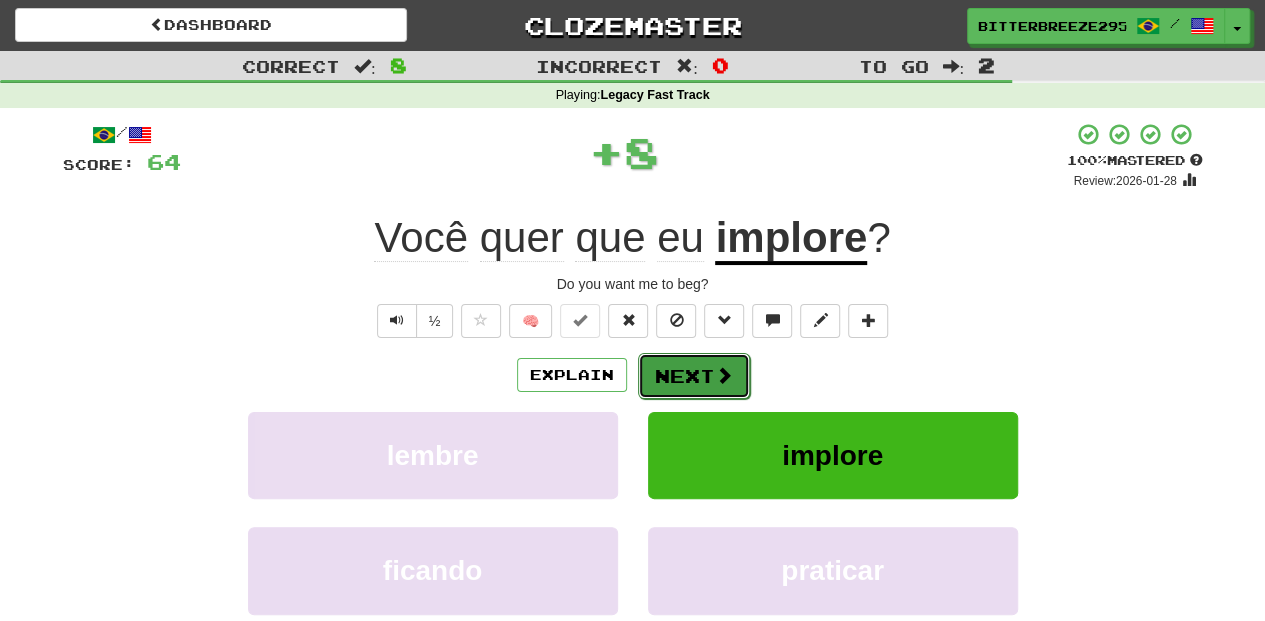 drag, startPoint x: 683, startPoint y: 346, endPoint x: 681, endPoint y: 360, distance: 14.142136 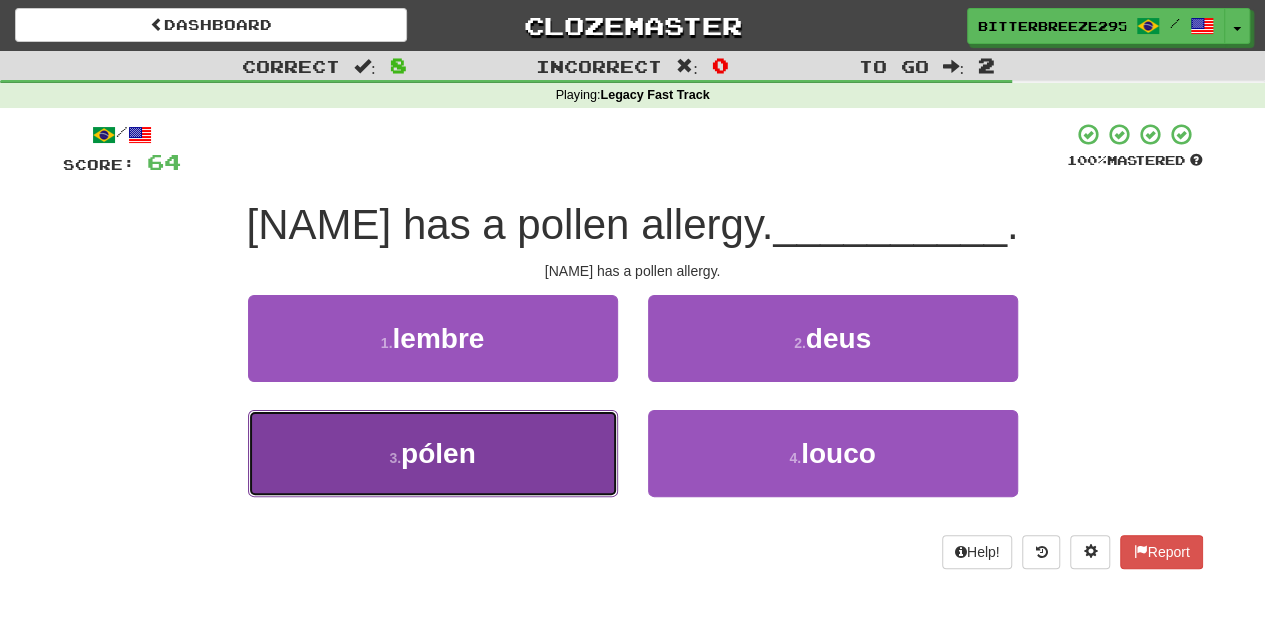 click on "3 .  pólen" at bounding box center (433, 453) 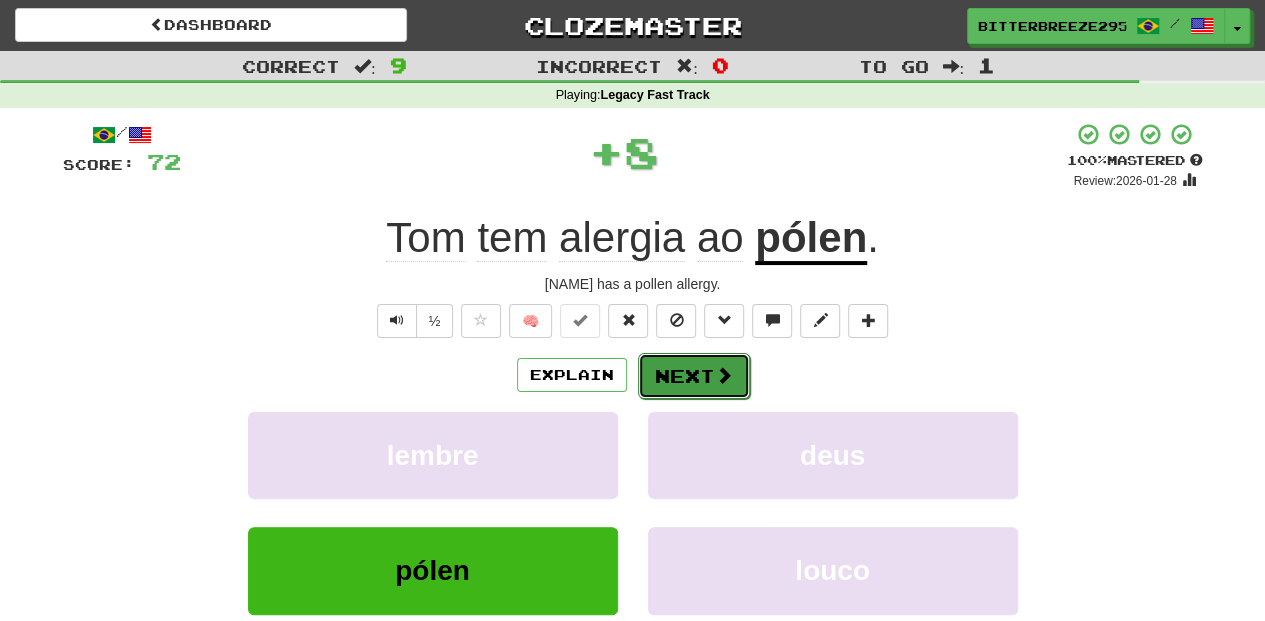 click on "Next" at bounding box center (694, 376) 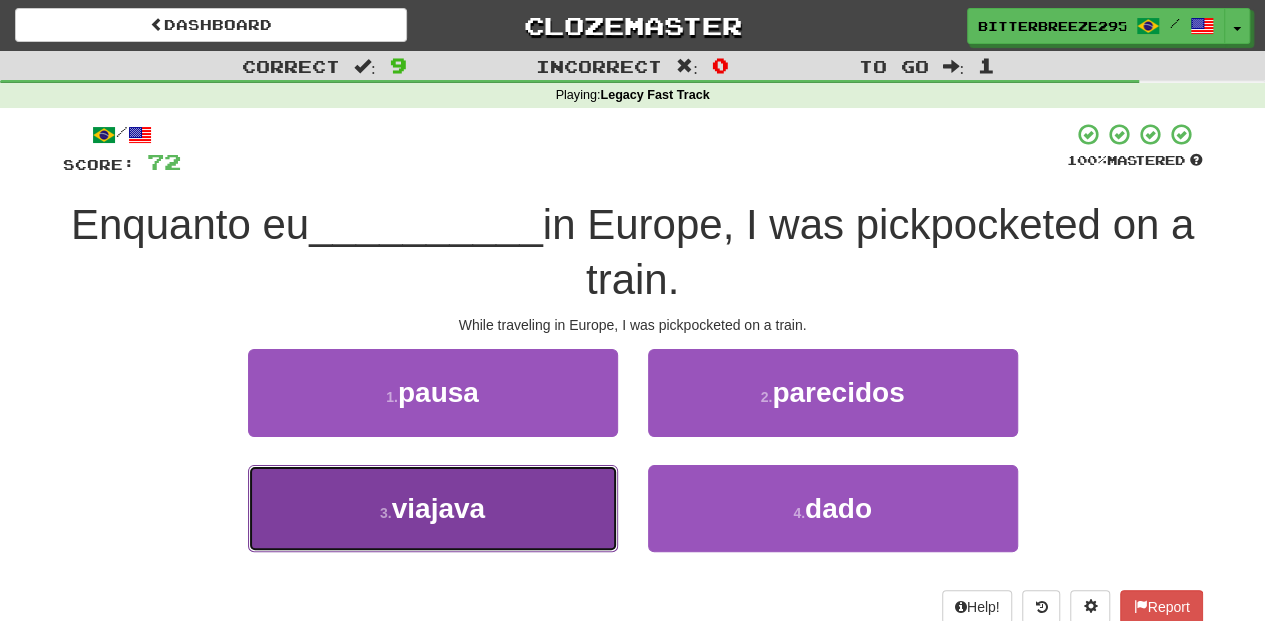 click on "3 .  viajava" at bounding box center (433, 508) 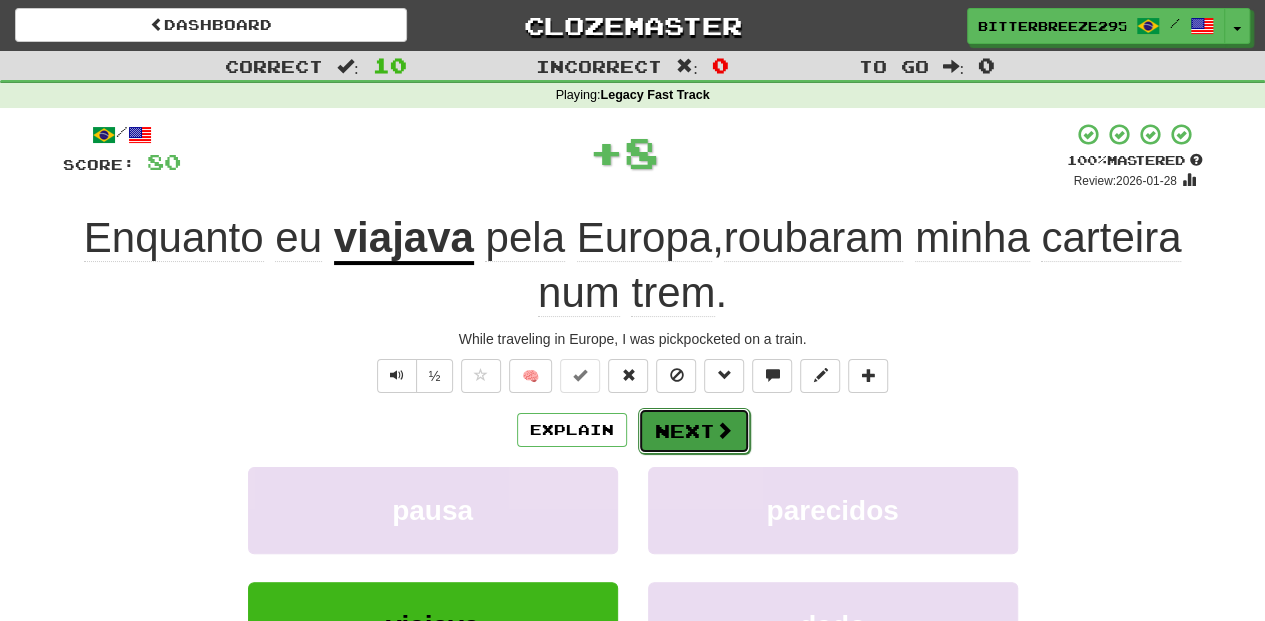 click on "Next" at bounding box center (694, 431) 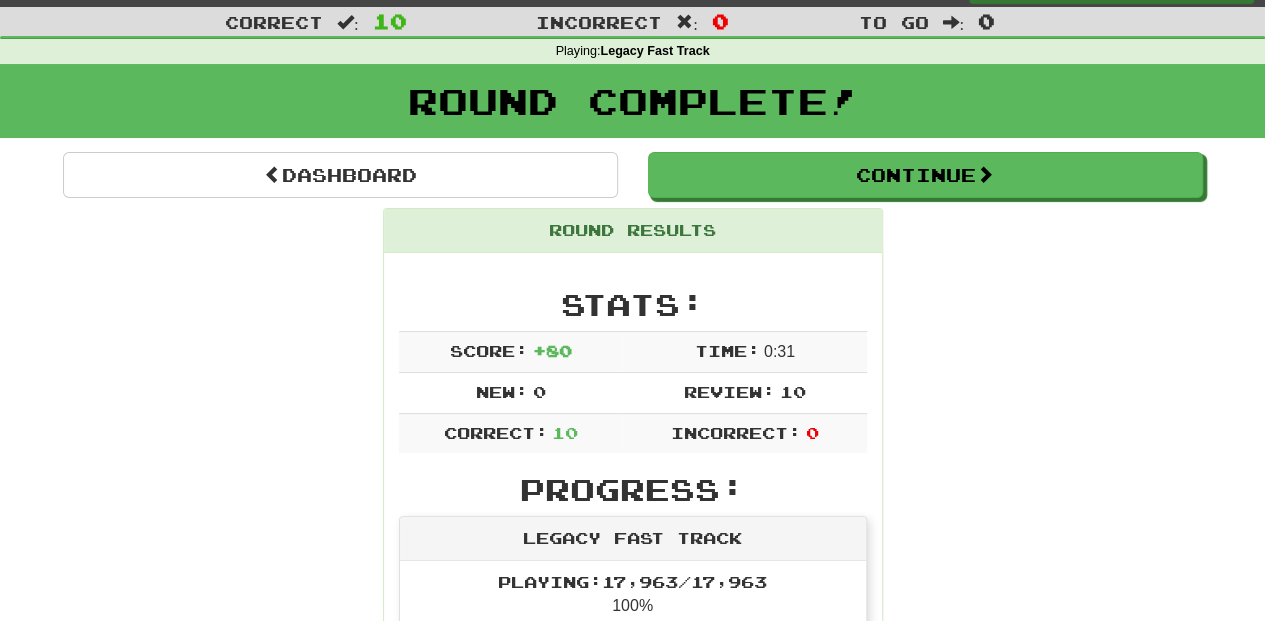 scroll, scrollTop: 0, scrollLeft: 0, axis: both 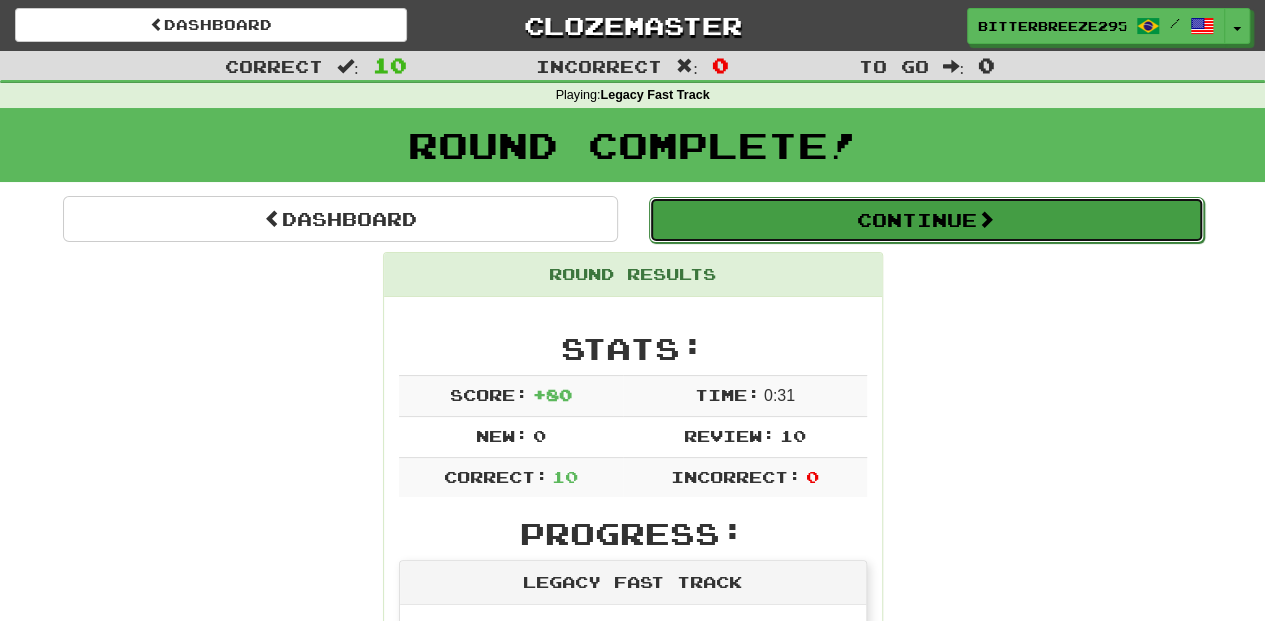 click on "Continue" at bounding box center (926, 220) 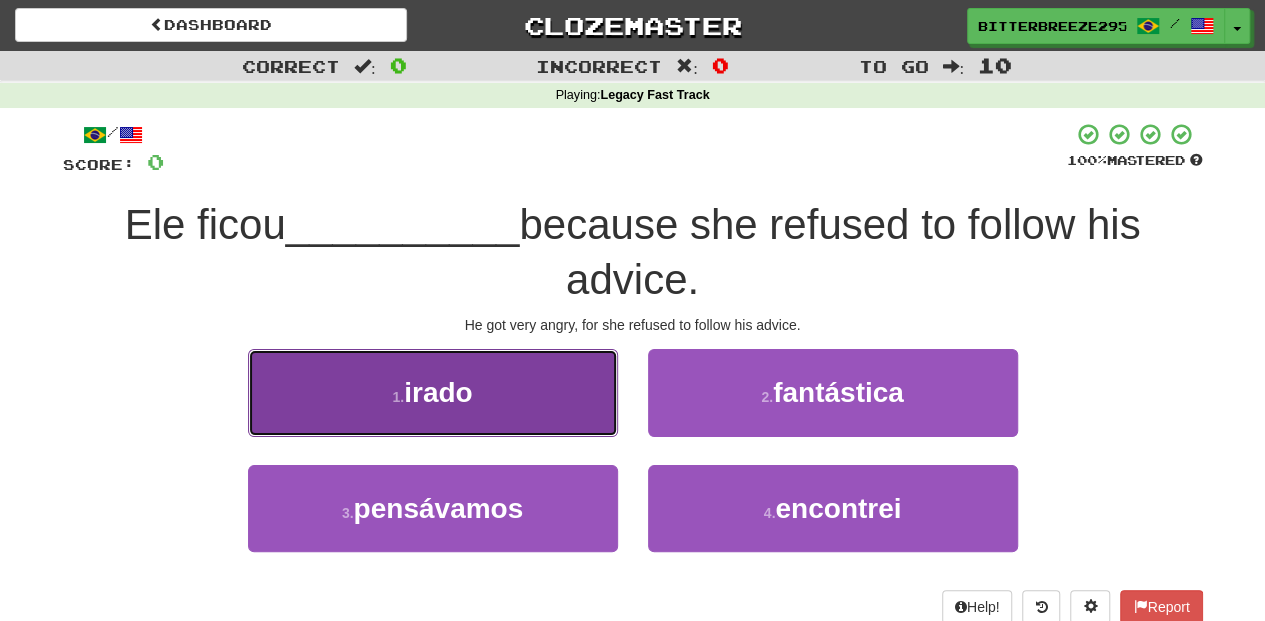 click on "irado" at bounding box center (438, 392) 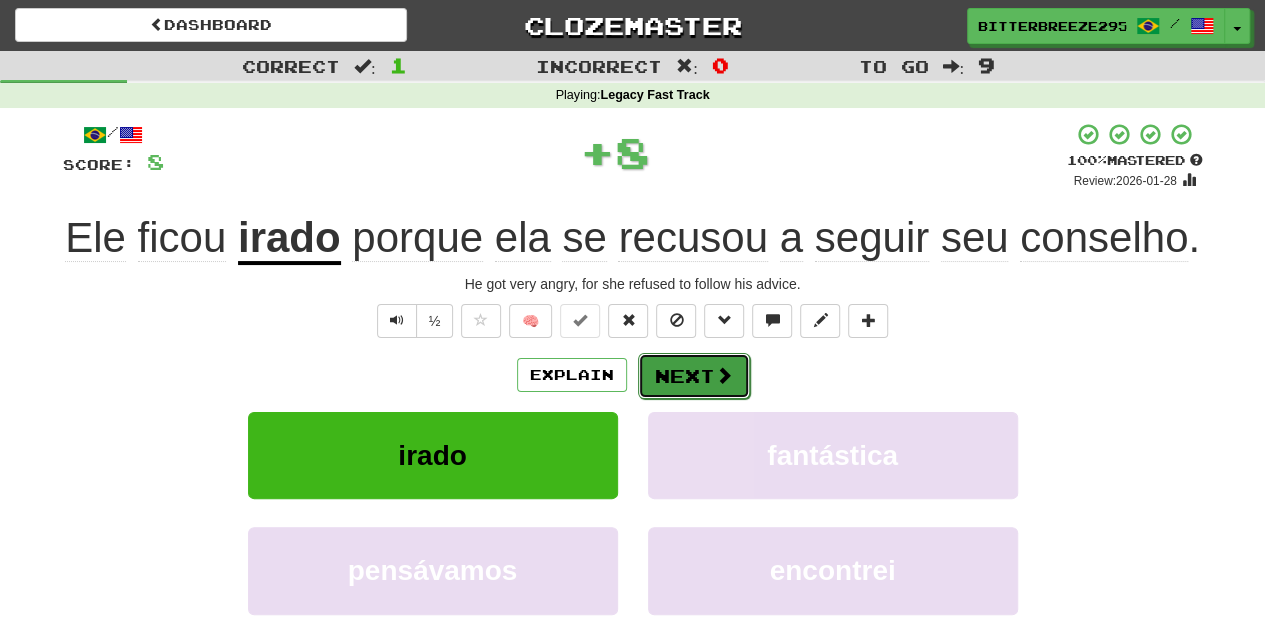 click on "Next" at bounding box center (694, 376) 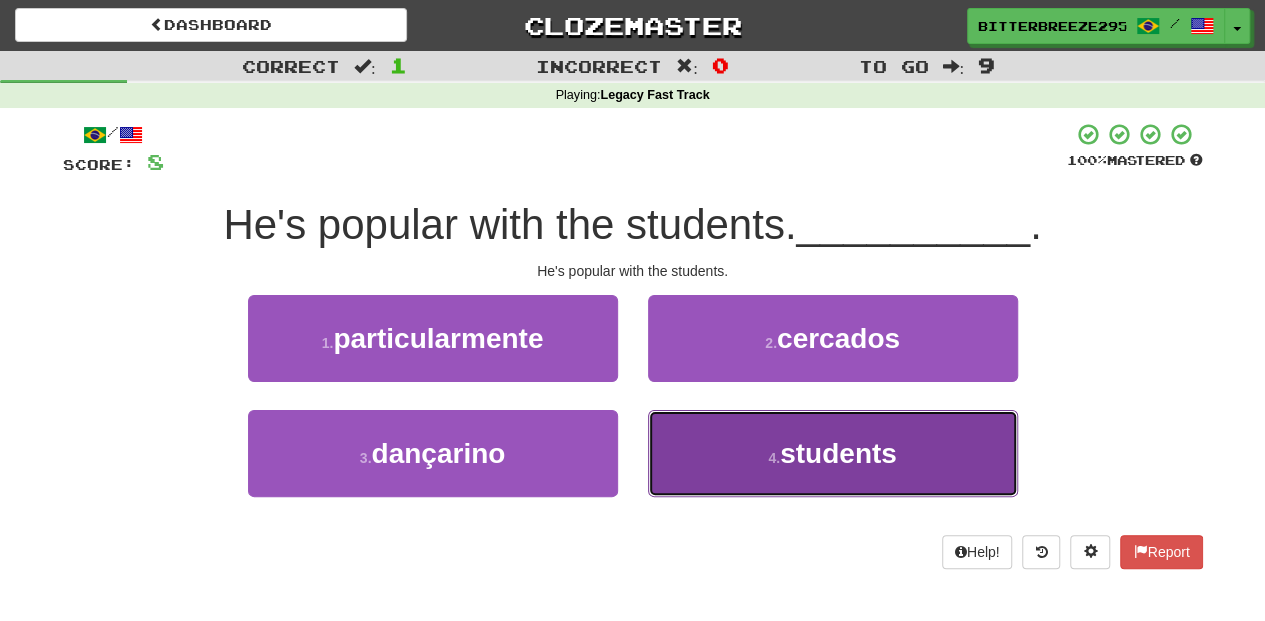 click on "4 .  alunas" at bounding box center [833, 453] 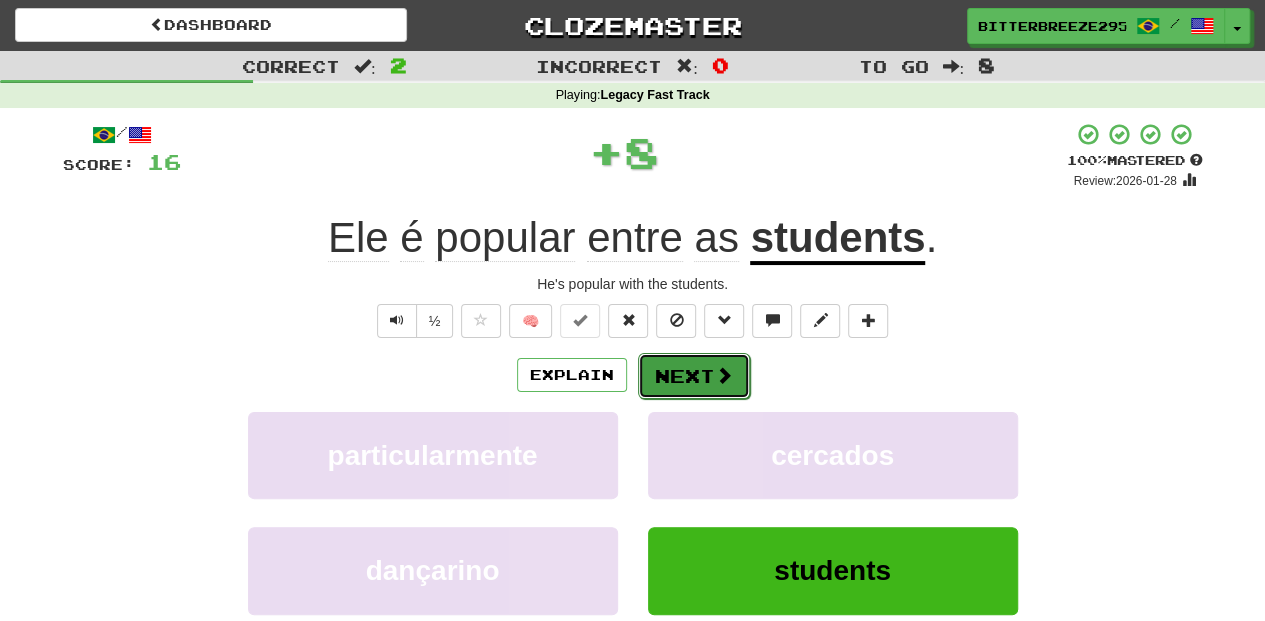 click on "Next" at bounding box center (694, 376) 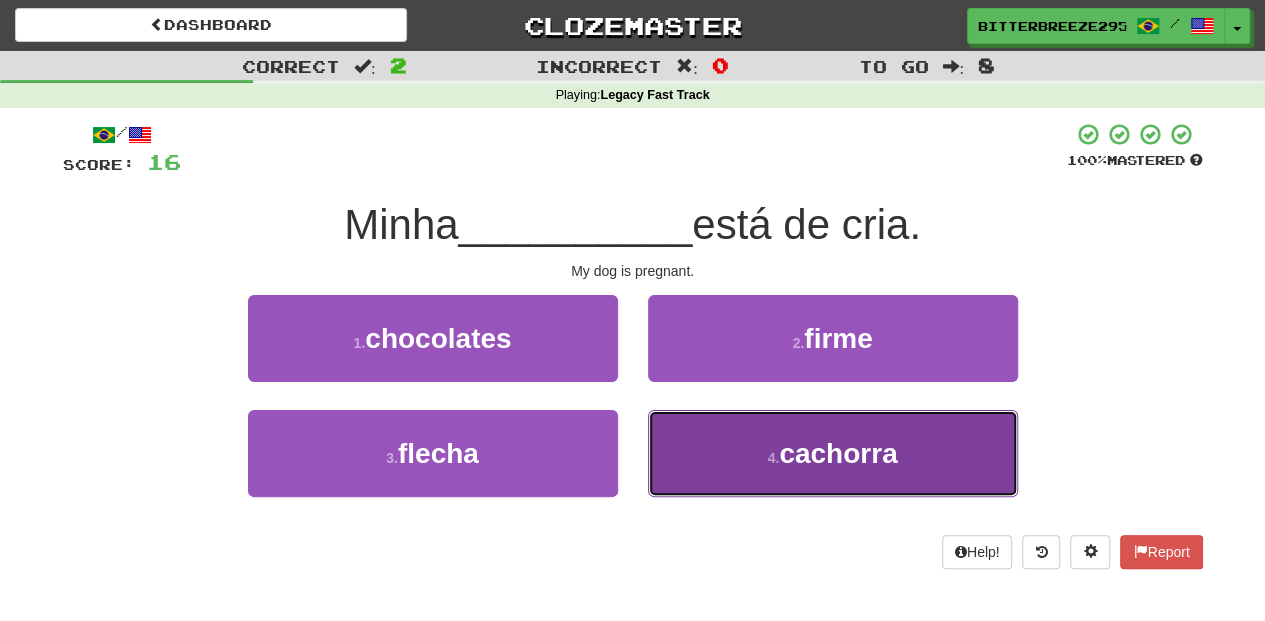 click on "4 .  cachorra" at bounding box center (833, 453) 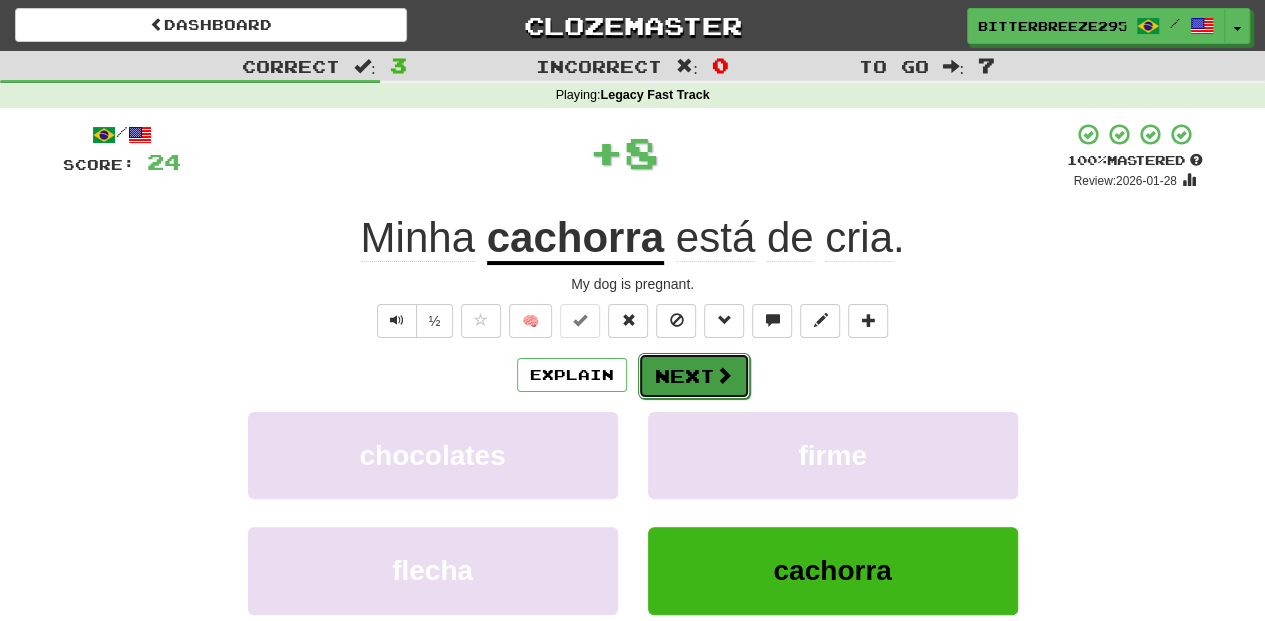 click on "Next" at bounding box center [694, 376] 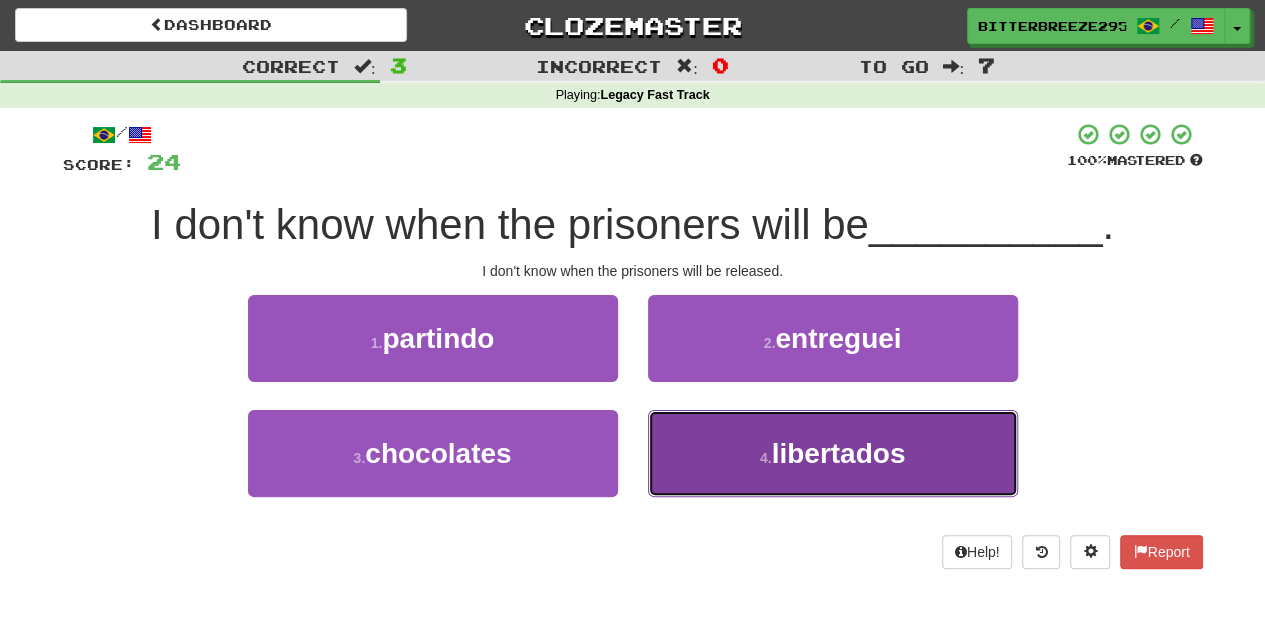 click on "4 .  libertados" at bounding box center [833, 453] 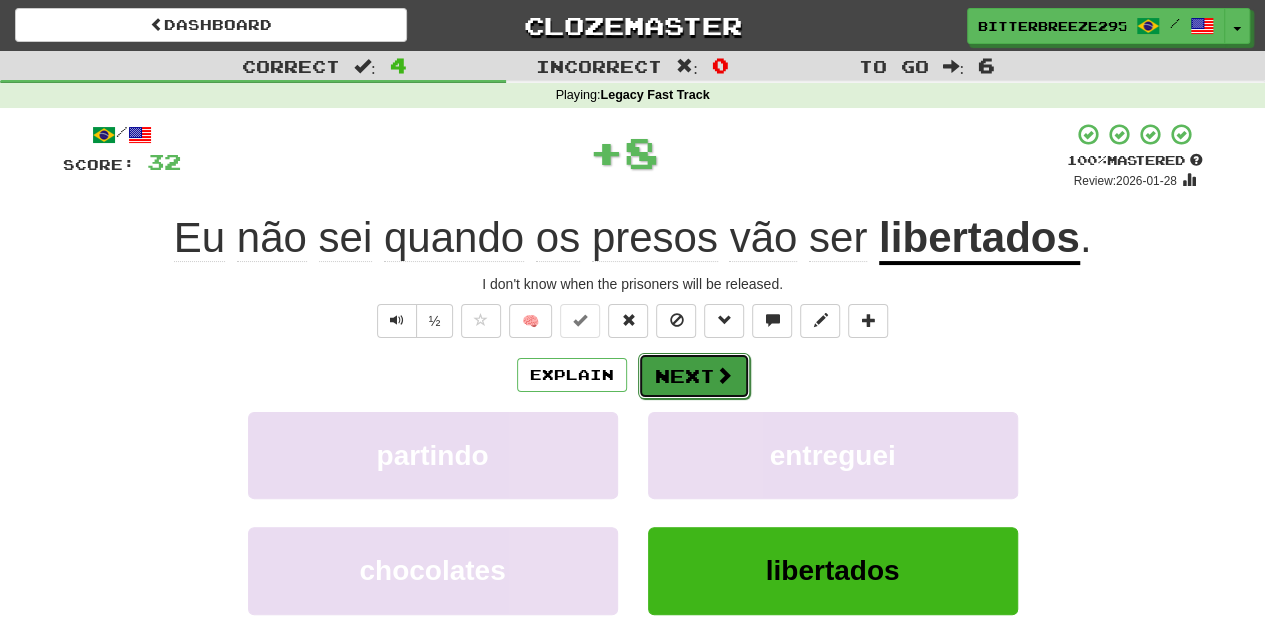 click on "Next" at bounding box center (694, 376) 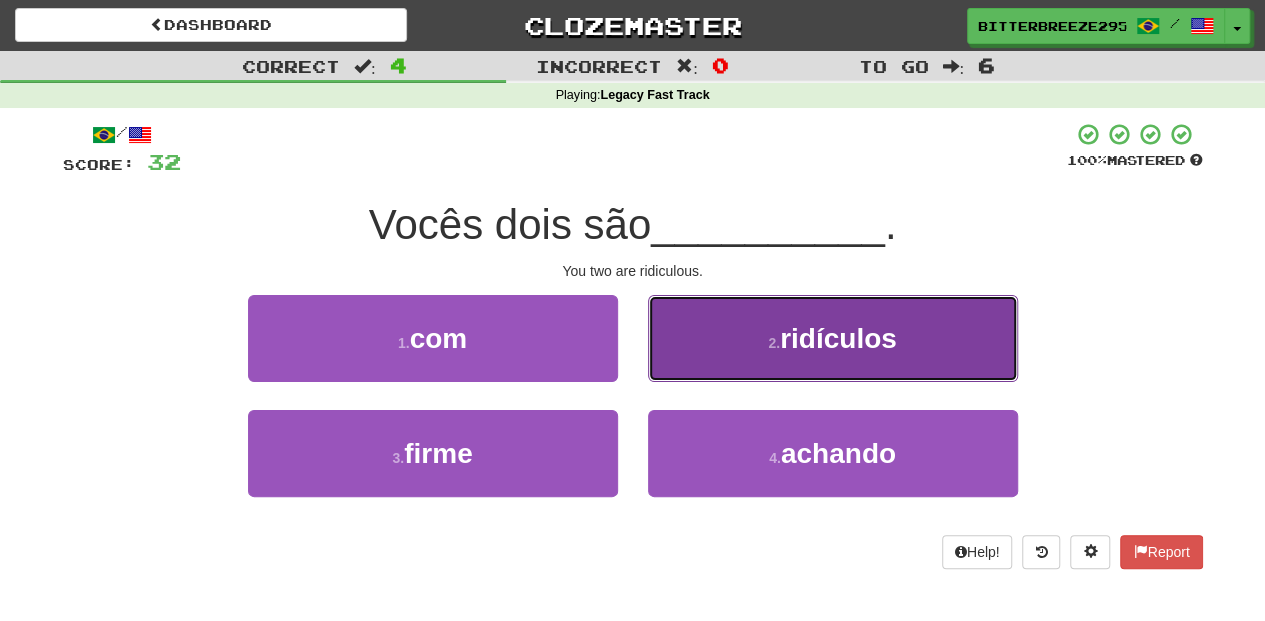 click on "2 .  ridículos" at bounding box center [833, 338] 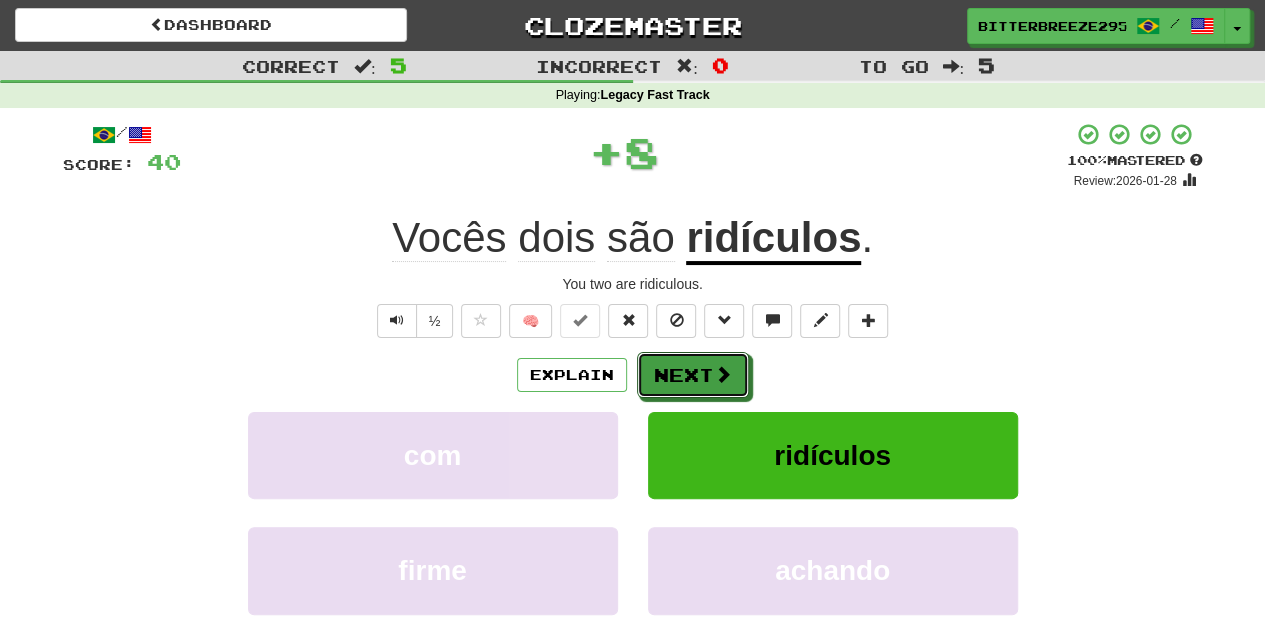 click on "Next" at bounding box center (693, 375) 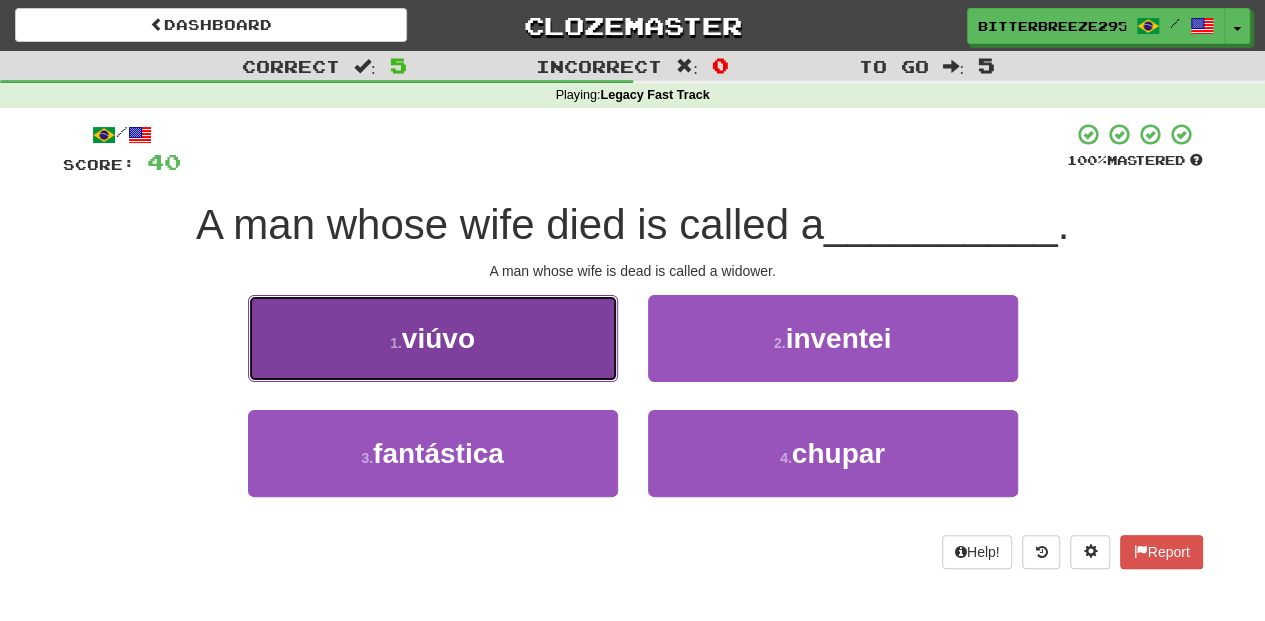 click on "1 .  viúvo" at bounding box center (433, 338) 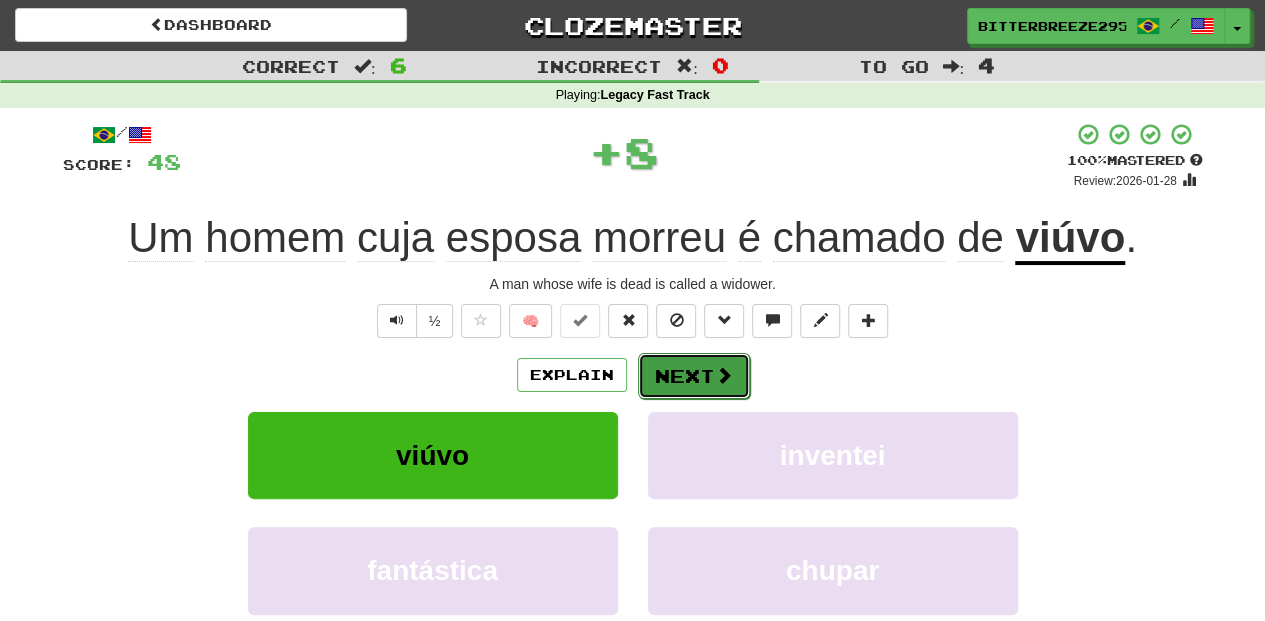 click on "Next" at bounding box center [694, 376] 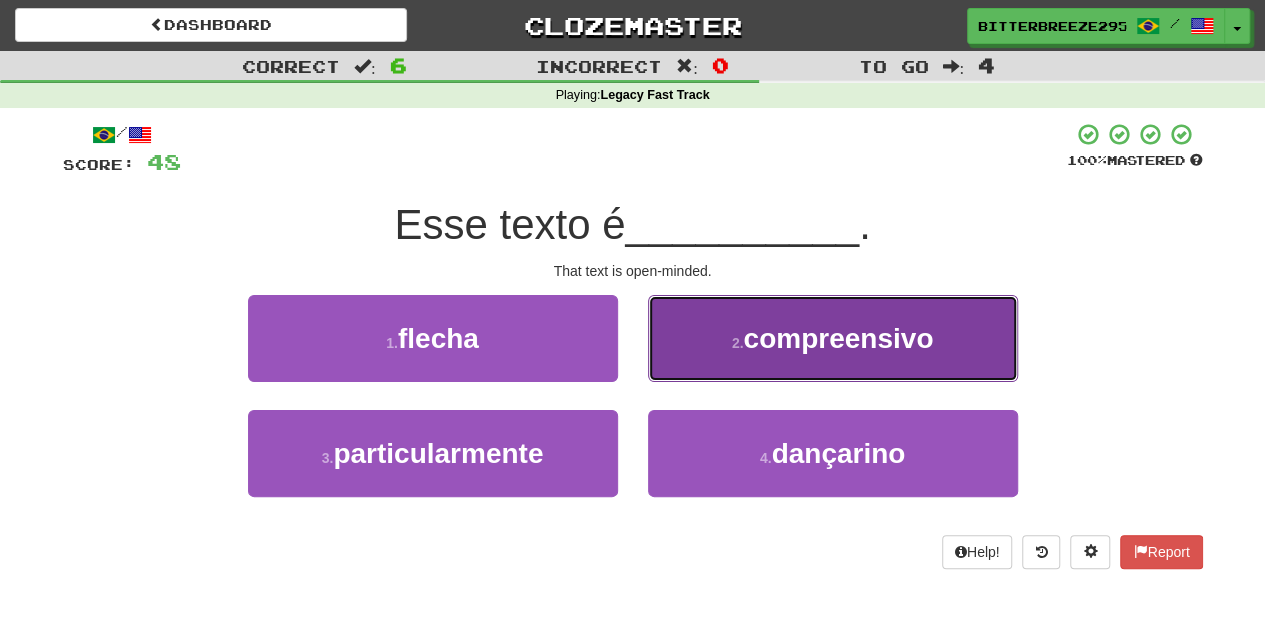 click on "2 .  compreensivo" at bounding box center (833, 338) 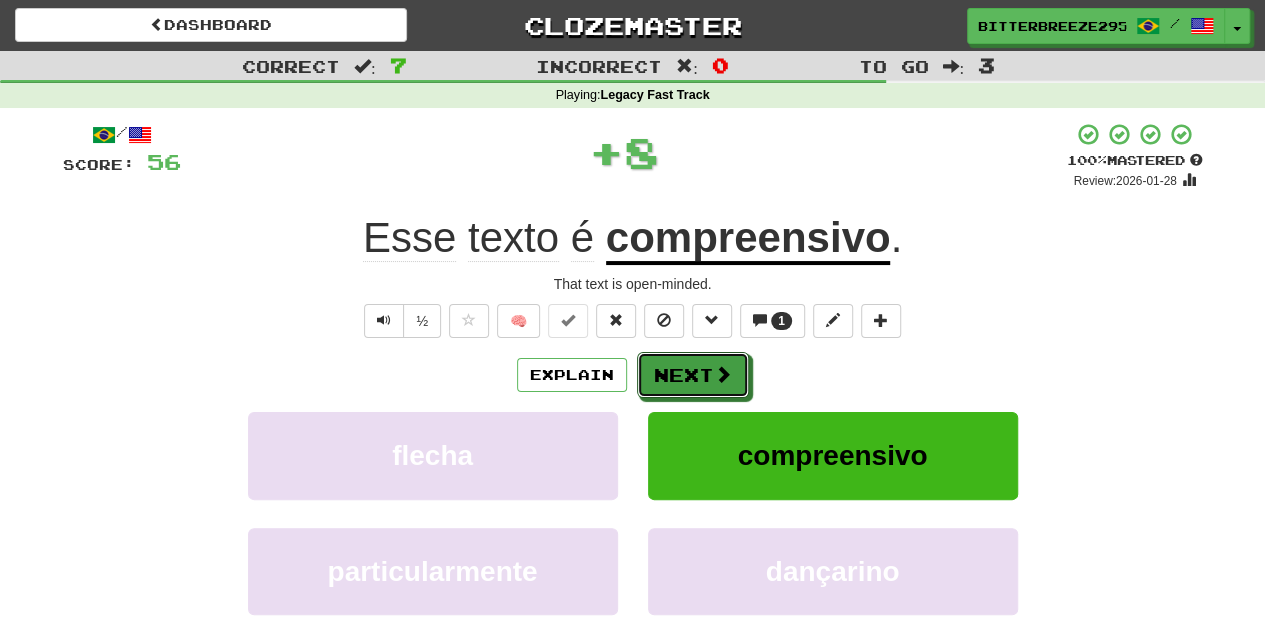 click on "Next" at bounding box center [693, 375] 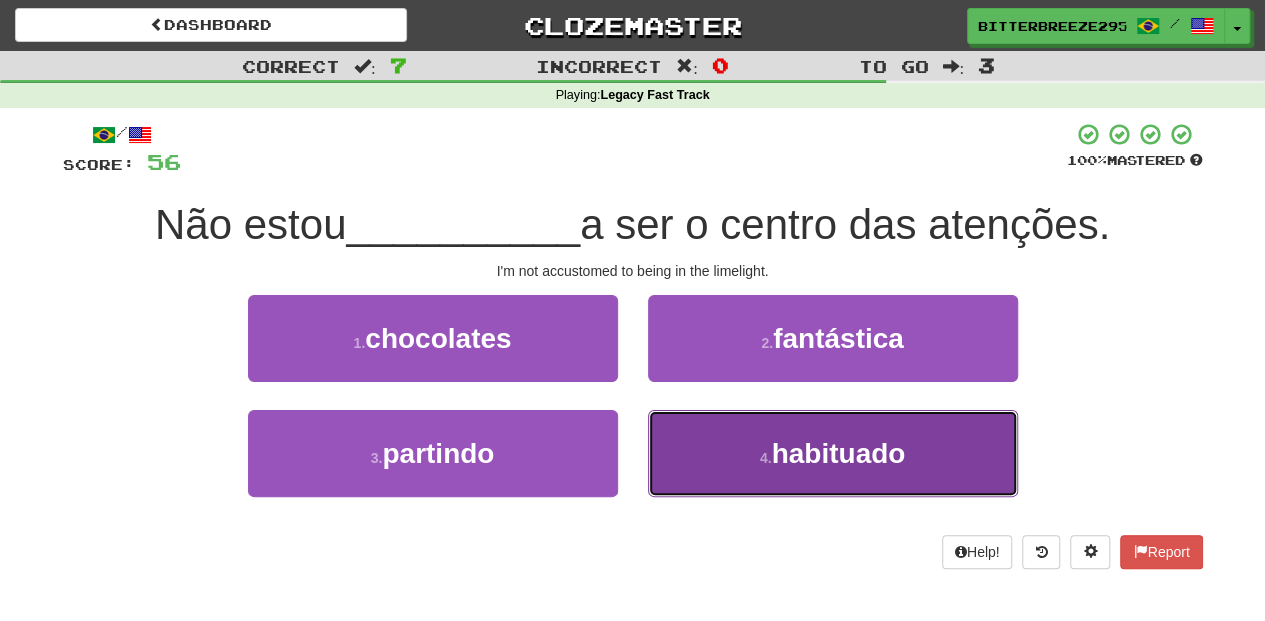 click on "4 .  habituado" at bounding box center (833, 453) 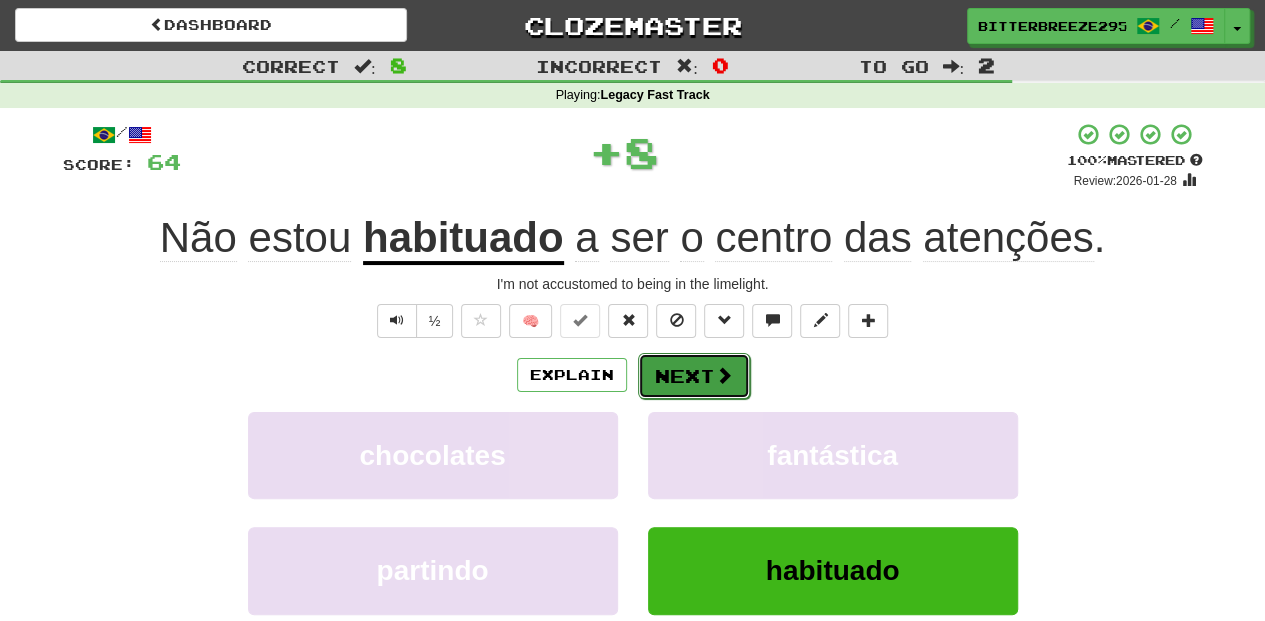 click on "Next" at bounding box center [694, 376] 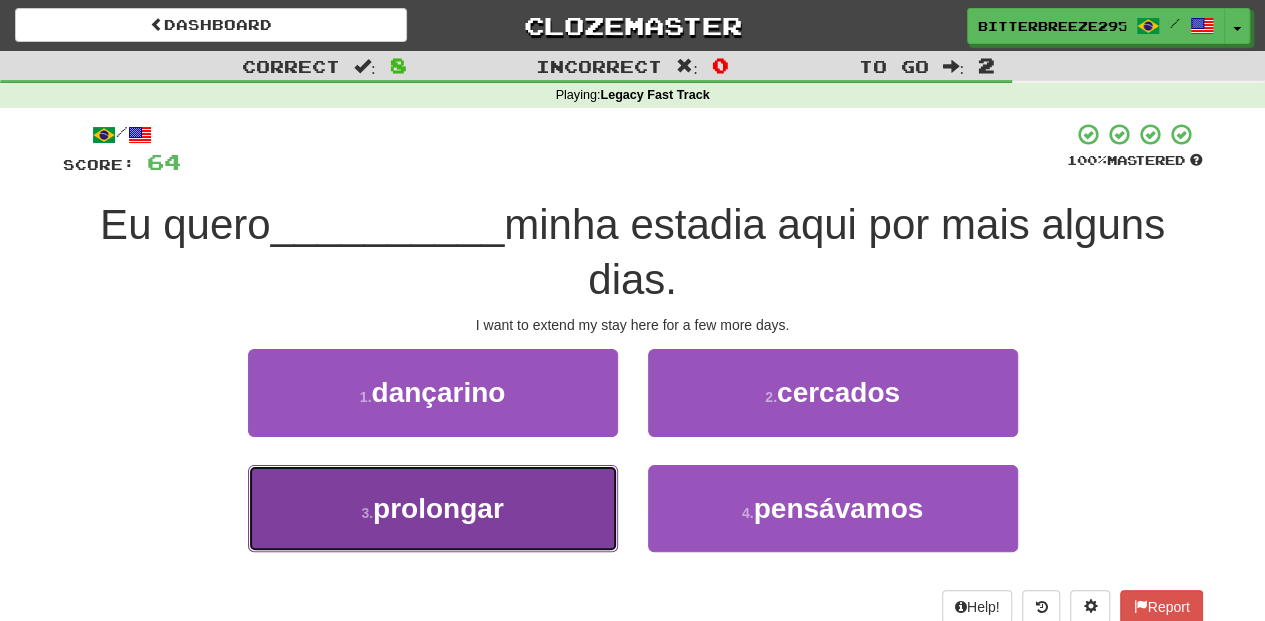 click on "3 .  prolongar" at bounding box center (433, 508) 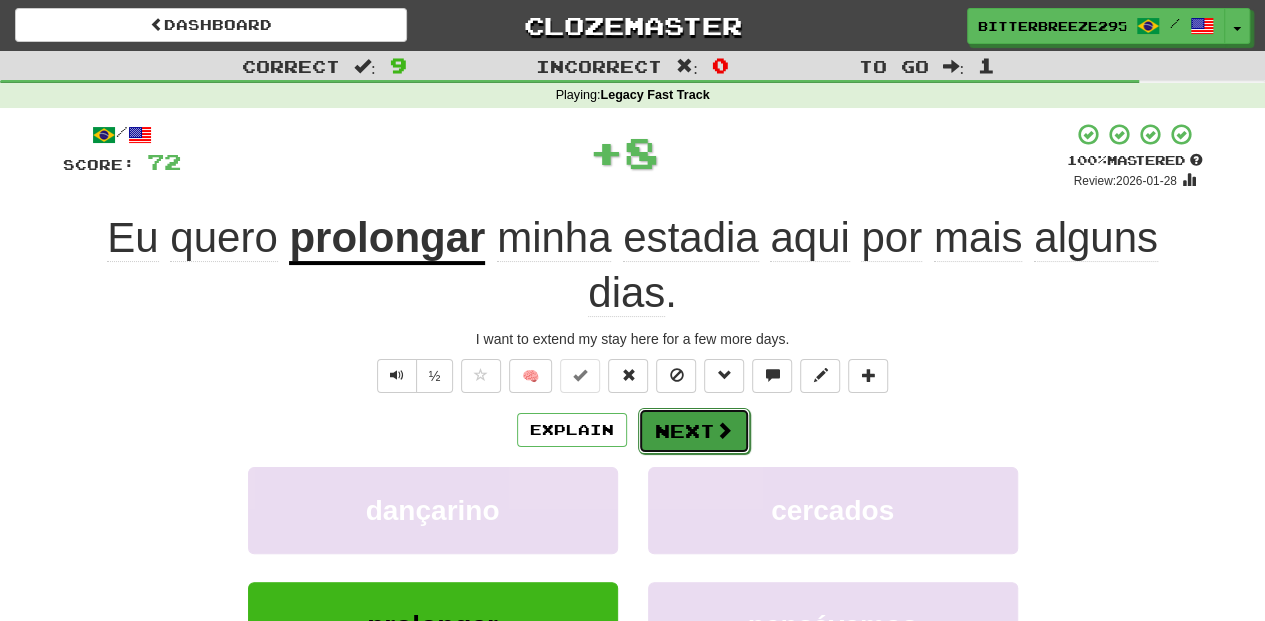 click on "Next" at bounding box center (694, 431) 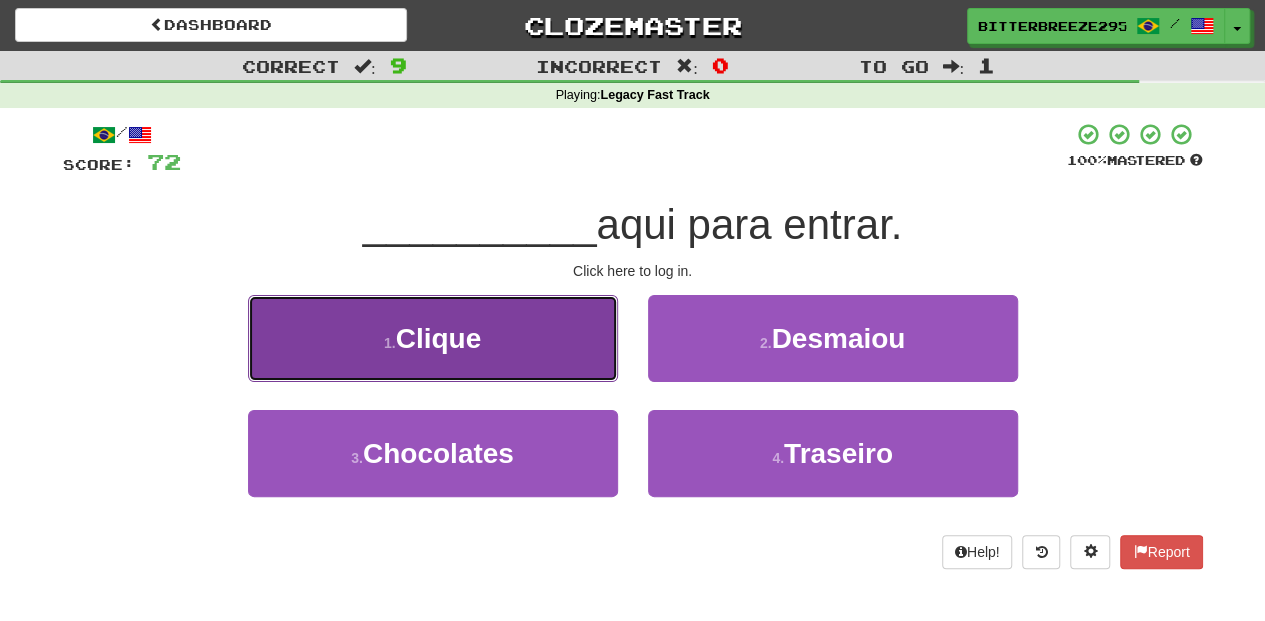 click on "1 .  Clique" at bounding box center (433, 338) 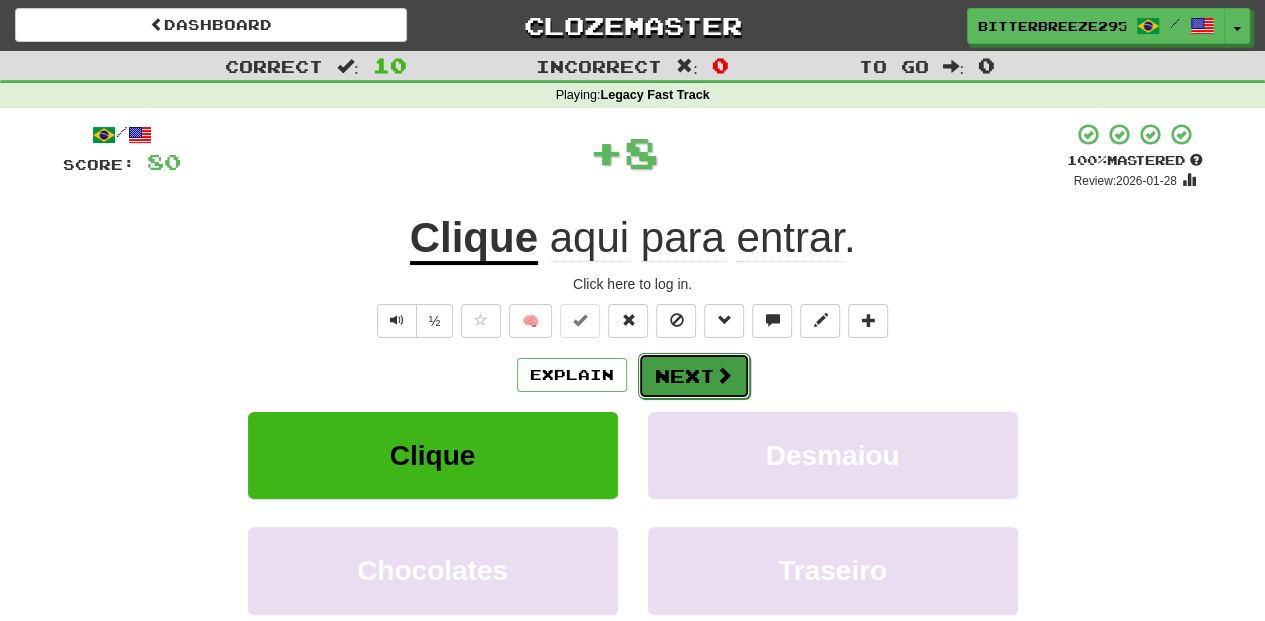 click on "Next" at bounding box center [694, 376] 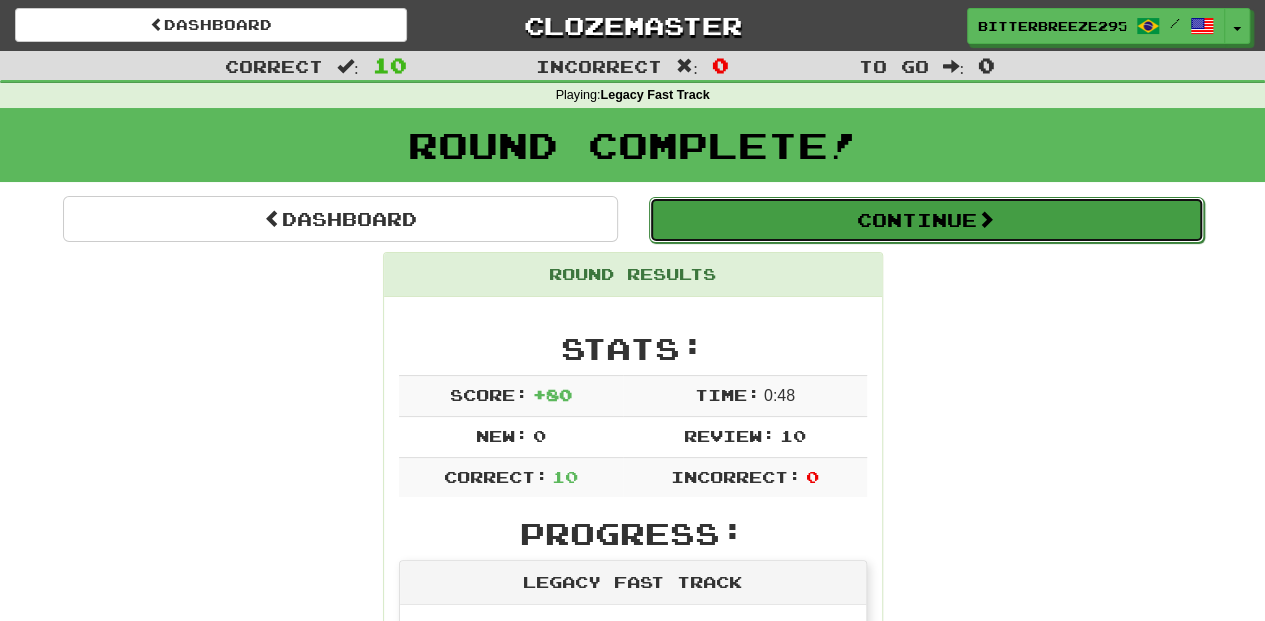 click on "Continue" at bounding box center (926, 220) 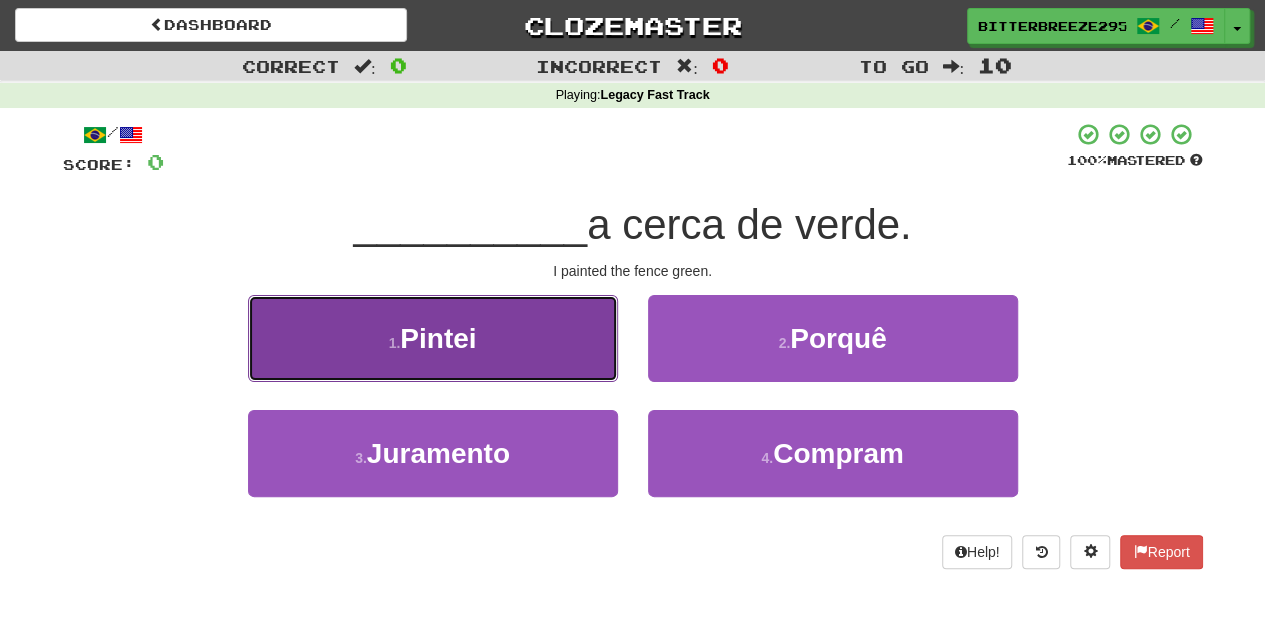 click on "I painted the fence green." at bounding box center (433, 338) 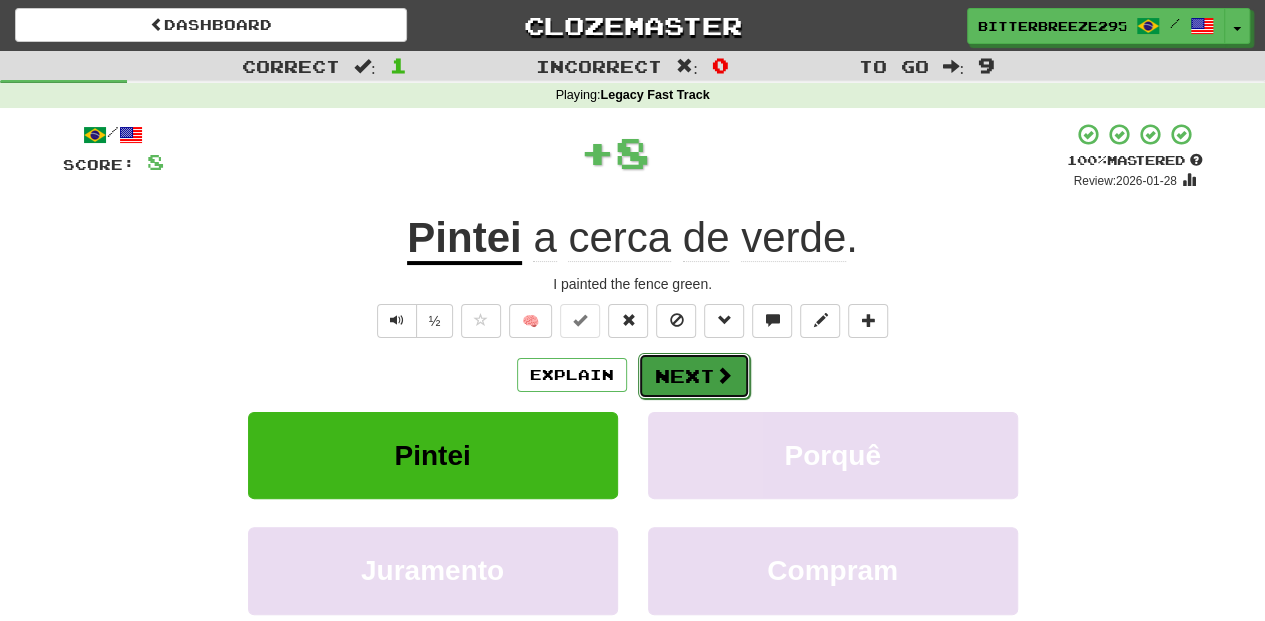click on "Next" at bounding box center [694, 376] 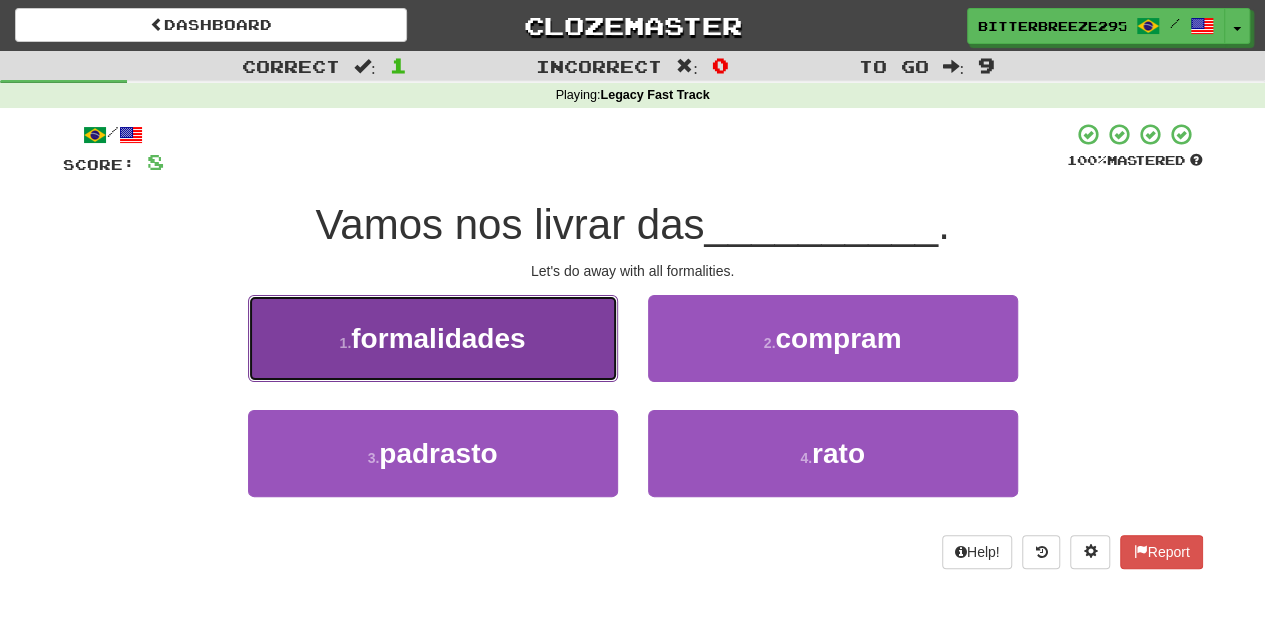 click on "1 .  formalidades" at bounding box center [433, 338] 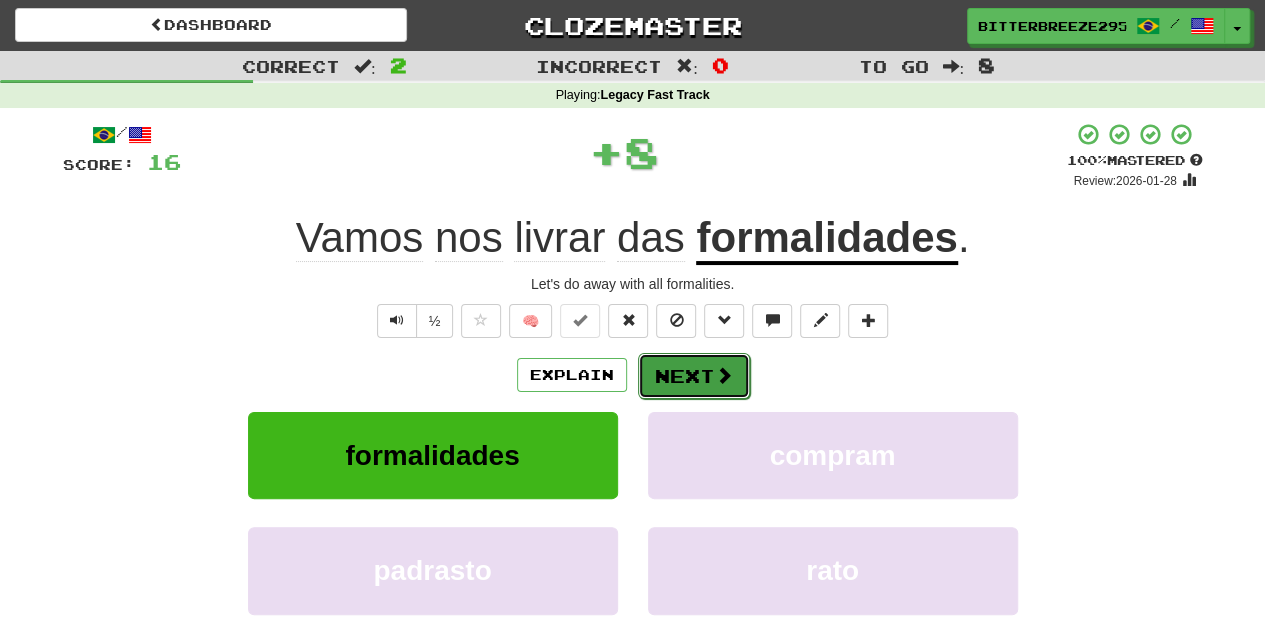 click on "Next" at bounding box center [694, 376] 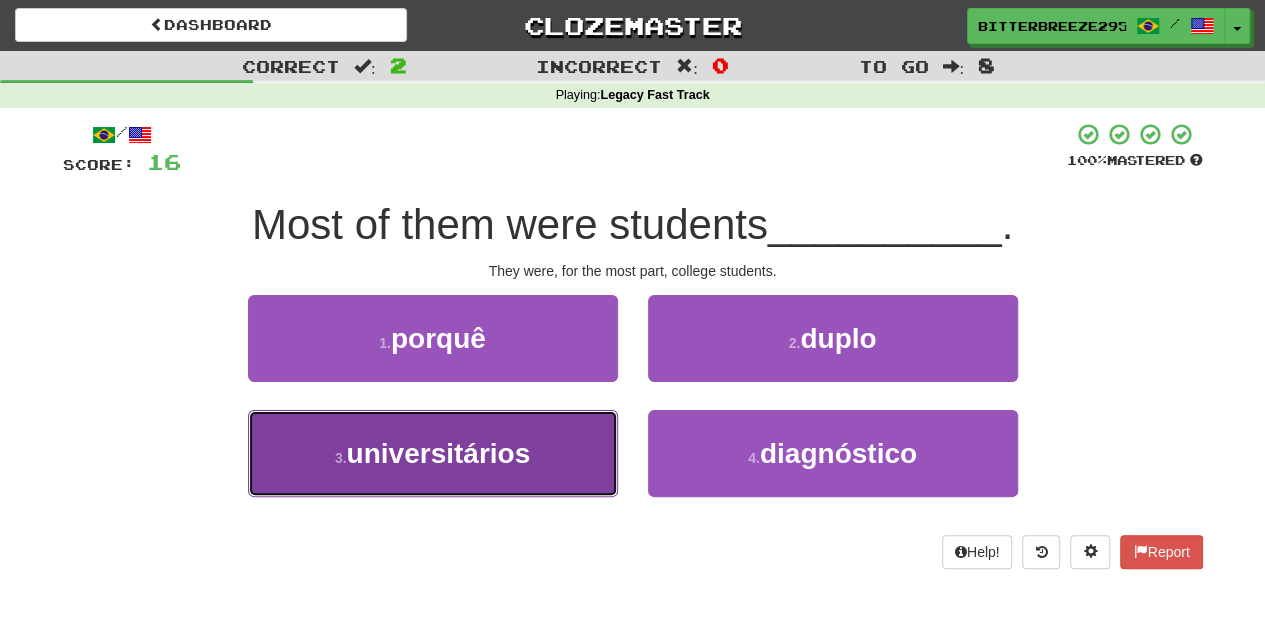 click on "3 .  universitários" at bounding box center (433, 453) 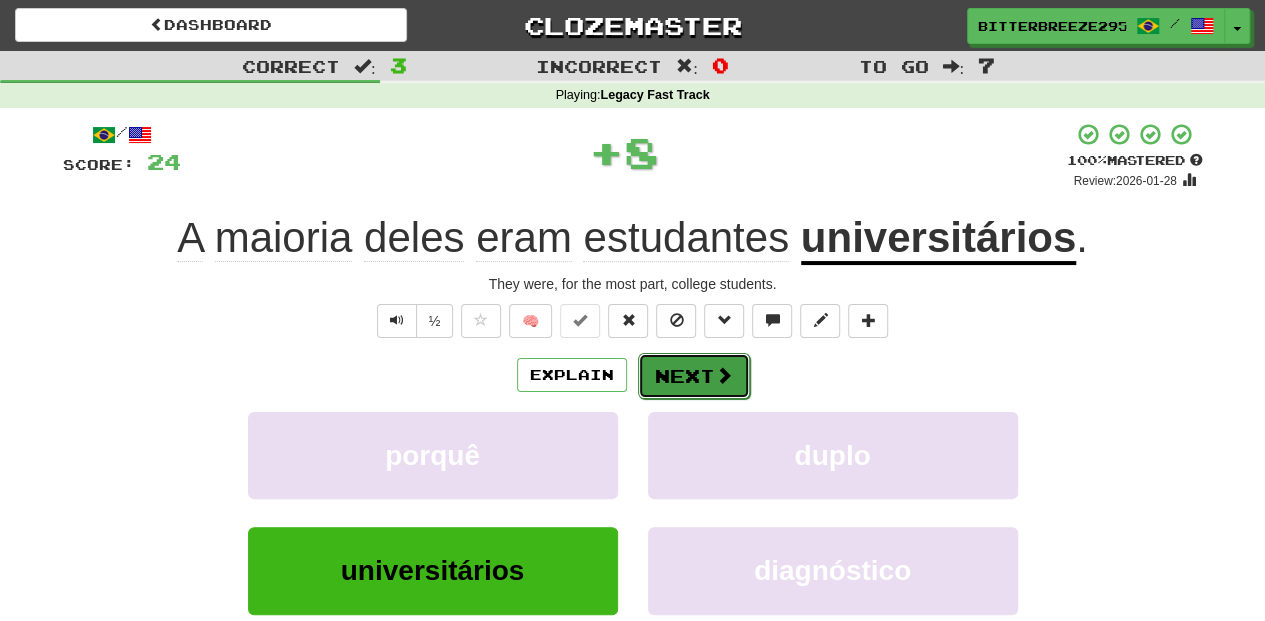 click on "Next" at bounding box center (694, 376) 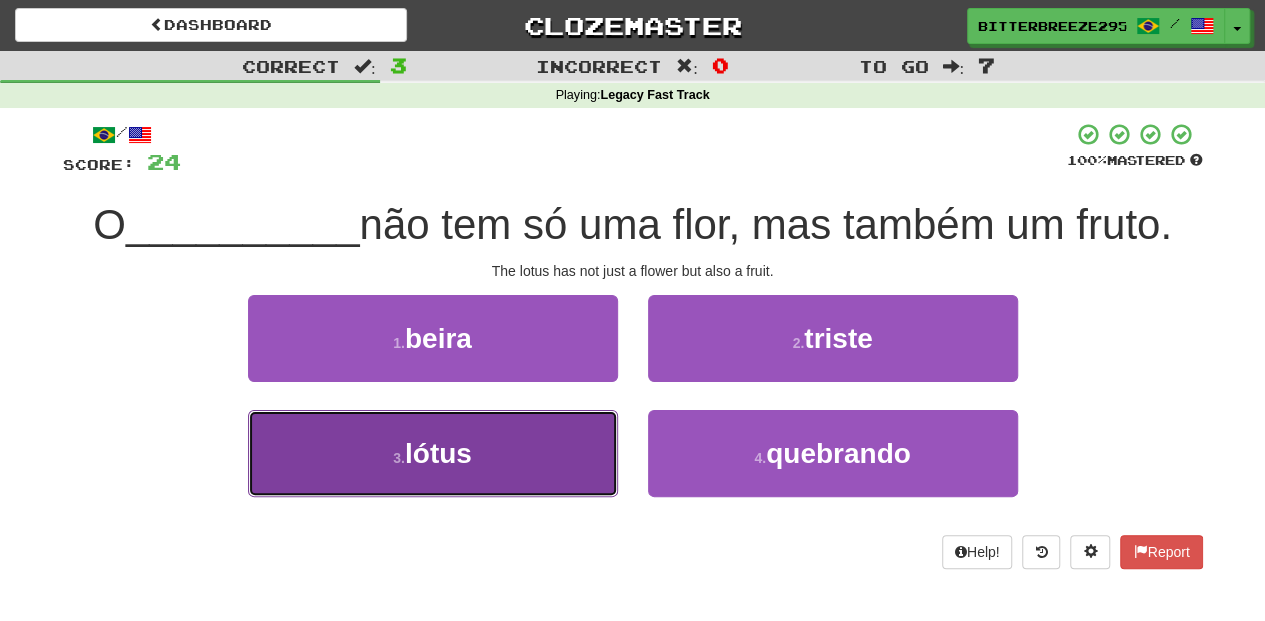 click on "3 .  lótus" at bounding box center (433, 453) 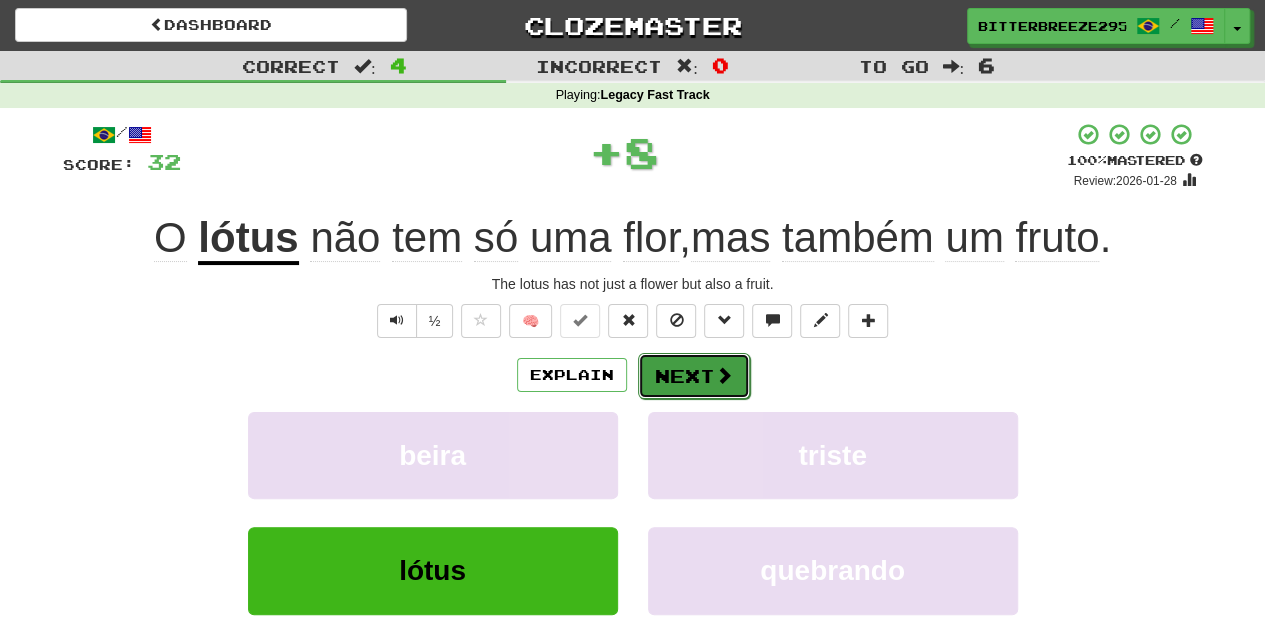 click on "Next" at bounding box center (694, 376) 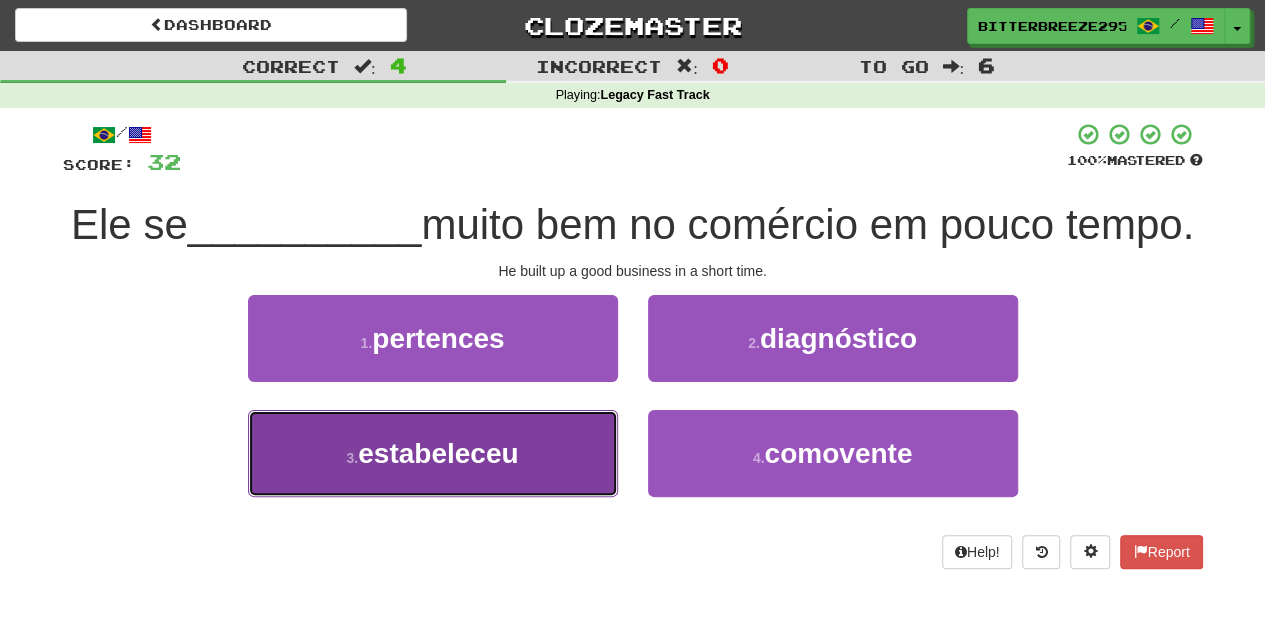 click on "3 .  estabeleceu" at bounding box center [433, 453] 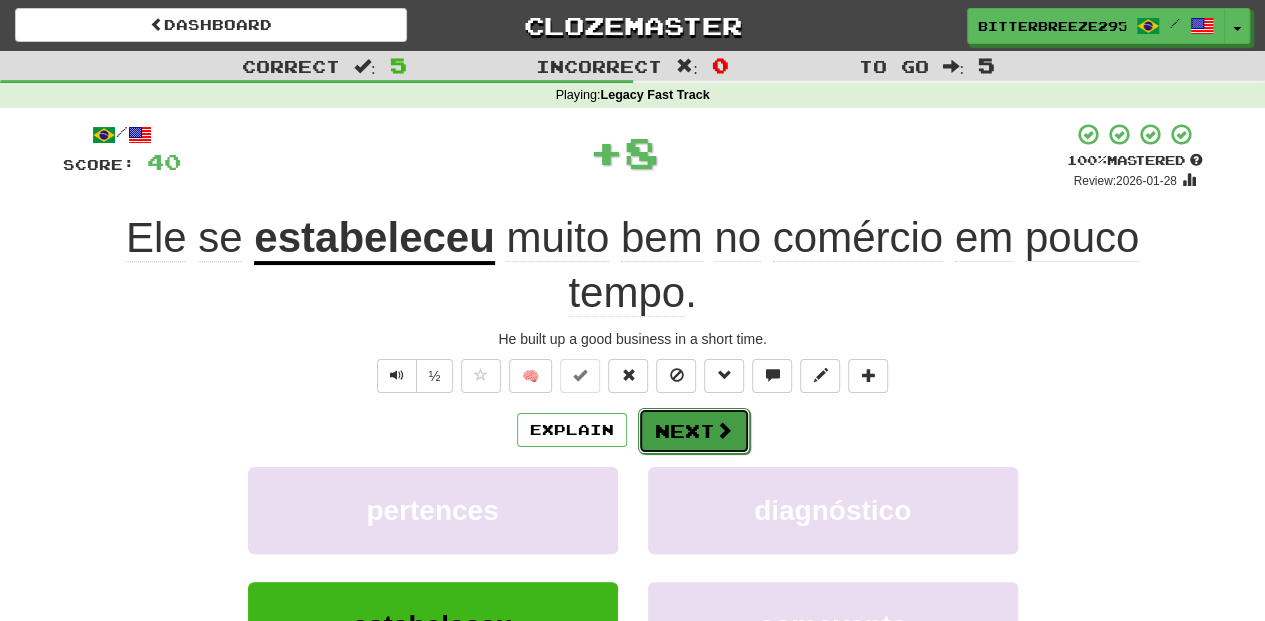 click on "Next" at bounding box center [694, 431] 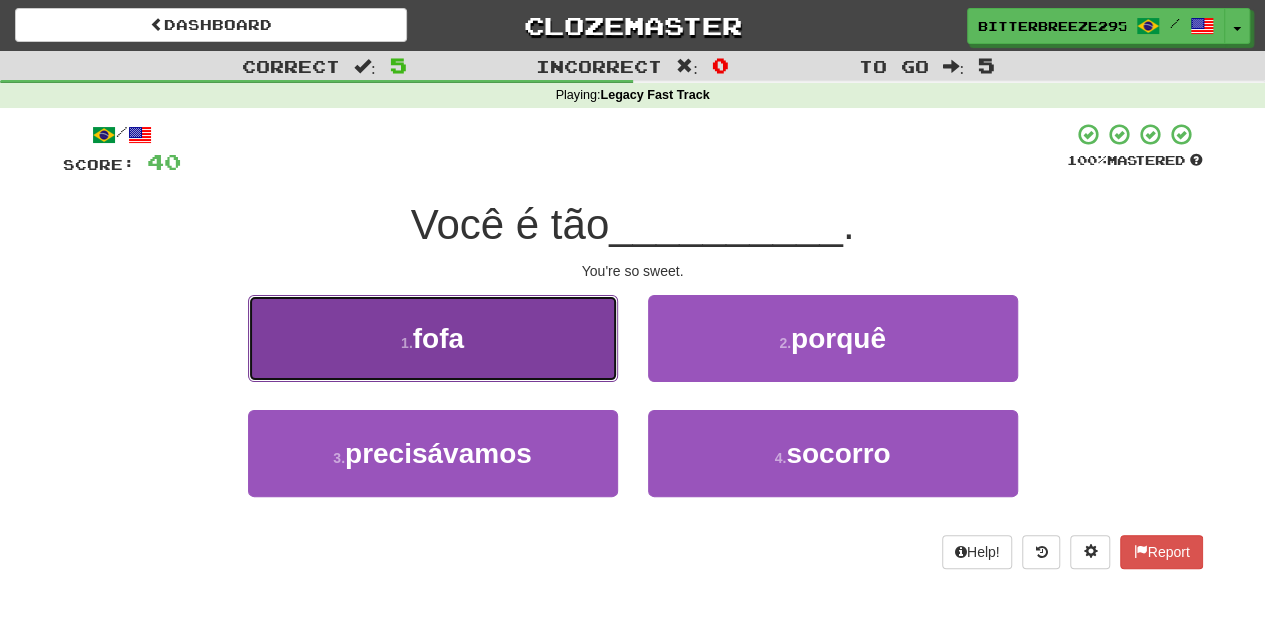 click on "1 .  fofa" at bounding box center (433, 338) 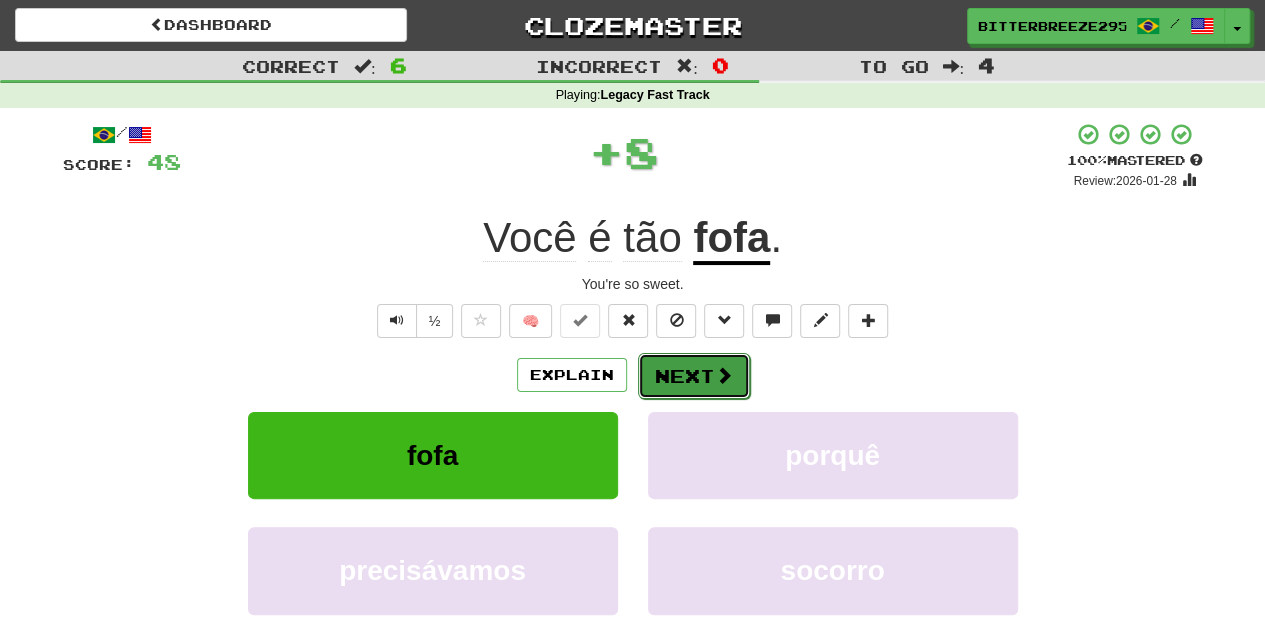 click on "Next" at bounding box center [694, 376] 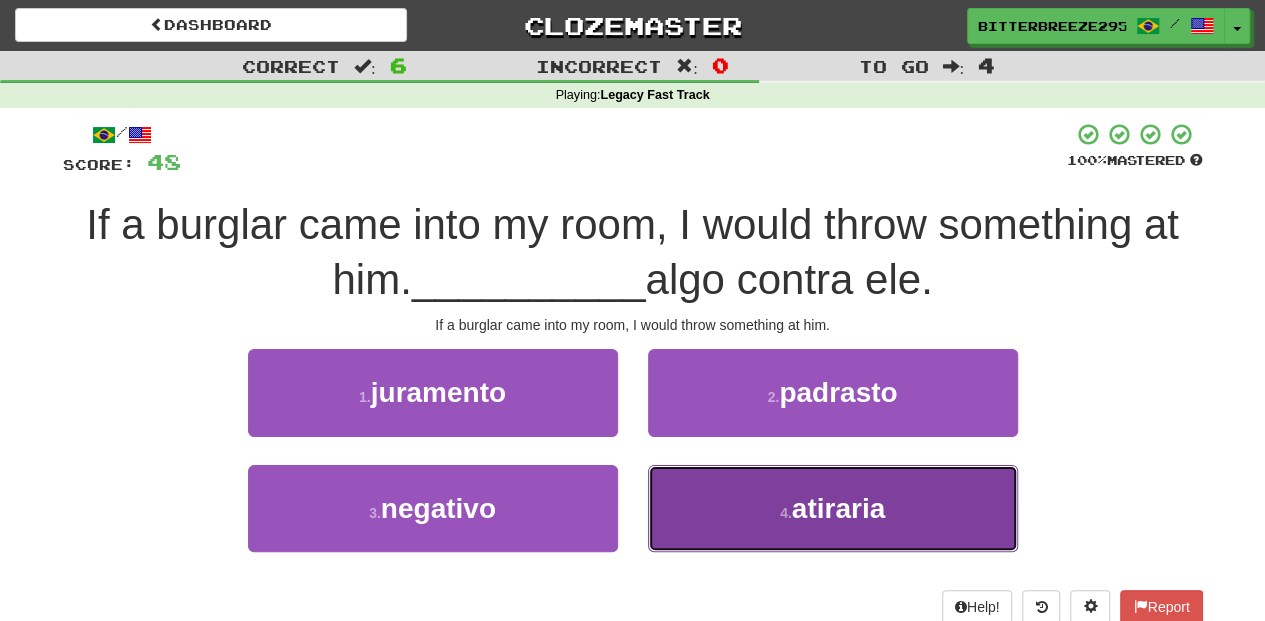 click on "4 .  atiraria" at bounding box center (833, 508) 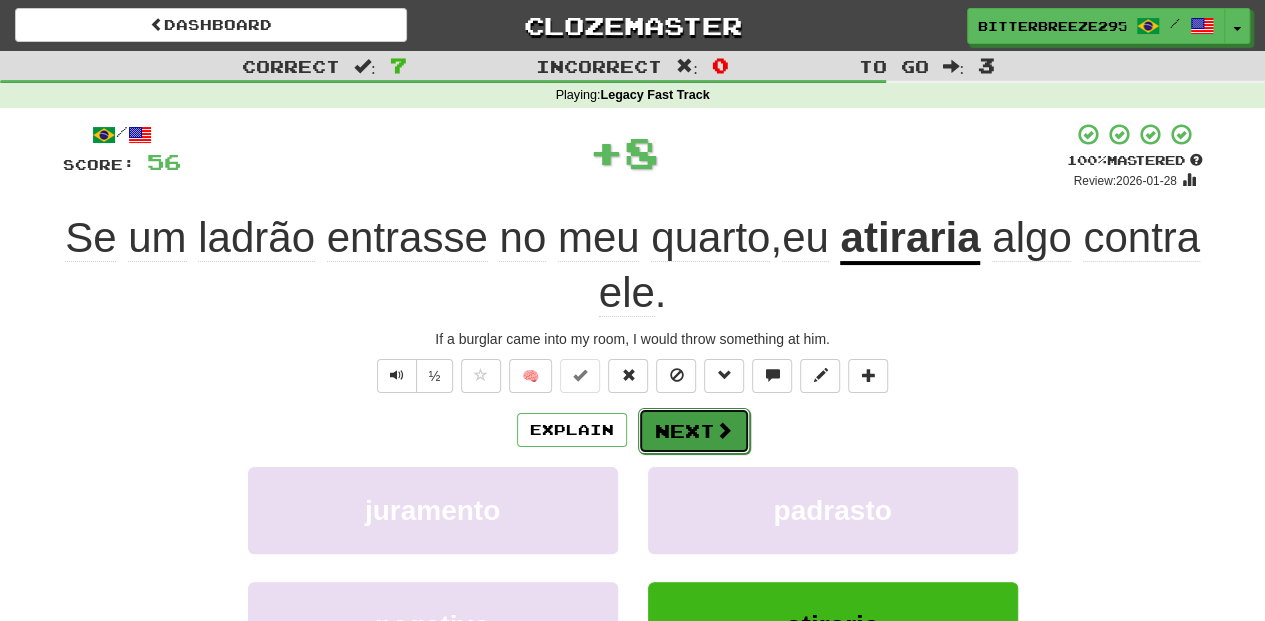 click on "Next" at bounding box center (694, 431) 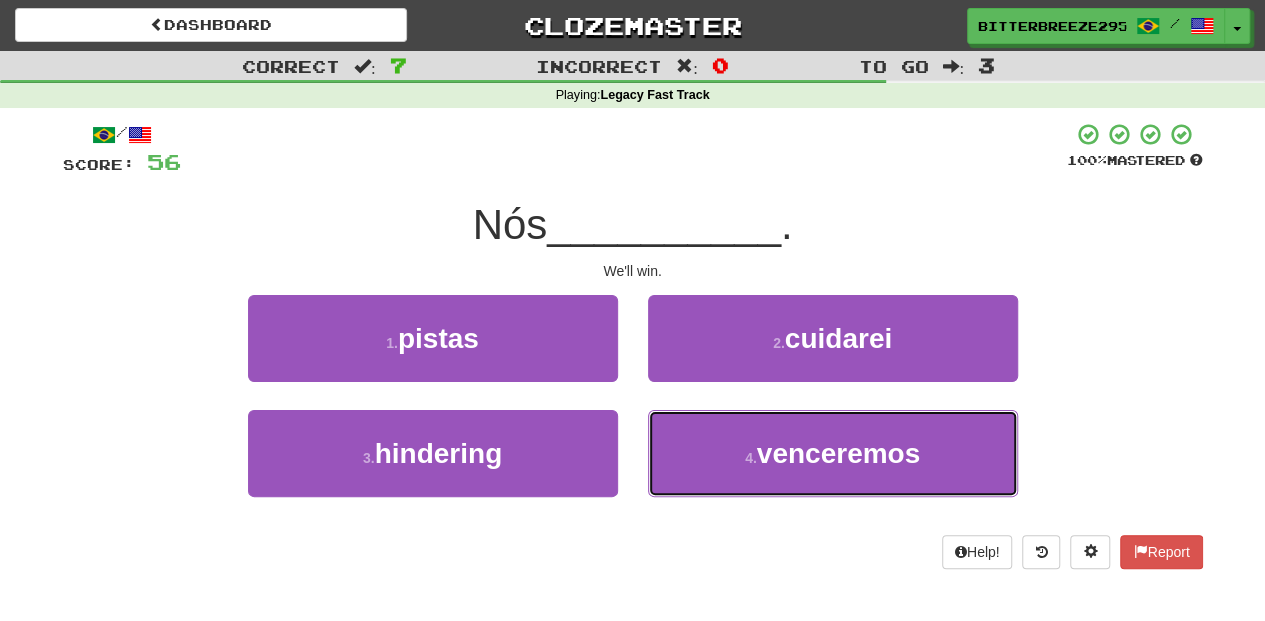 drag, startPoint x: 697, startPoint y: 443, endPoint x: 660, endPoint y: 548, distance: 111.32835 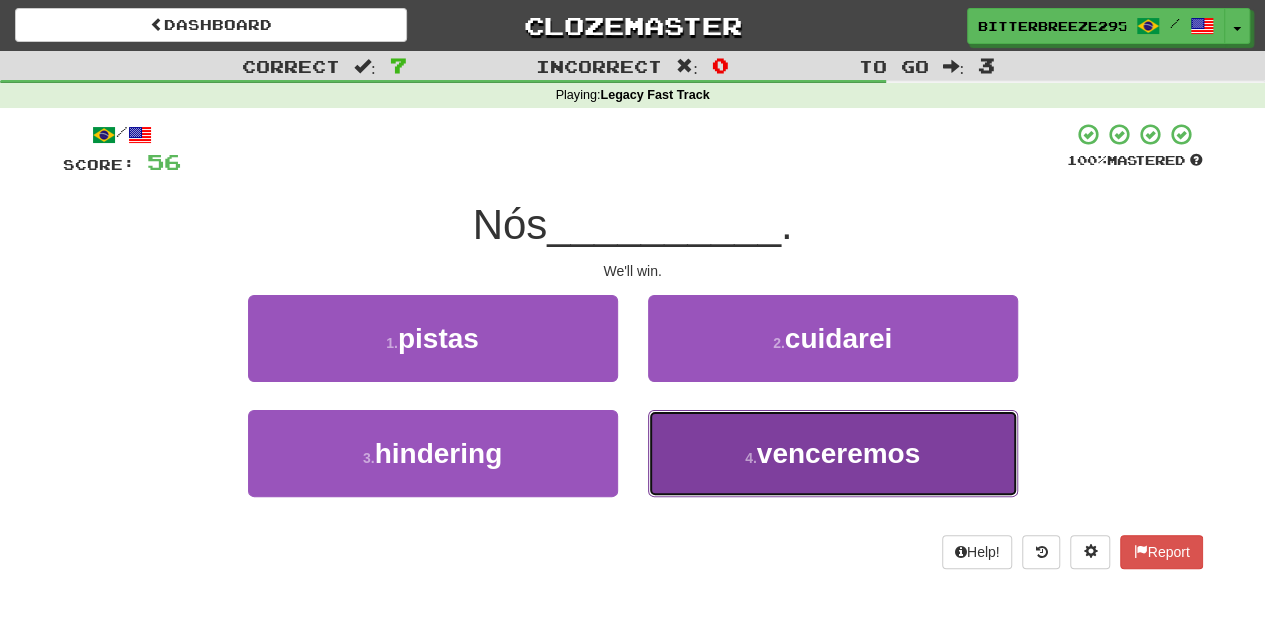 click on "4 .  venceremos" at bounding box center (833, 453) 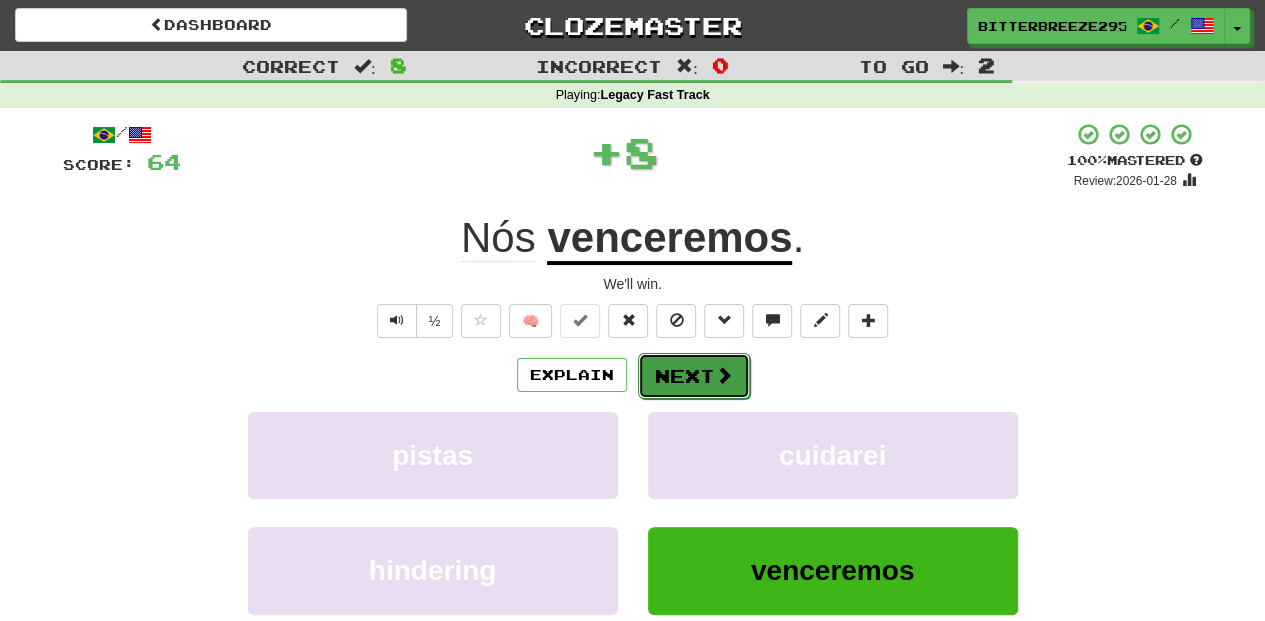 click on "Next" at bounding box center [694, 376] 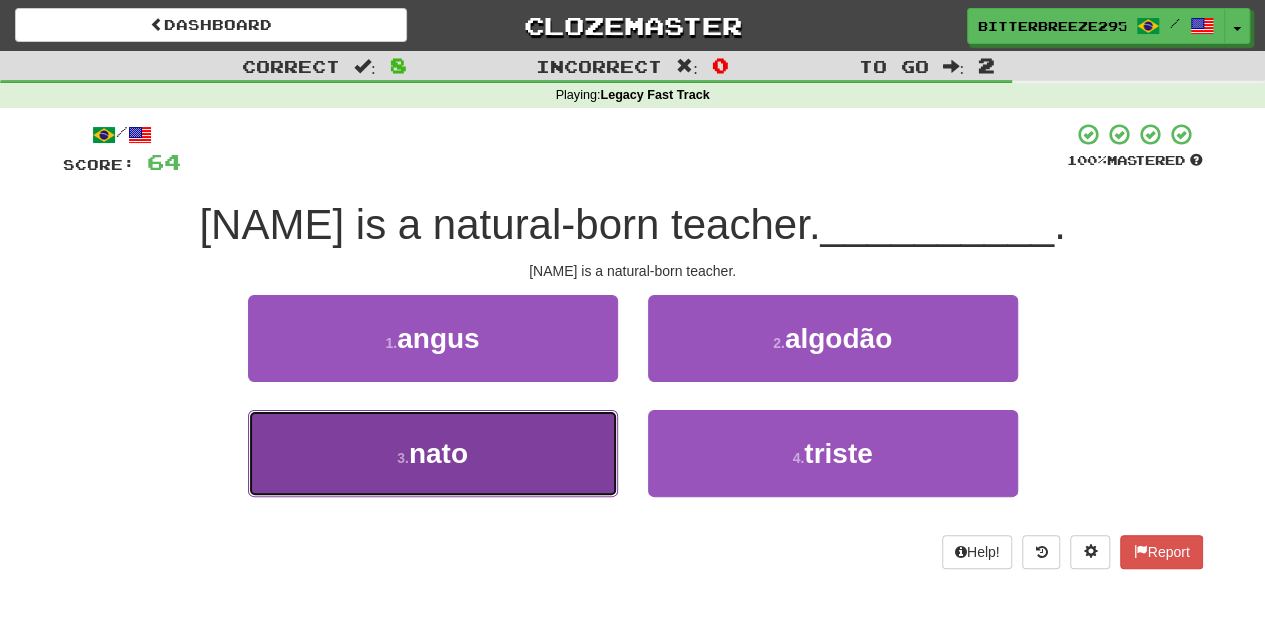 click on "3 .  nato" at bounding box center (433, 453) 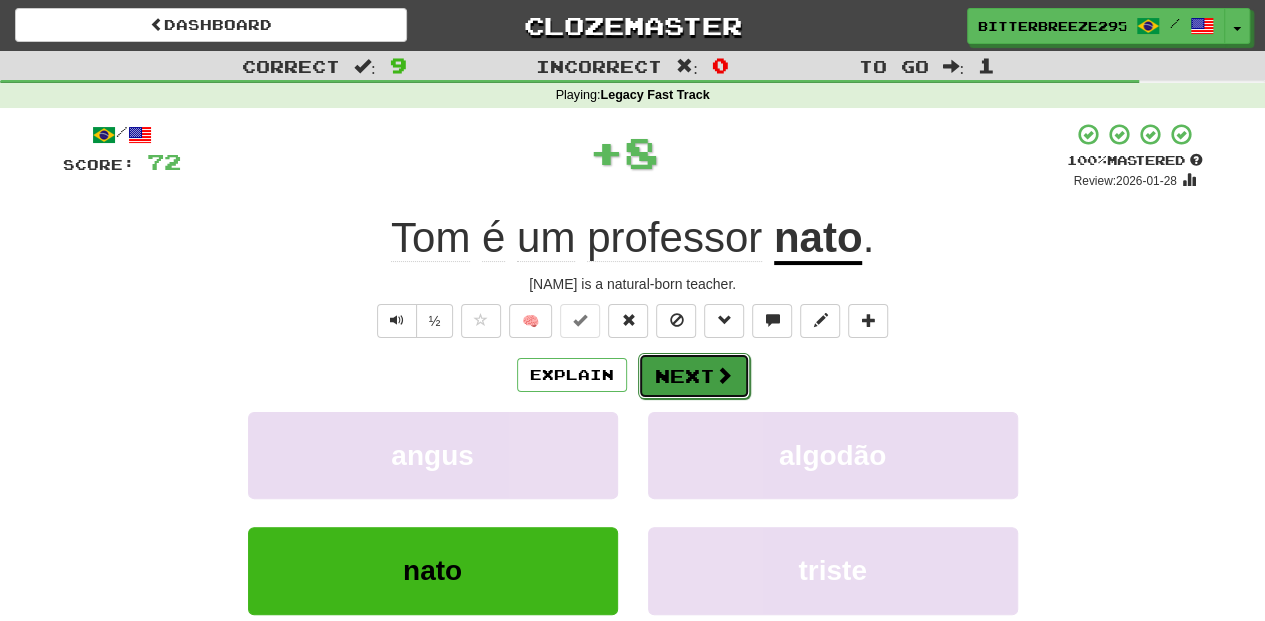 click on "Next" at bounding box center [694, 376] 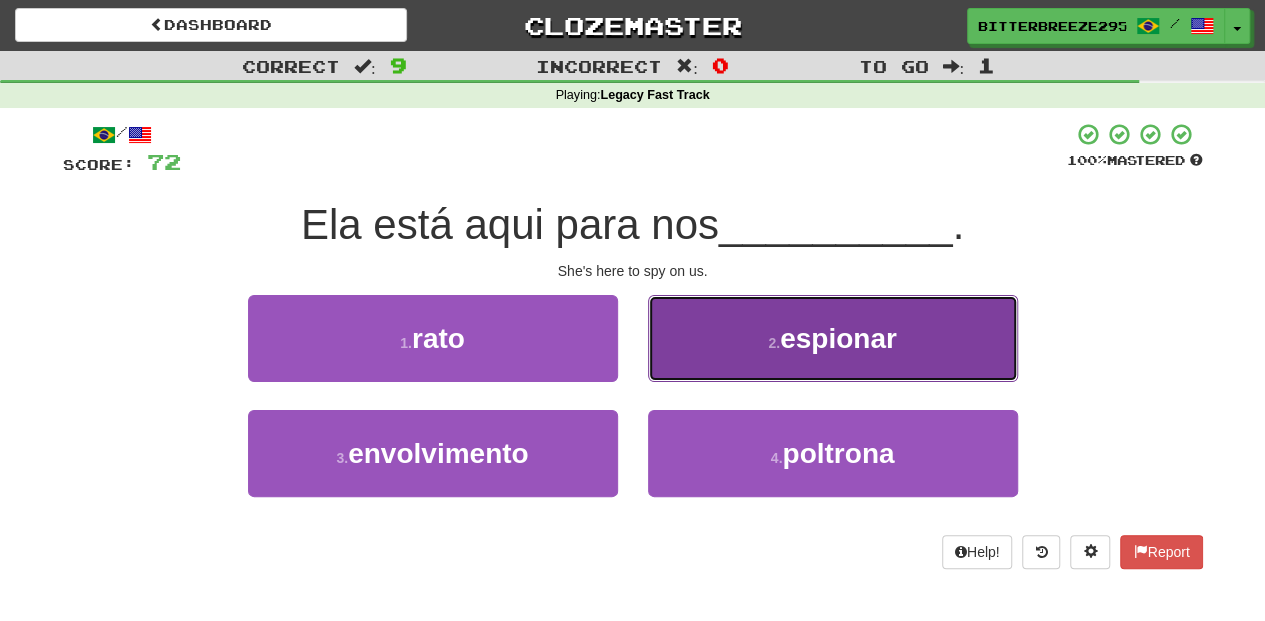 click on "2 .  espionar" at bounding box center (833, 338) 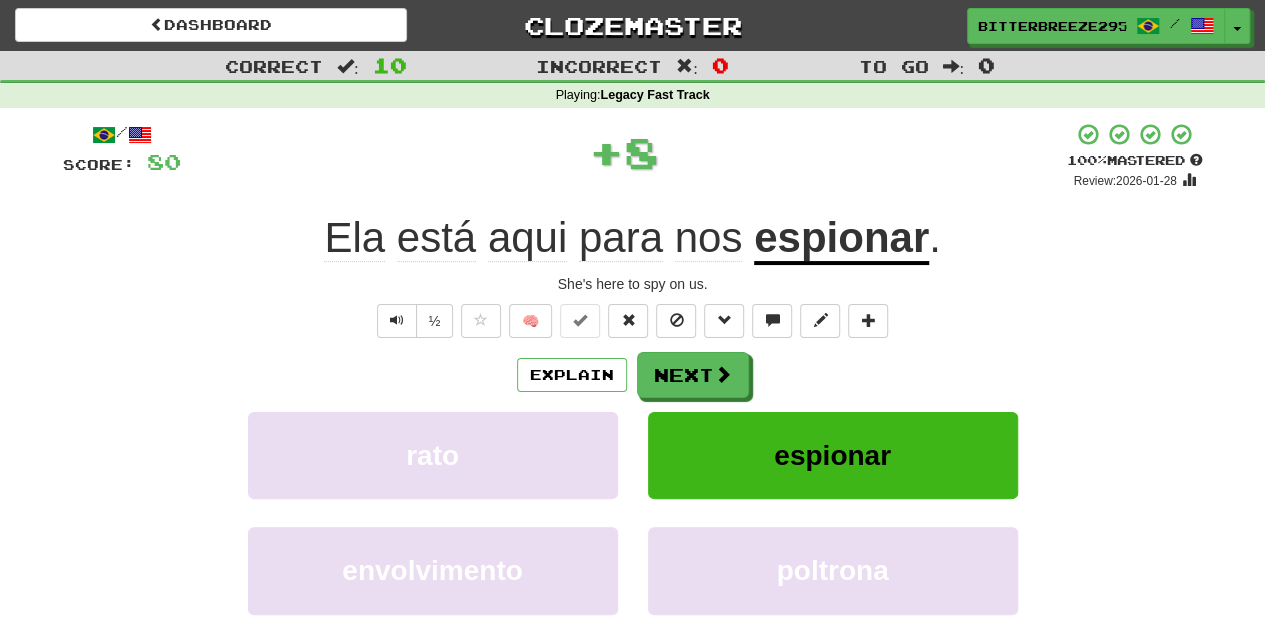click on "/  Score:   80 + 8 100 %  Mastered Review:  2026-01-28 She   is   here   to spy on us . She's here to spy on us. ½ 🧠 Explain Next rato espionar envolvimento poltrona Learn more: rato espionar envolvimento poltrona  Help!  Report Sentence Source" at bounding box center [633, 435] 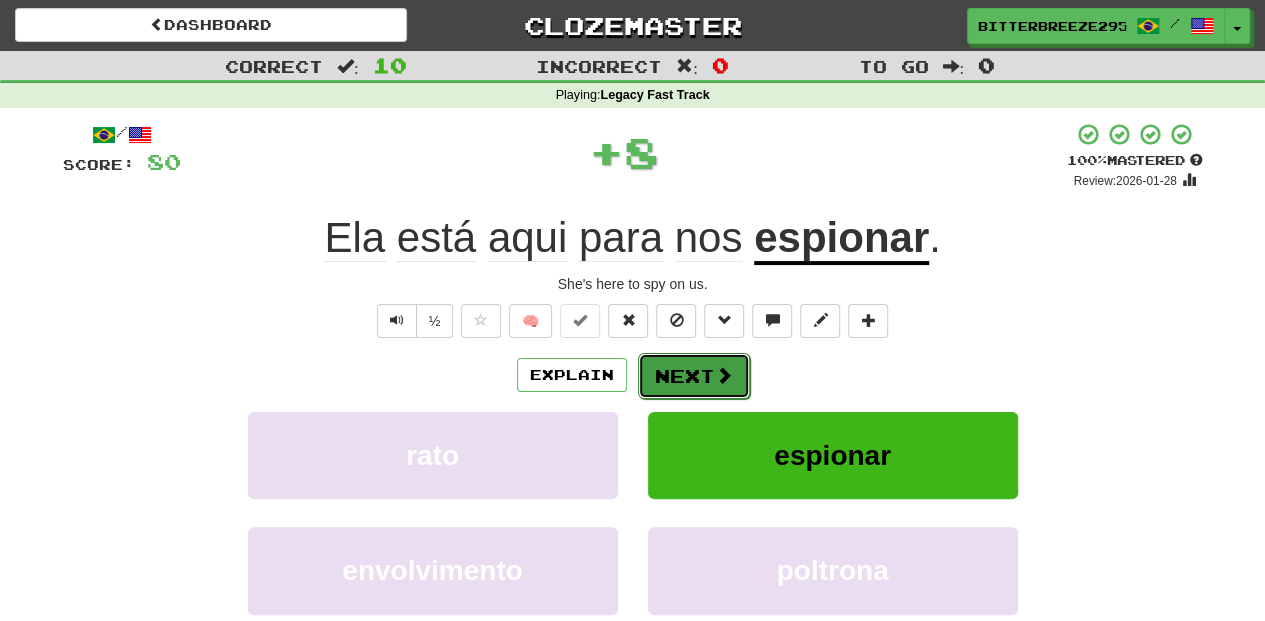 drag, startPoint x: 674, startPoint y: 350, endPoint x: 670, endPoint y: 364, distance: 14.56022 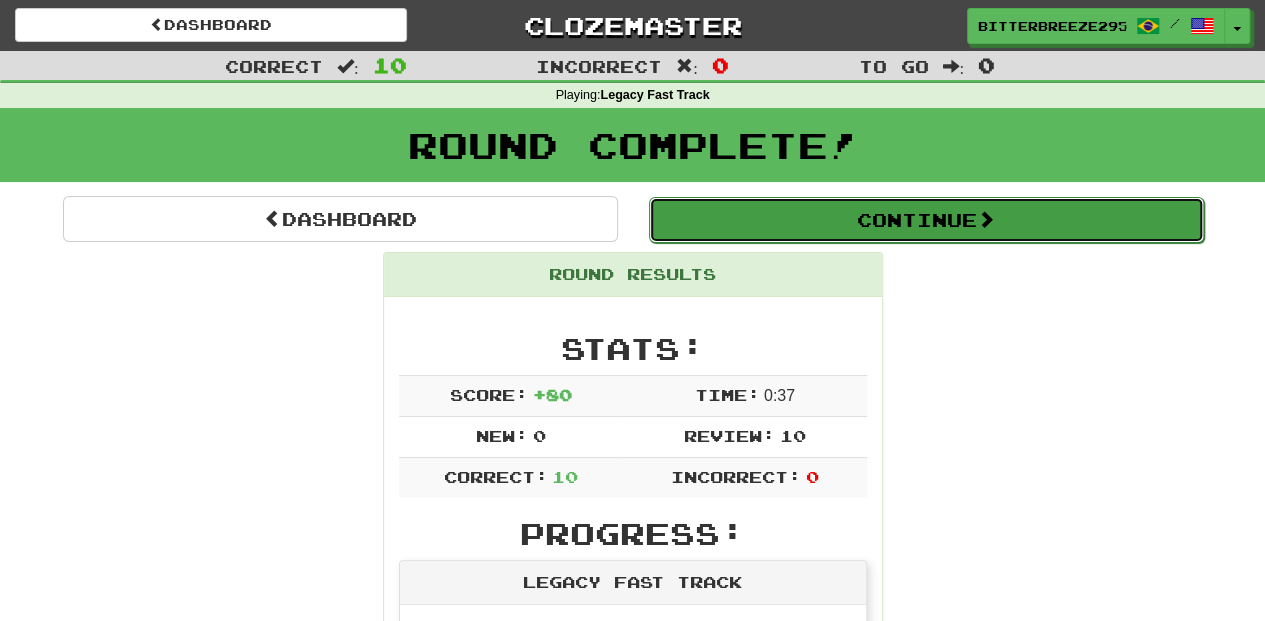 click on "Continue" at bounding box center [926, 220] 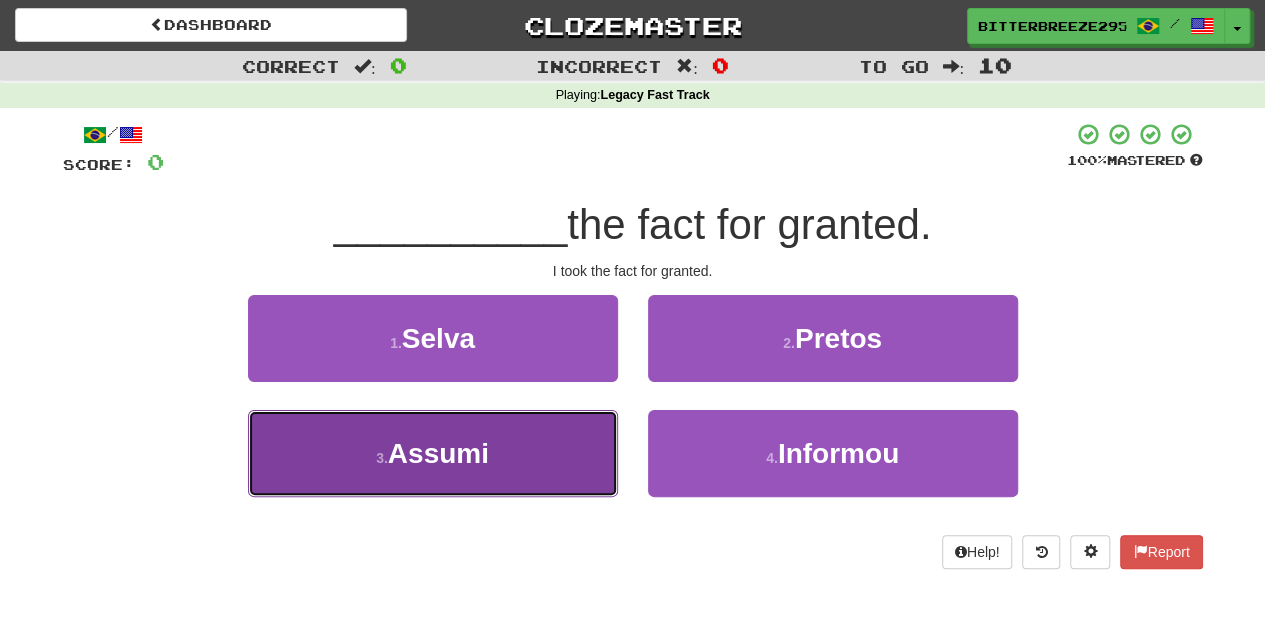 click on "Assumi" at bounding box center [433, 453] 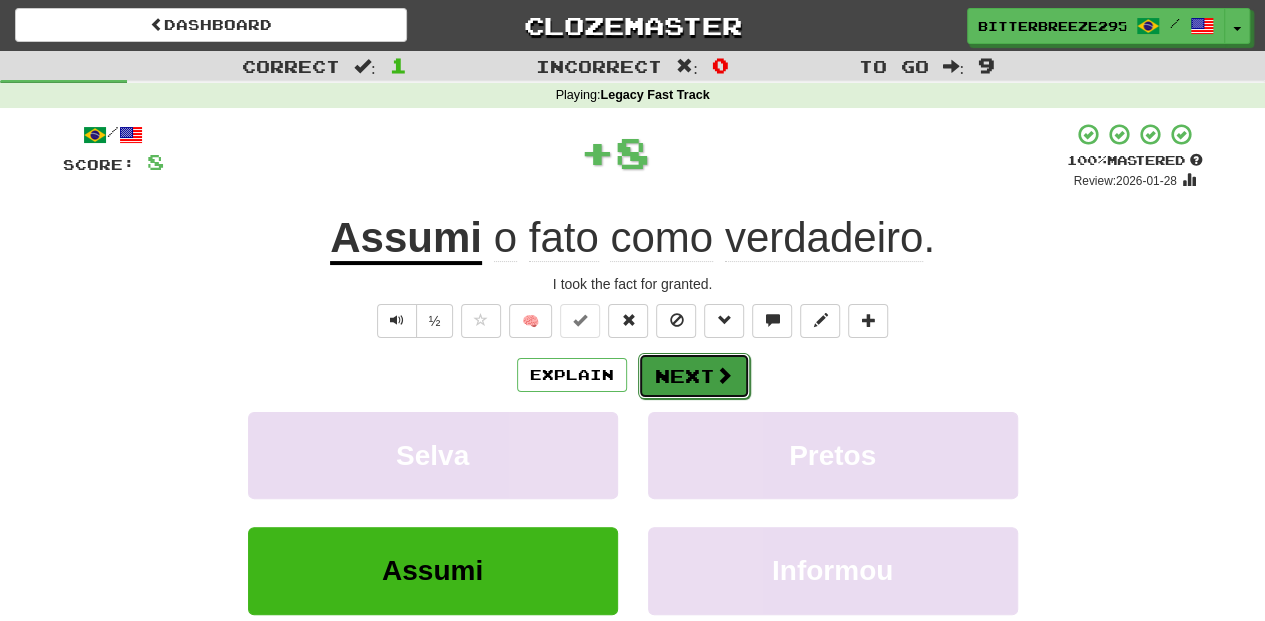 click on "Next" at bounding box center (694, 376) 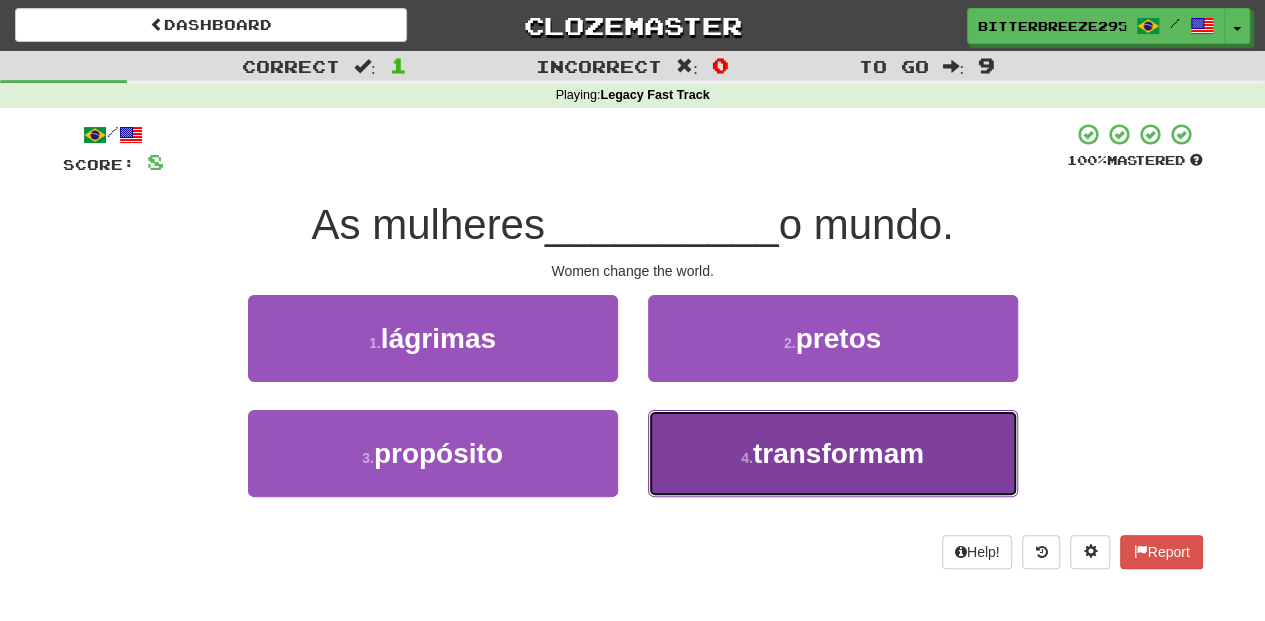 click on "4 .  transformam" at bounding box center (833, 453) 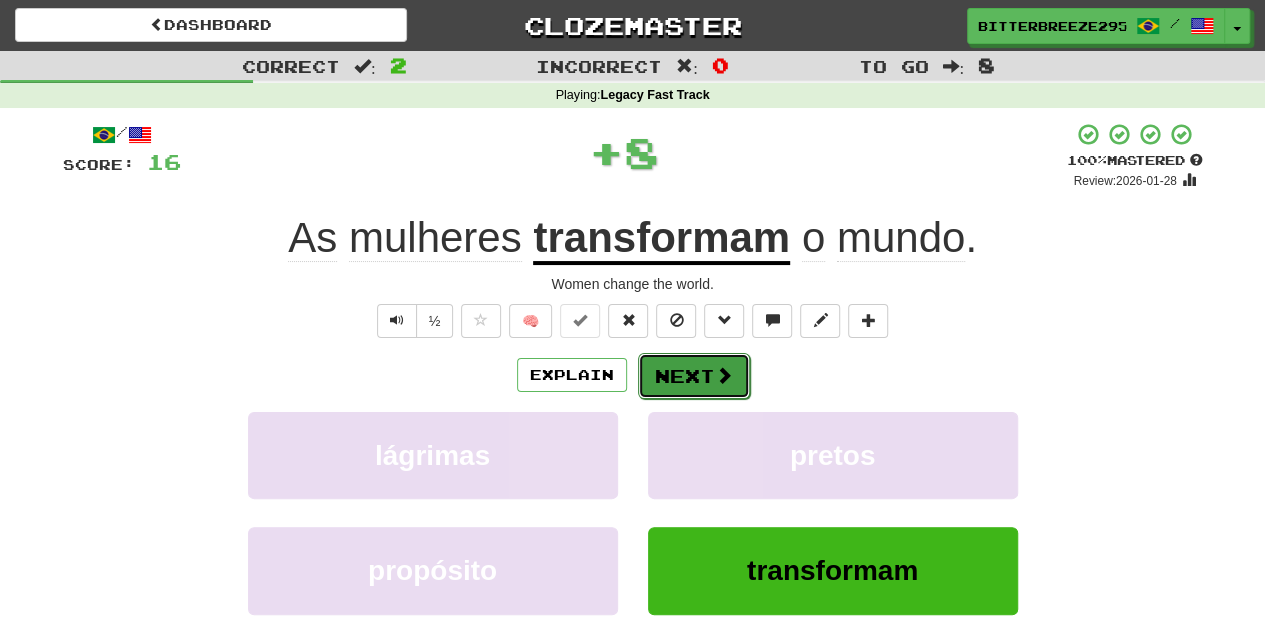 click on "Next" at bounding box center [694, 376] 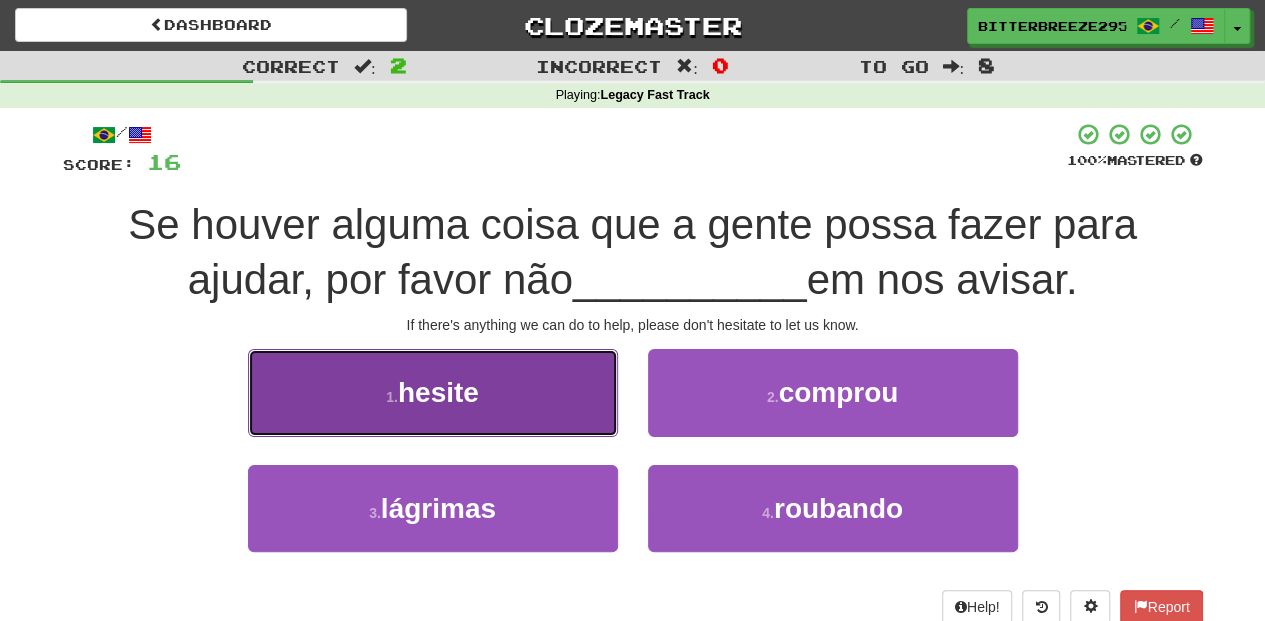 click on "1 .  hesite" at bounding box center [433, 392] 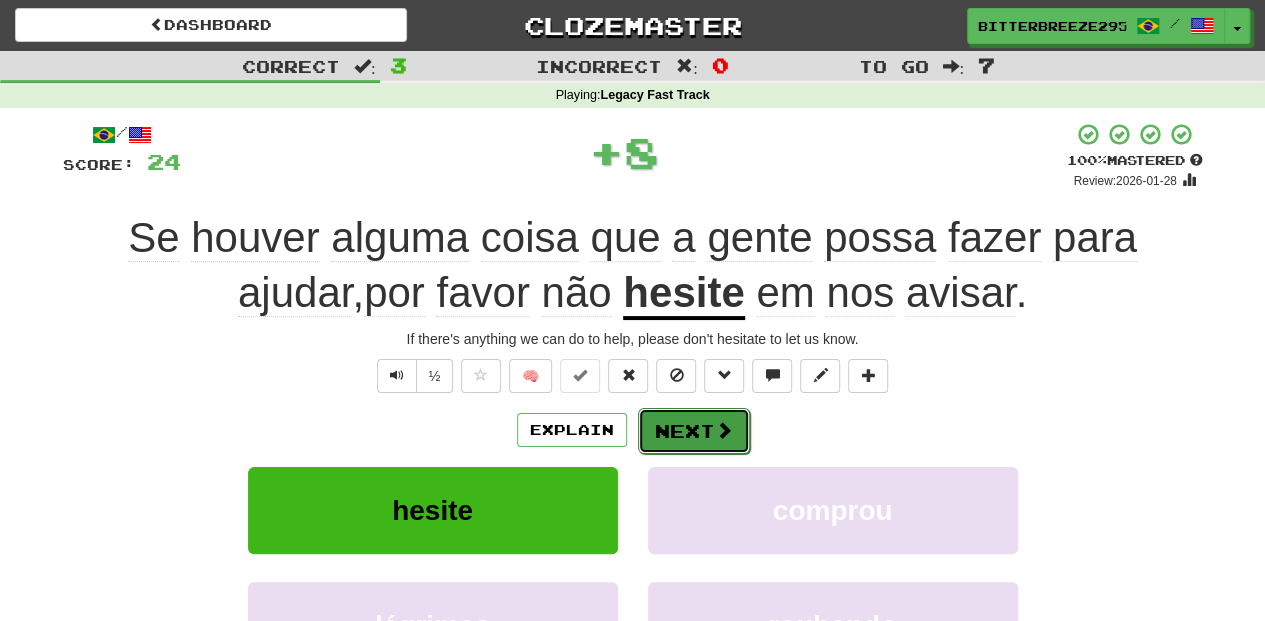 click on "Next" at bounding box center [694, 431] 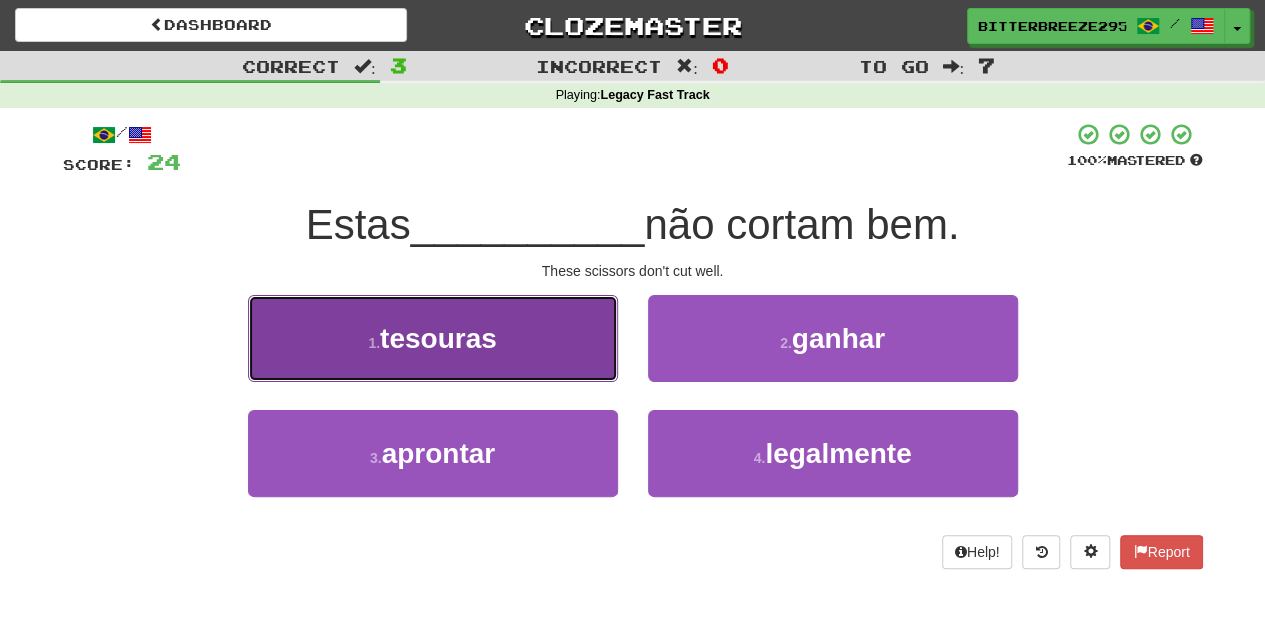 click on "1 .  tesouras" at bounding box center (433, 338) 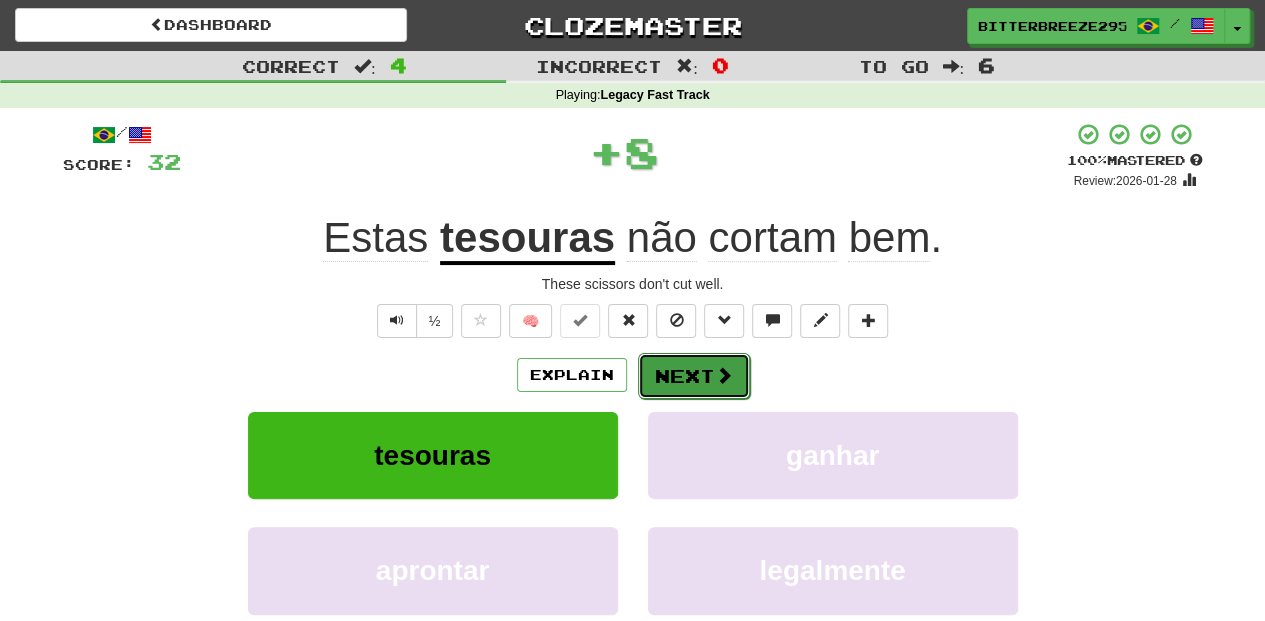 click on "Next" at bounding box center (694, 376) 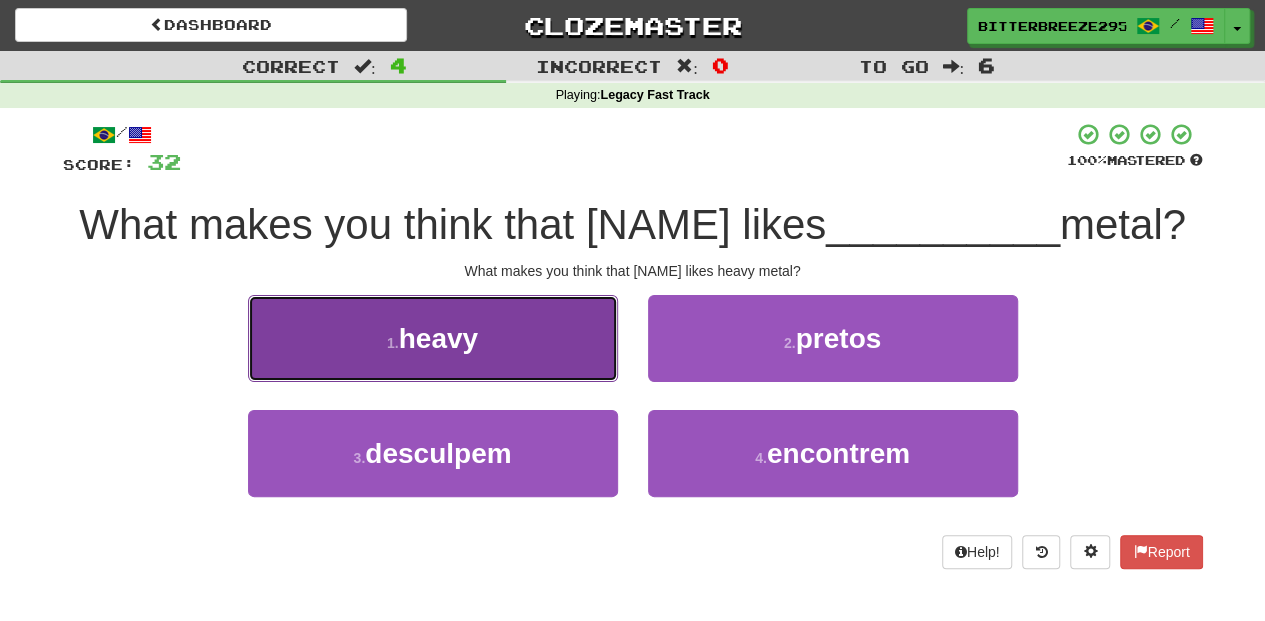 click on "1 .  heavy" at bounding box center [433, 338] 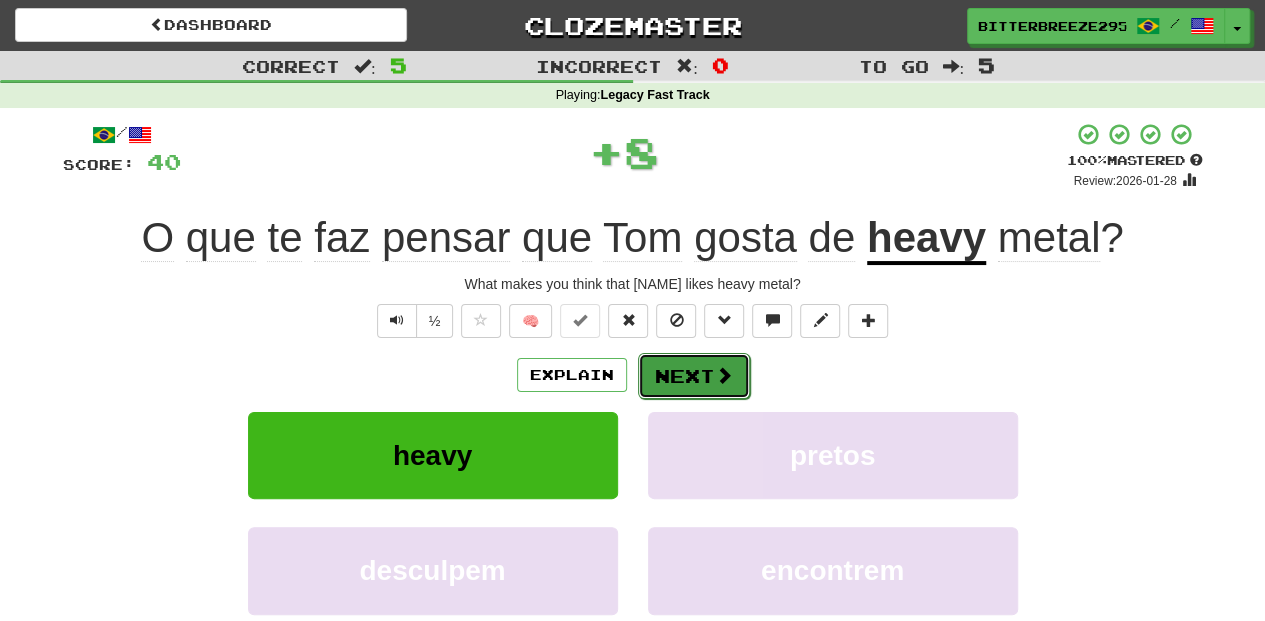 click on "Next" at bounding box center [694, 376] 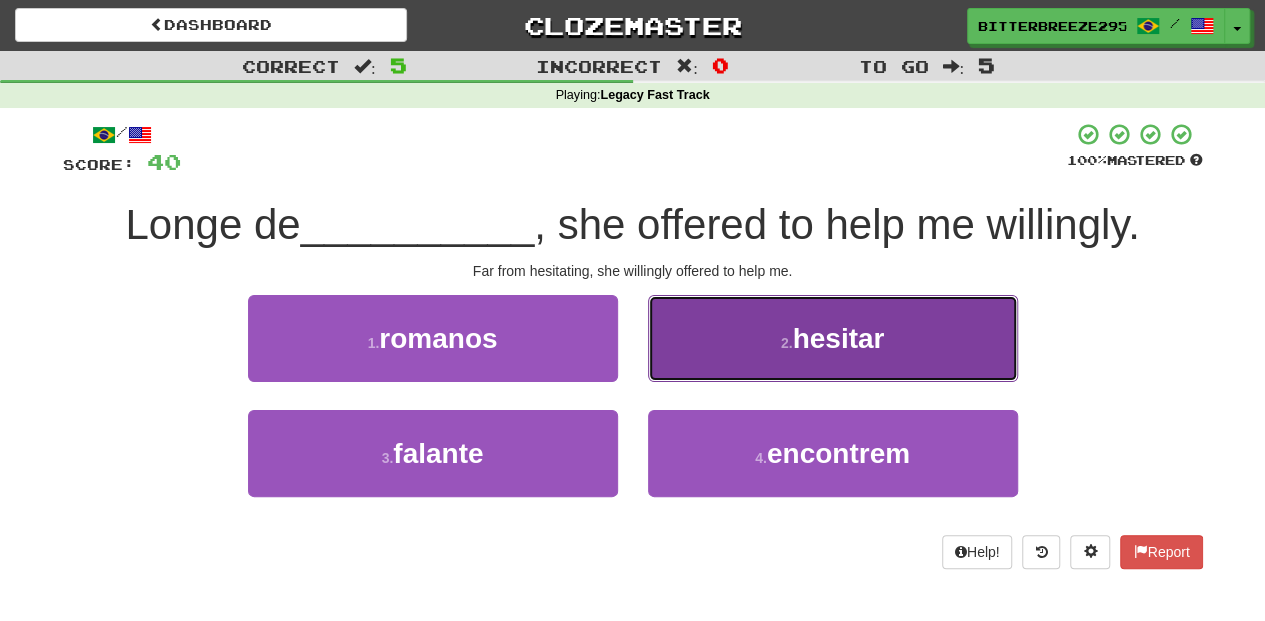 click on "hesitate" at bounding box center [833, 338] 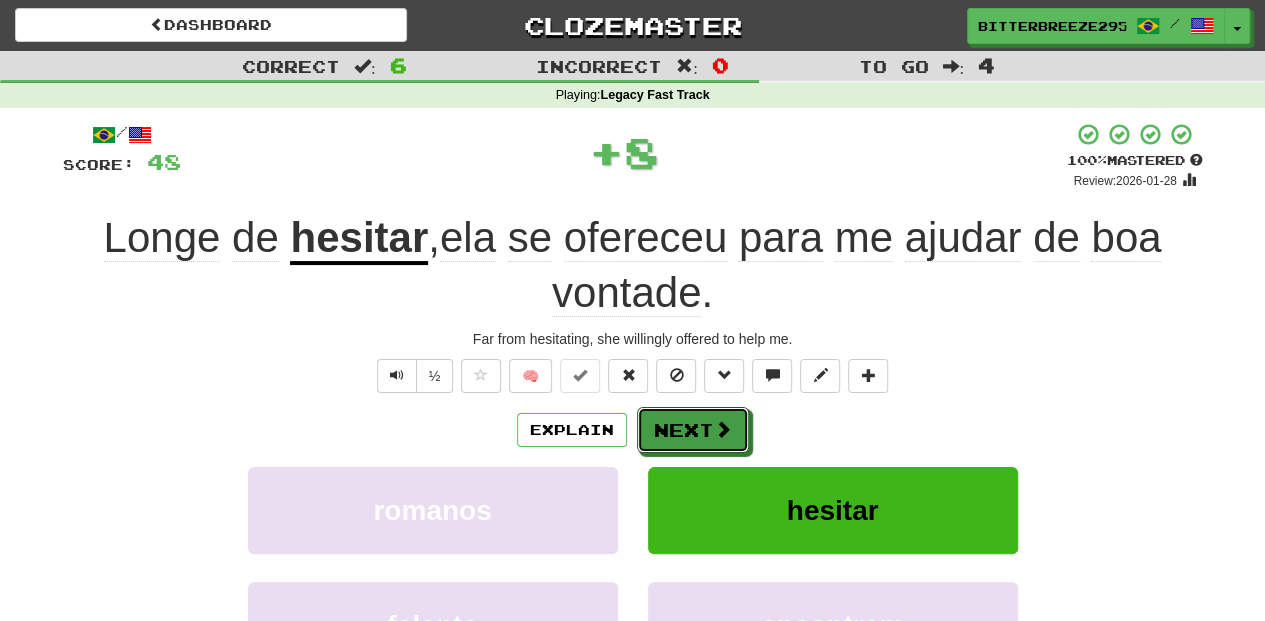 click on "Next" at bounding box center [693, 430] 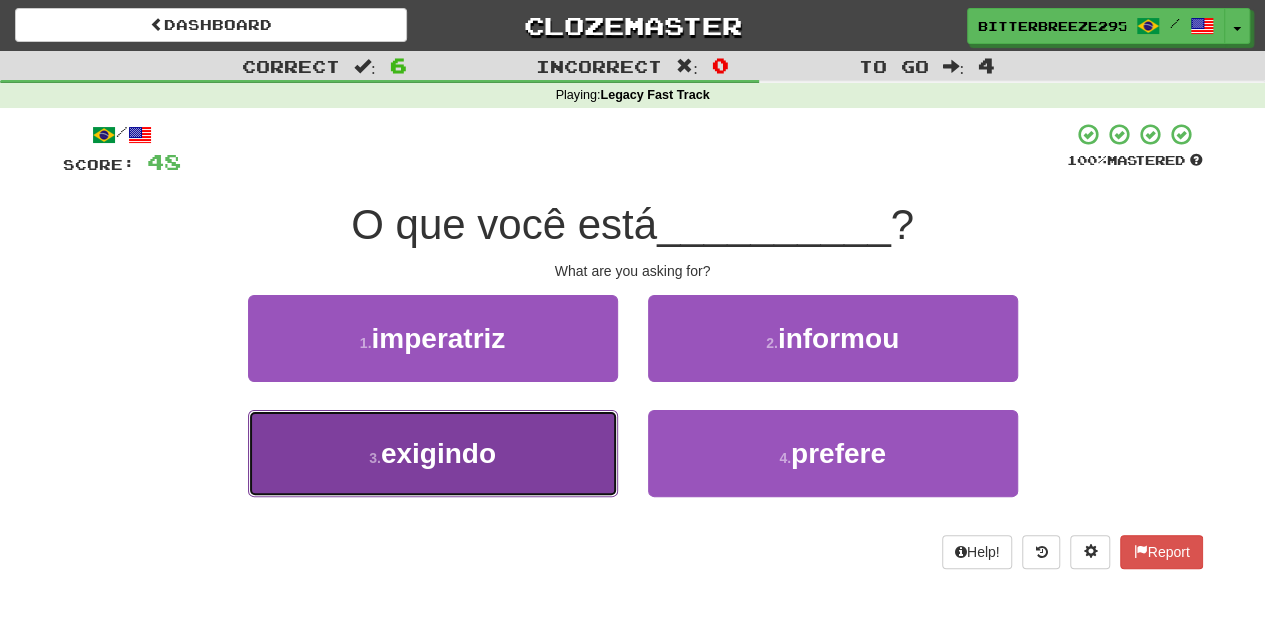 click on "3 .  exigindo" at bounding box center [433, 453] 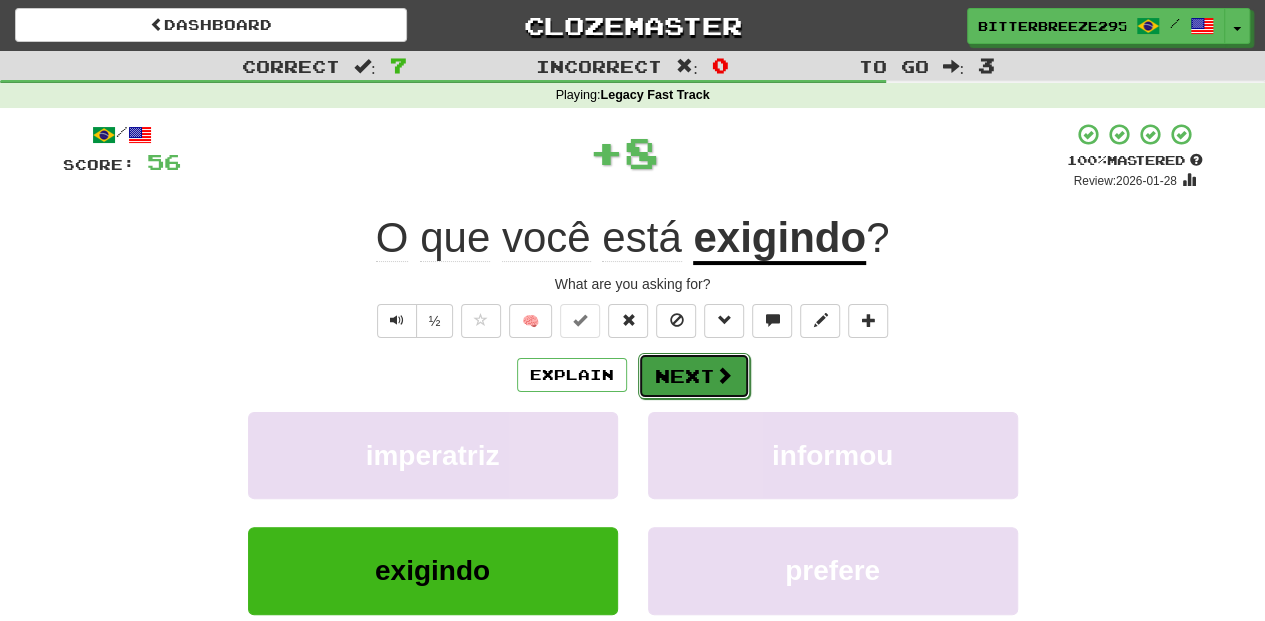 click on "Next" at bounding box center (694, 376) 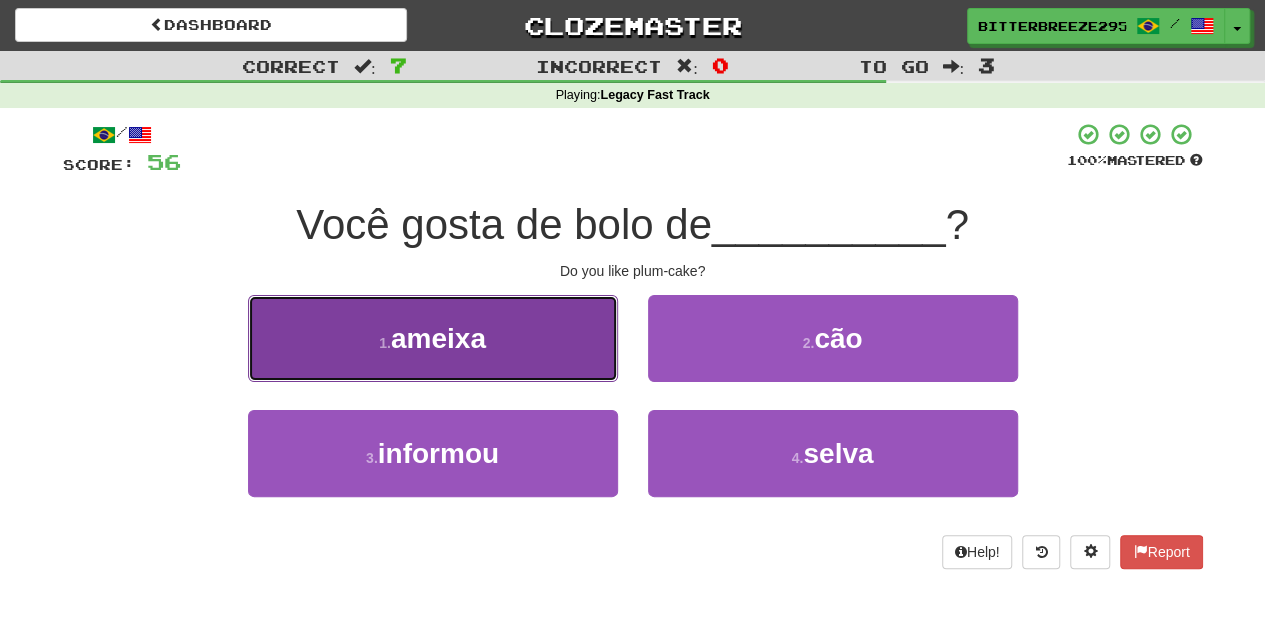 click on "1 .  ameixa" at bounding box center [433, 338] 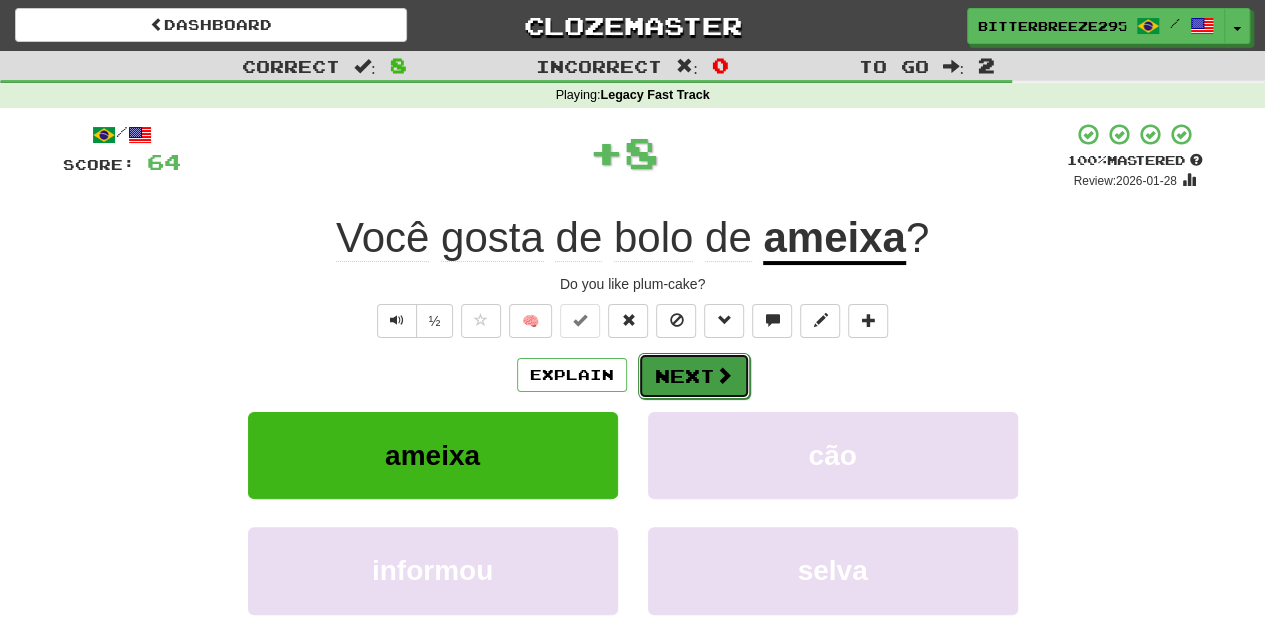 click on "Next" at bounding box center (694, 376) 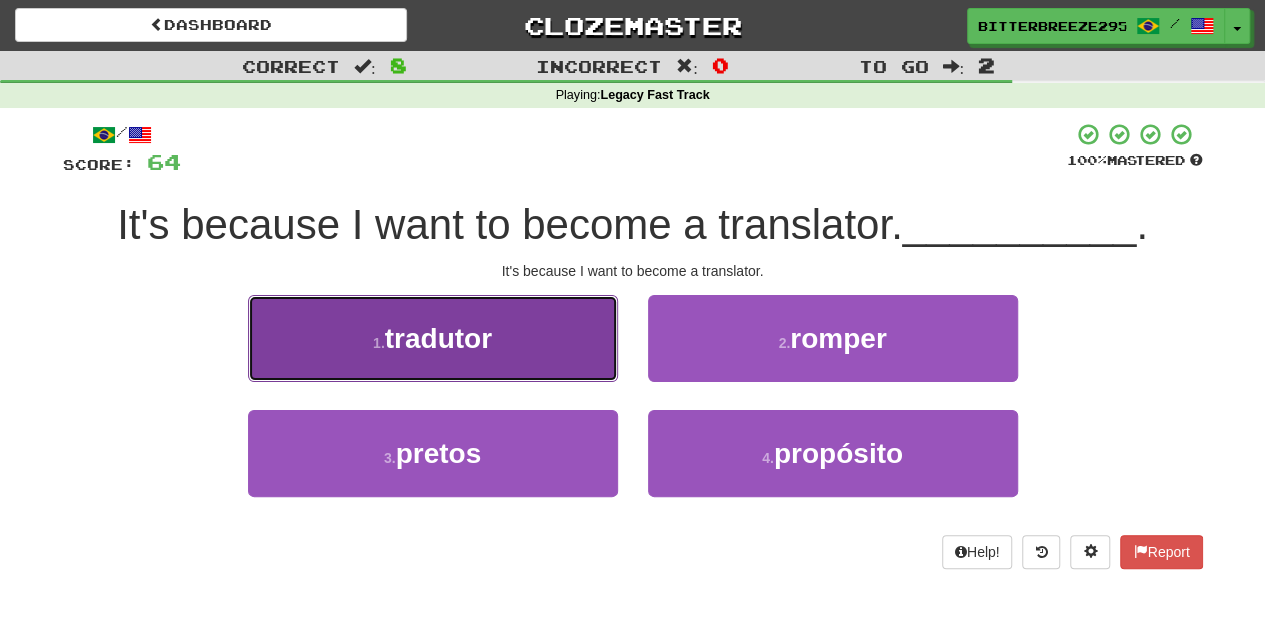 click on "1 .  tradutor" at bounding box center (433, 338) 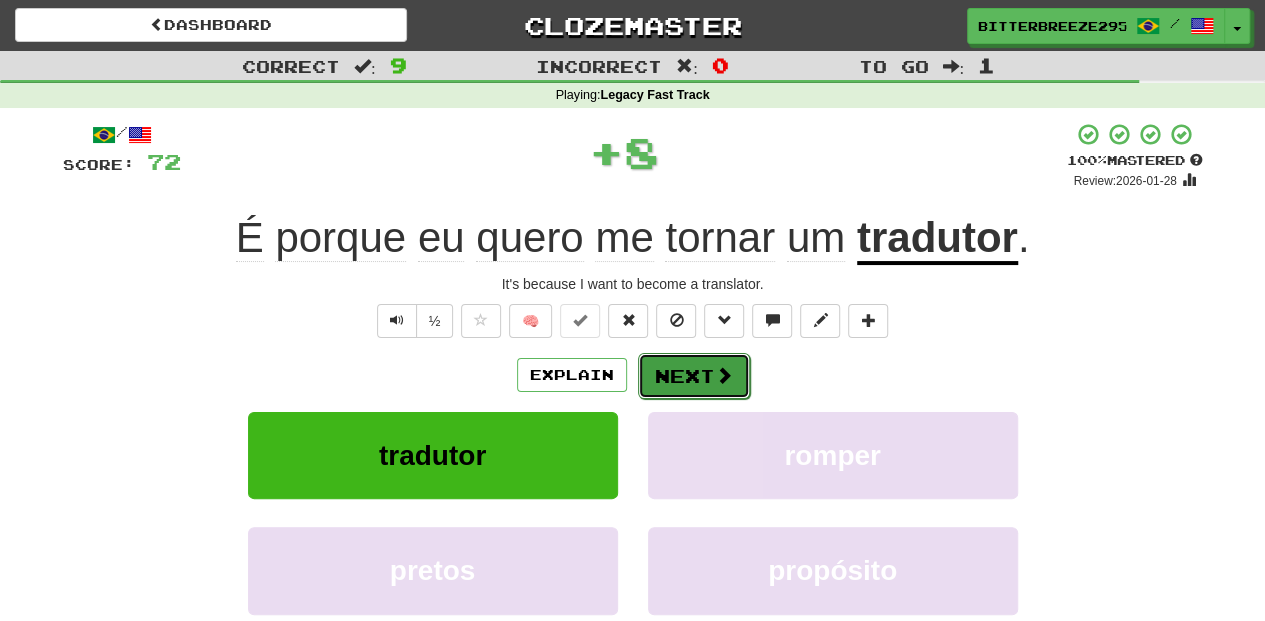 click on "Next" at bounding box center [694, 376] 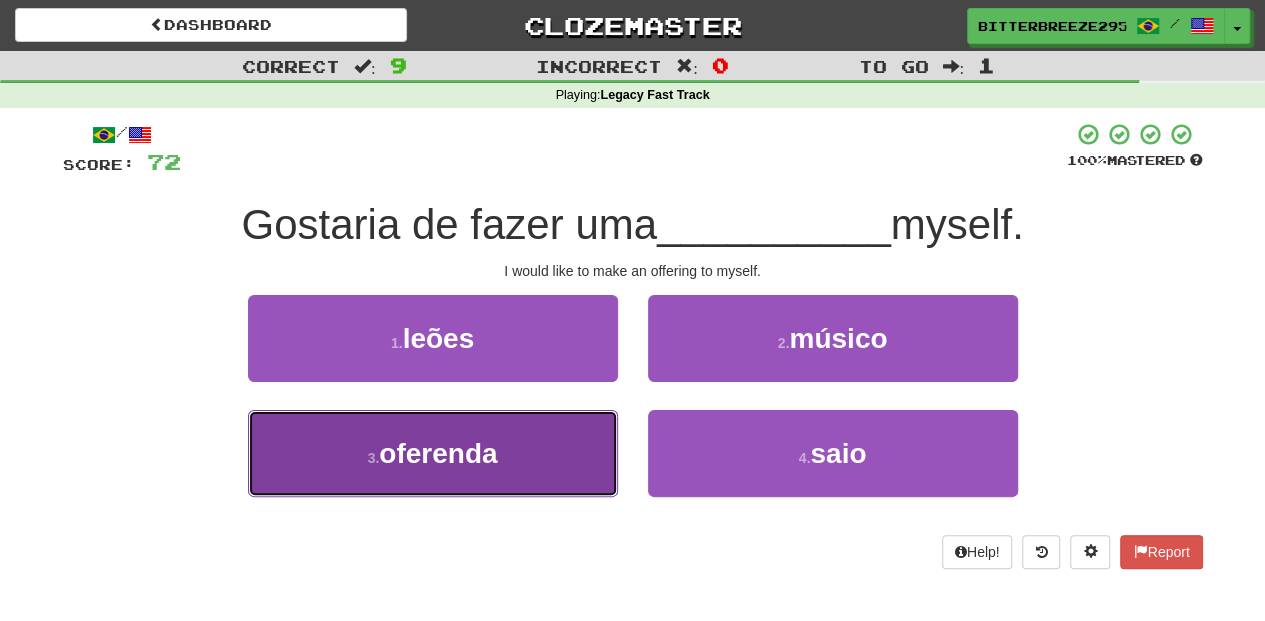 click on "3 .  oferenda" at bounding box center [433, 453] 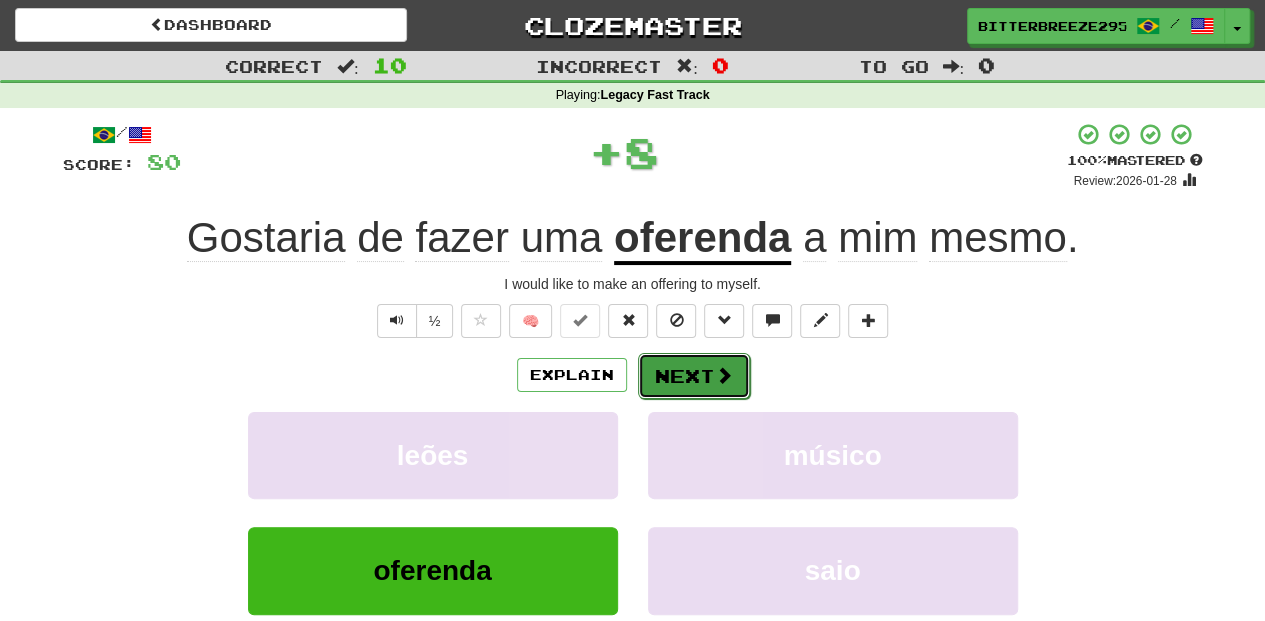 click on "Next" at bounding box center (694, 376) 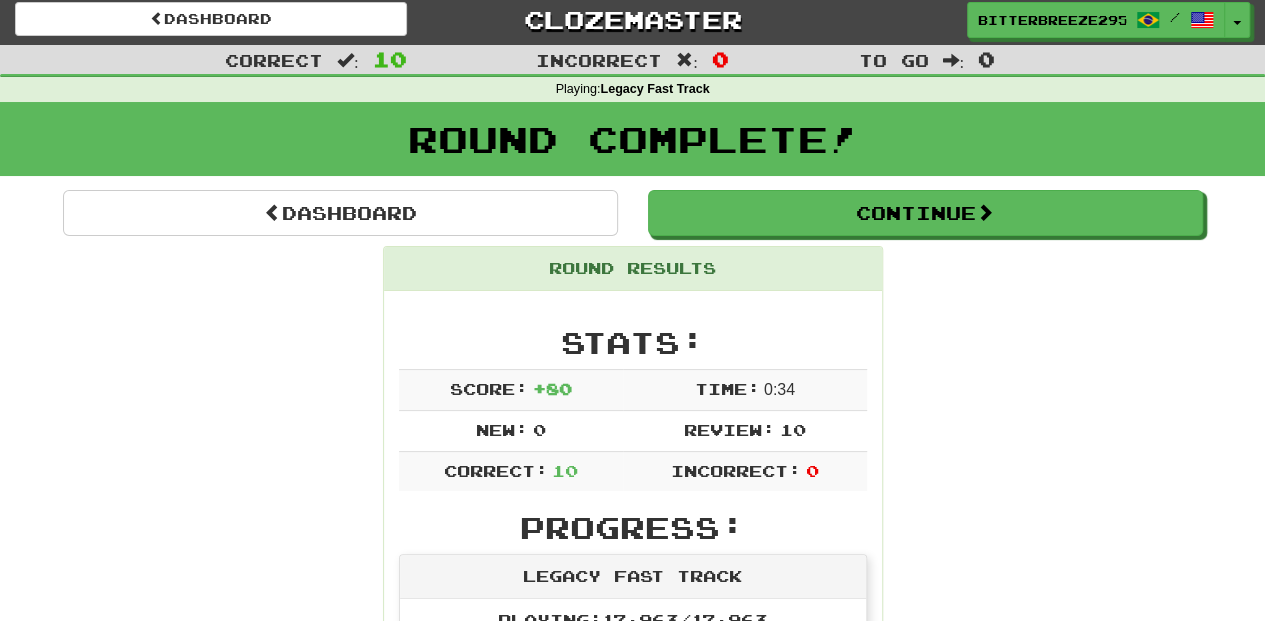 scroll, scrollTop: 0, scrollLeft: 0, axis: both 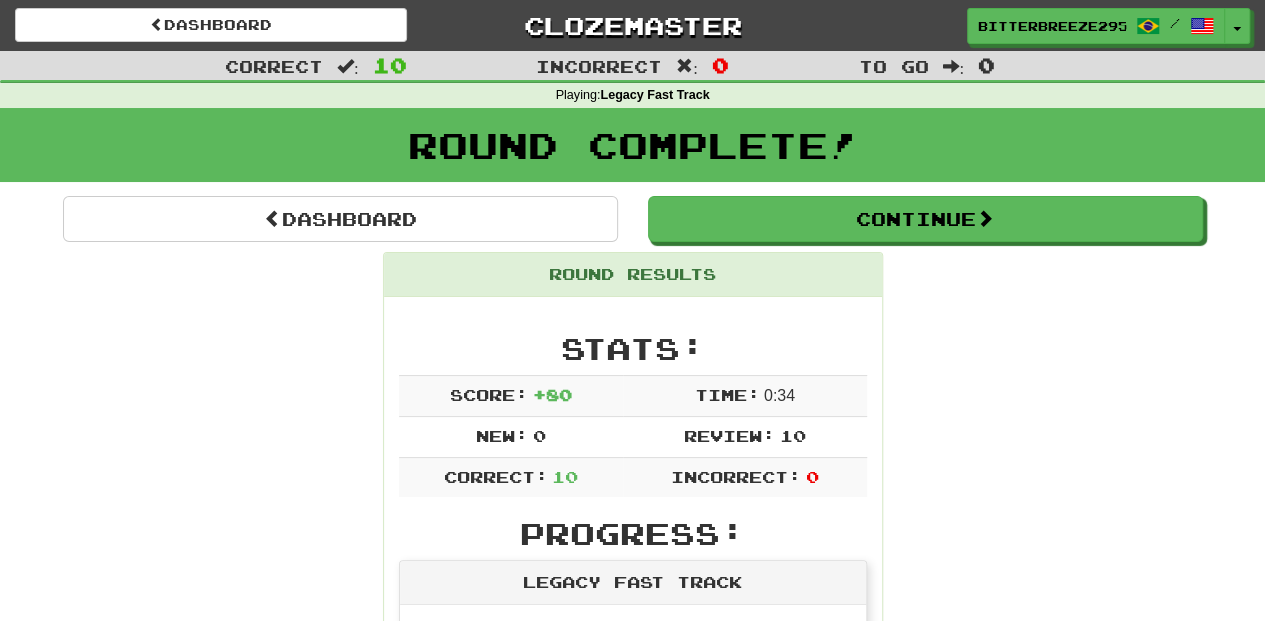 click on "Round Results Stats: Score:   + 80 Time:   0 : 34 New:   0 Review:   10 Correct:   10 Incorrect:   0 Progress: Legacy Fast Track Playing:  17,963  /  17,963 100% Mastered:  17,963  /  17,963 100% Ready for Review:  0  /  Level:  413 4,336  points to level  414  - keep going! Ranked:  3 rd  this week ( 4,292  points to  2 nd ) Sentences:  Report Assumi  o fato como verdadeiro. I took the fact for granted.  Report As mulheres  transformam  o mundo. Women change the world.  Report Se houver alguma coisa que a gente possa fazer para ajudar, por favor não  hesite  em nos avisar. If there's anything we can do to help, please don't hesitate to let us know.  Report Estas  tesouras  não cortam bem. These scissors don't cut well.  Report O que te faz pensar que [NAME] likes heavy metal? What makes you think that [NAME] likes heavy metal?  Report Longe de hesitar , ela se ofereceu para me ajudar de boa vontade. Far from hesitating, she willingly offered to help me.  Report O que você está  exigindo ?  Report ameixa" at bounding box center (633, 1205) 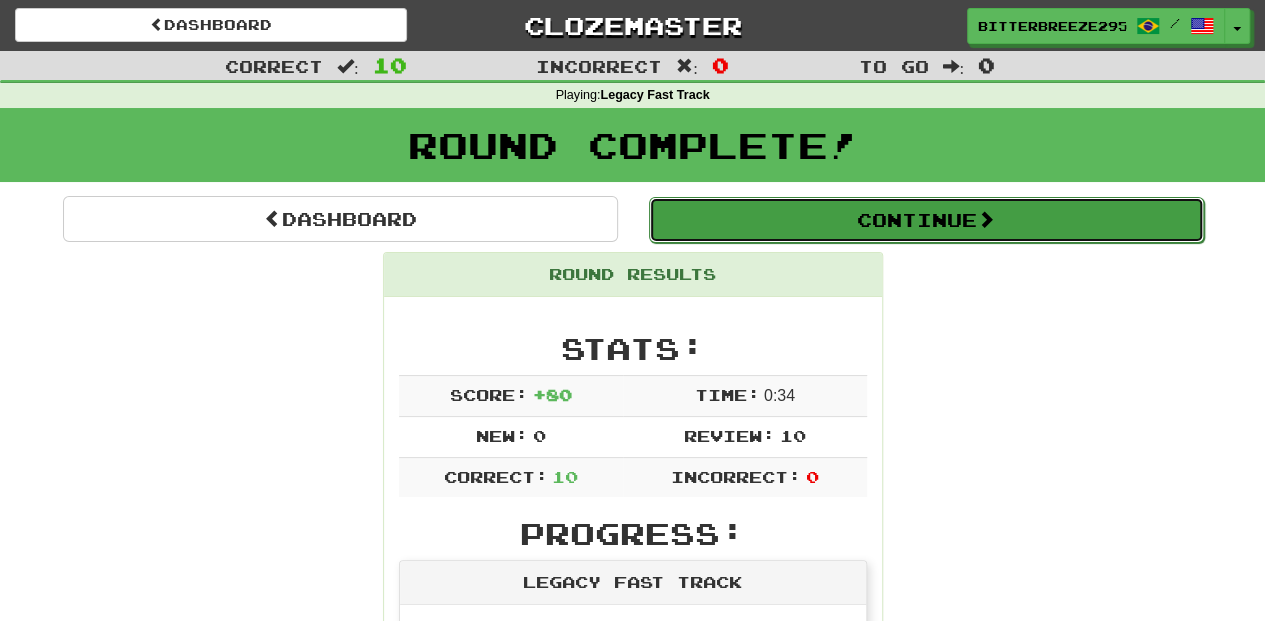 click on "Continue" at bounding box center [926, 220] 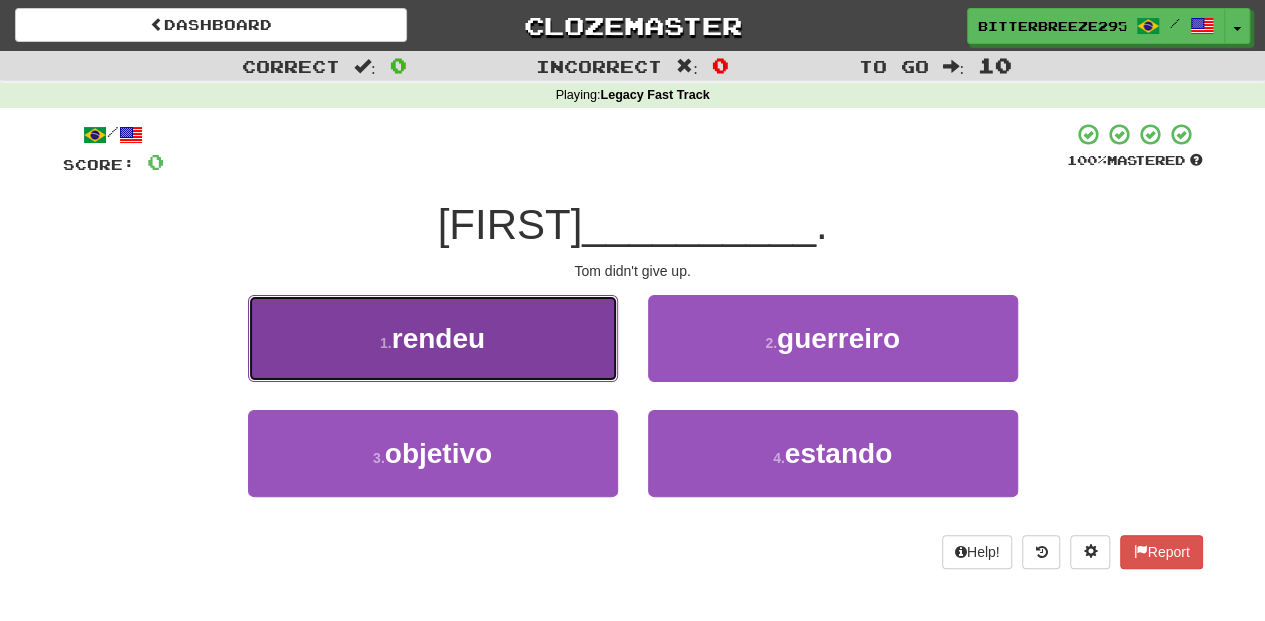 click on "1 .  rendeu" at bounding box center [433, 338] 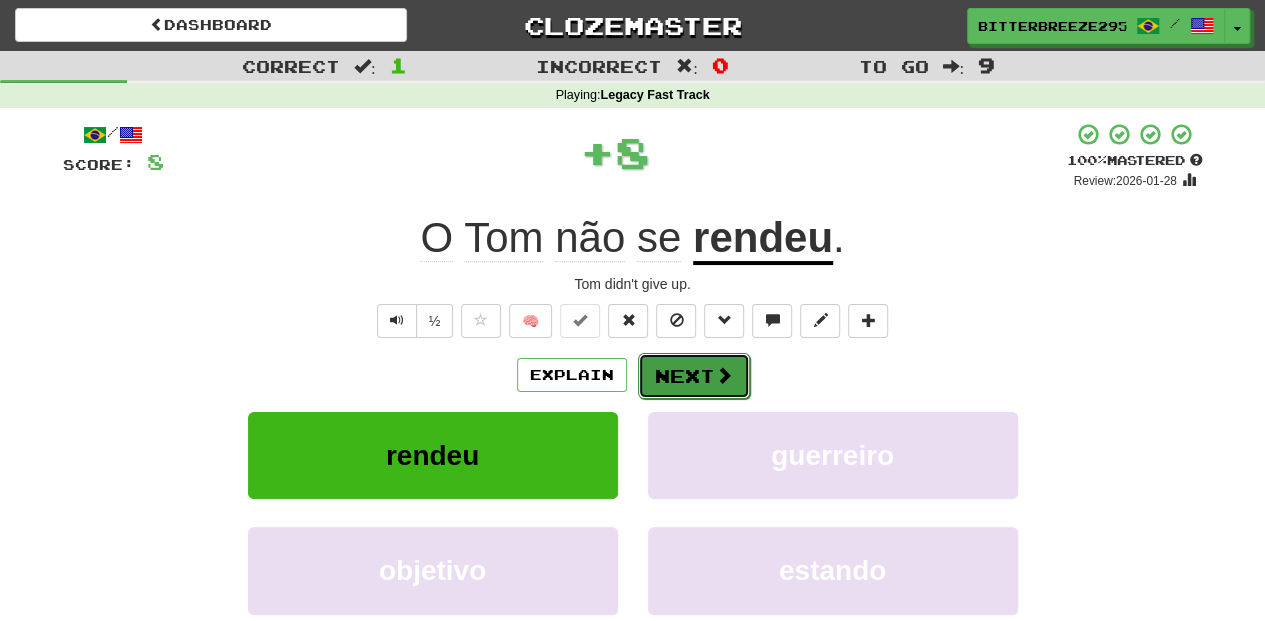 click on "Next" at bounding box center [694, 376] 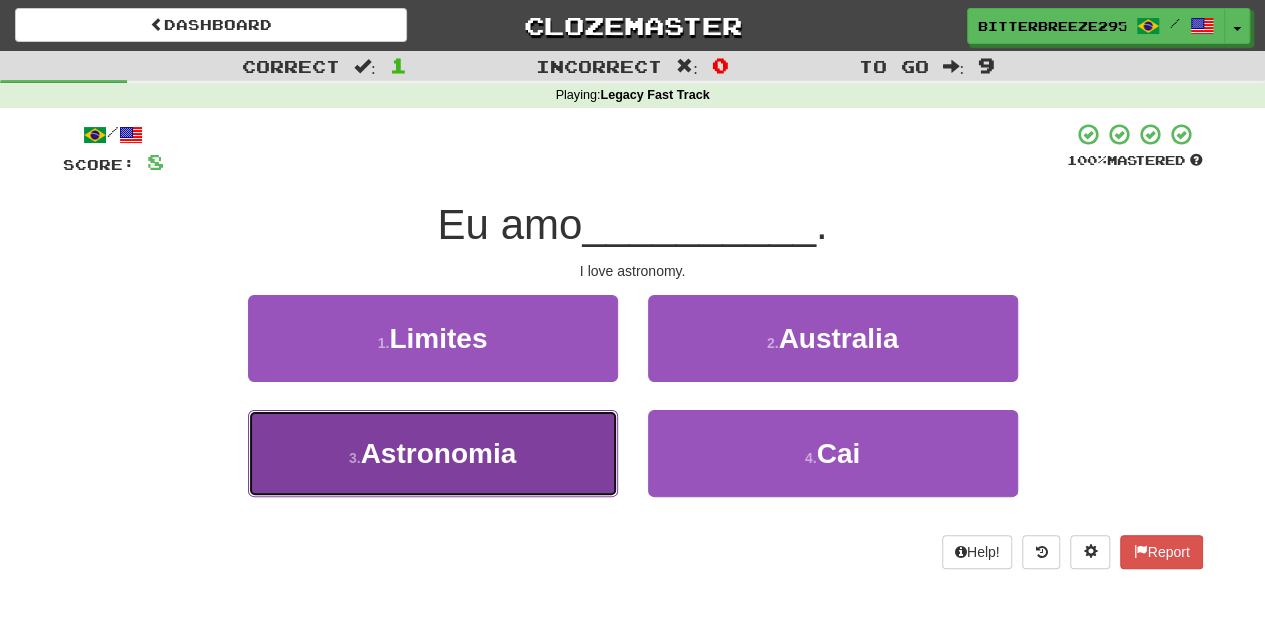 click on "3 .  Astronomia" at bounding box center [433, 453] 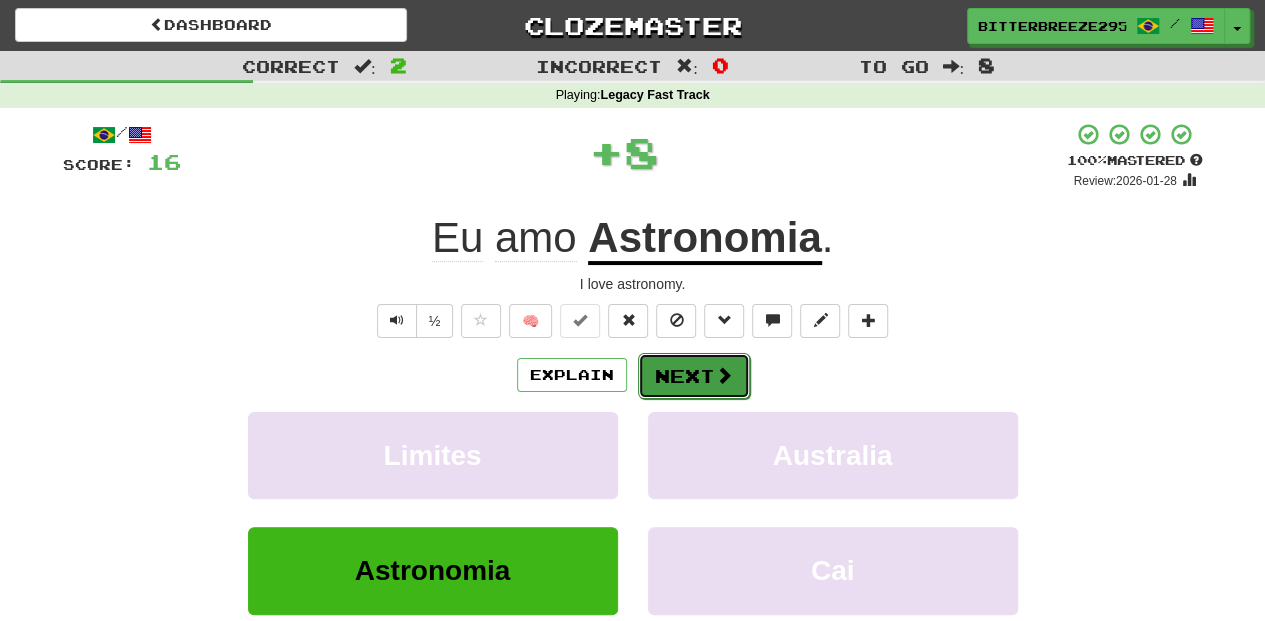 click on "Next" at bounding box center (694, 376) 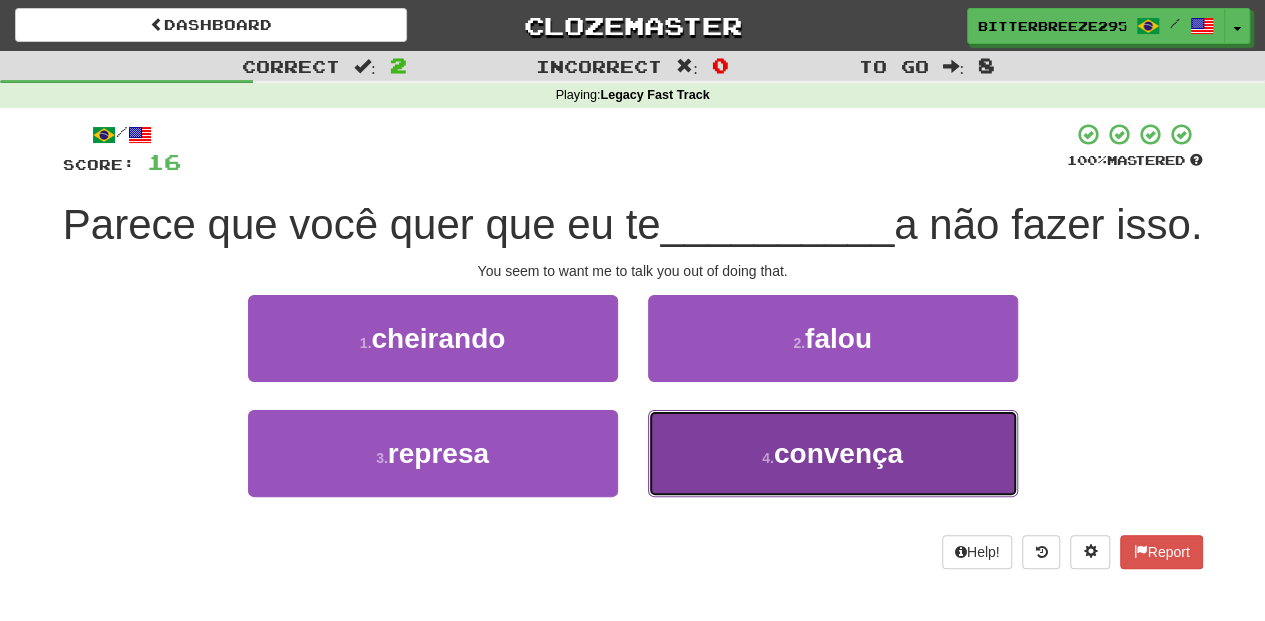 click on "4 .  convença" at bounding box center (833, 453) 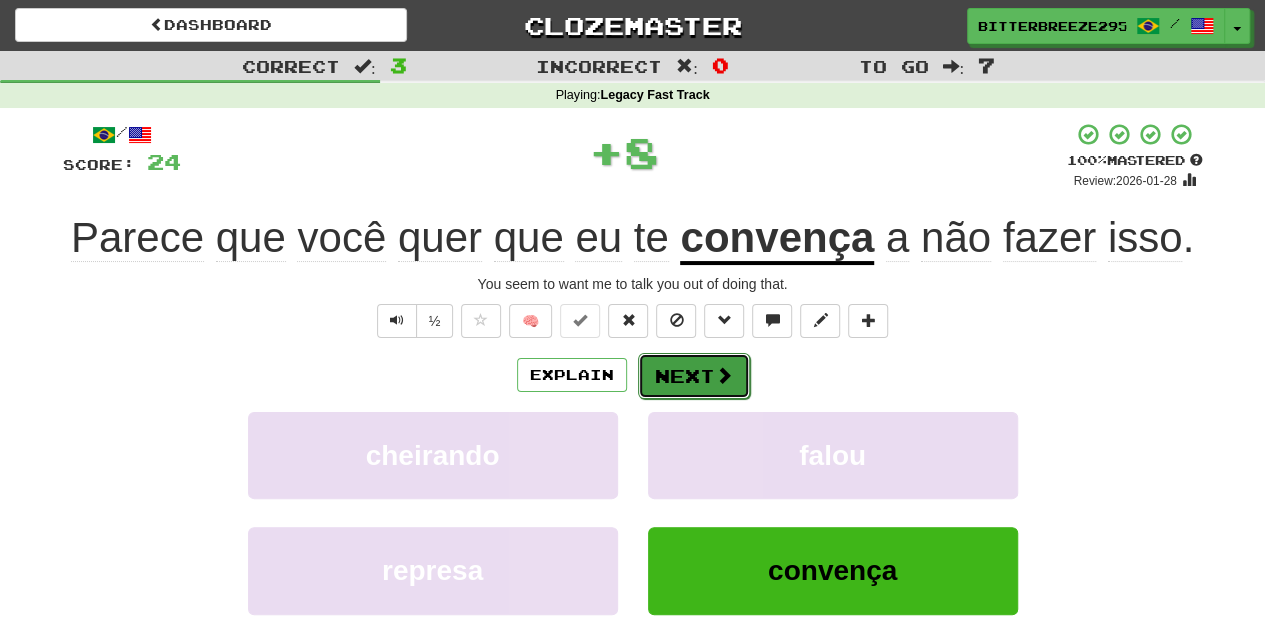 click on "Next" at bounding box center [694, 376] 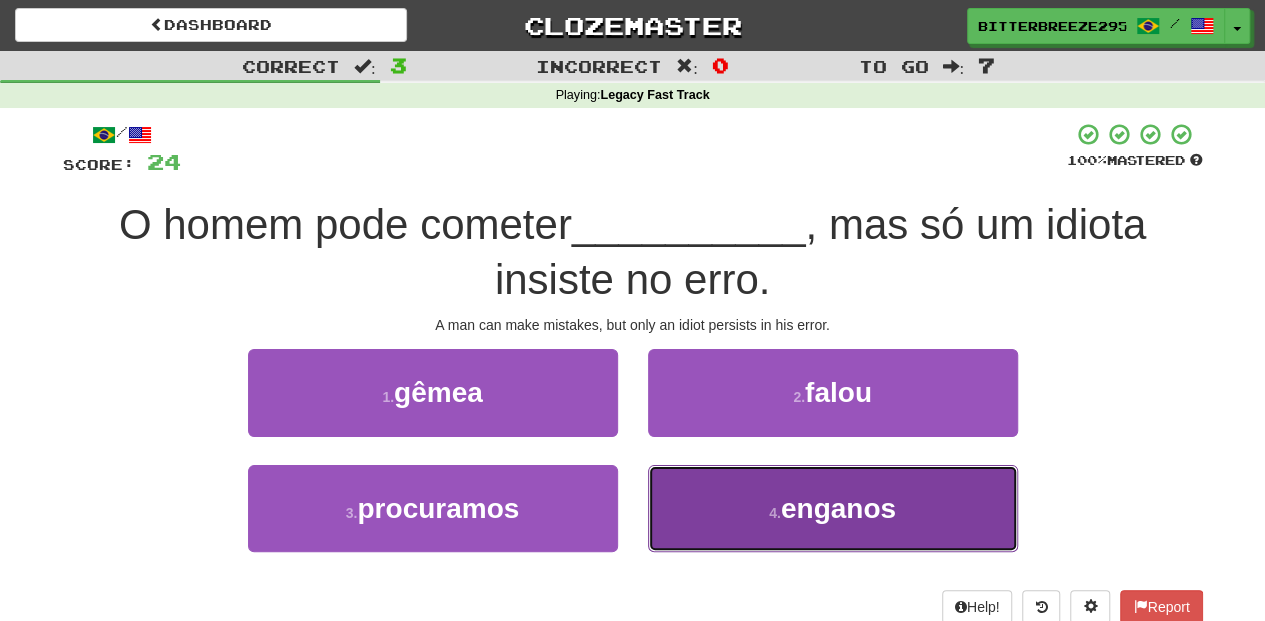 click on "4 .  enganos" at bounding box center [833, 508] 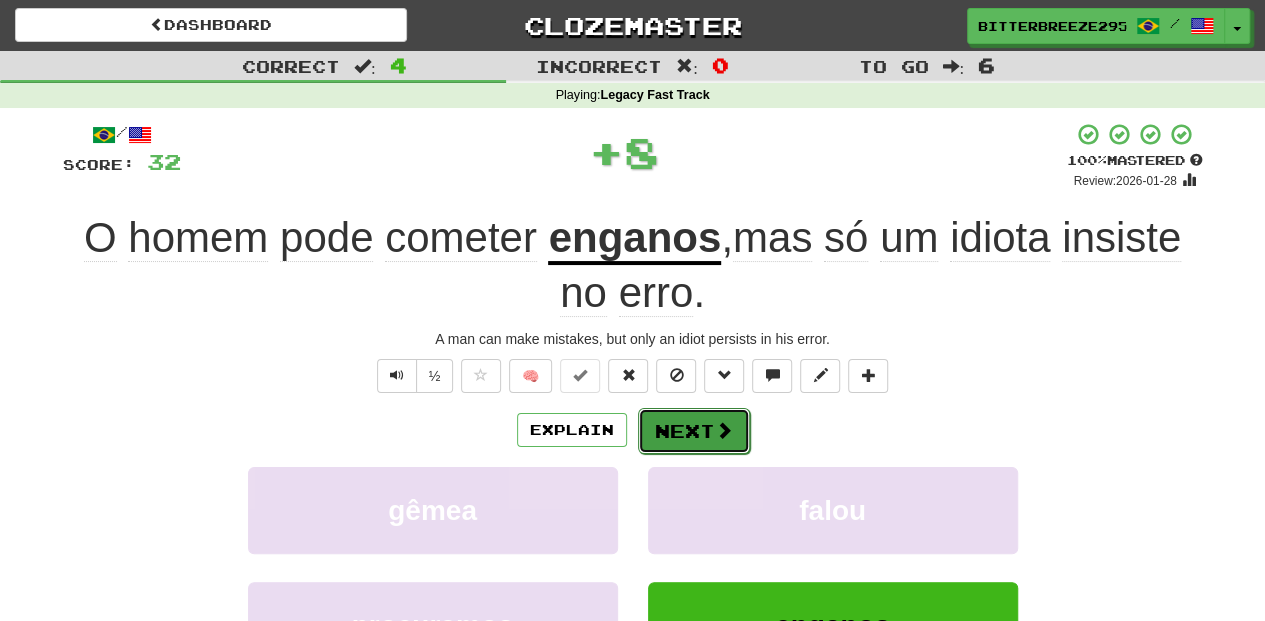 click on "Next" at bounding box center [694, 431] 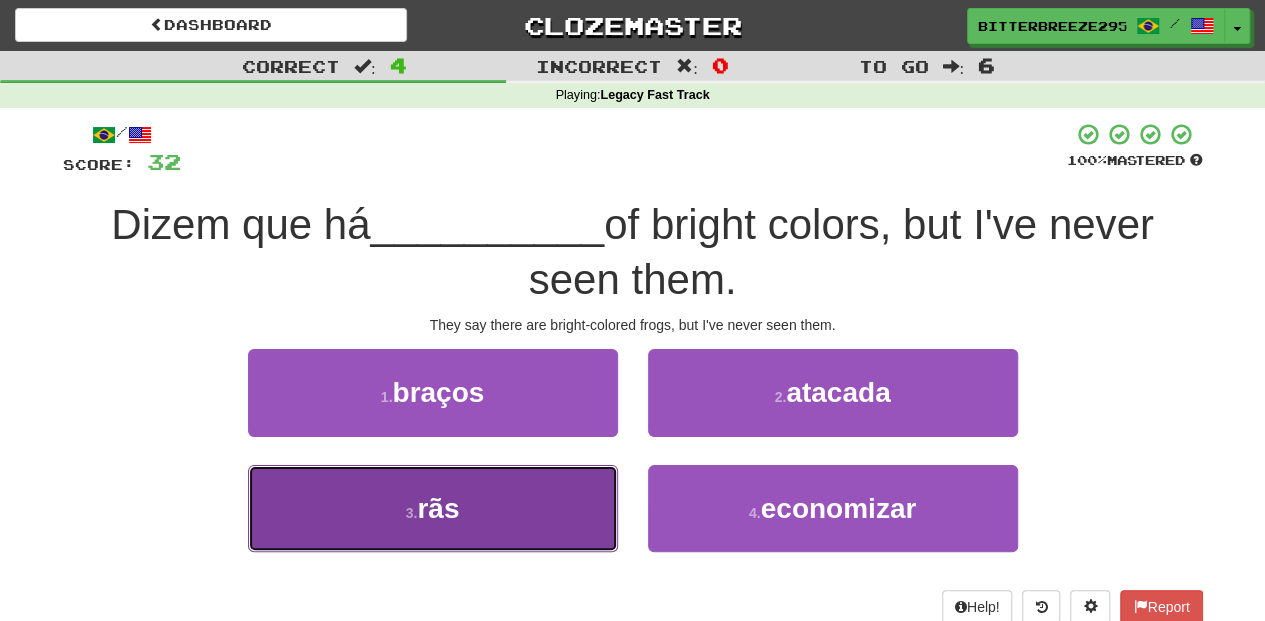 click on "3 .  rãs" at bounding box center [433, 508] 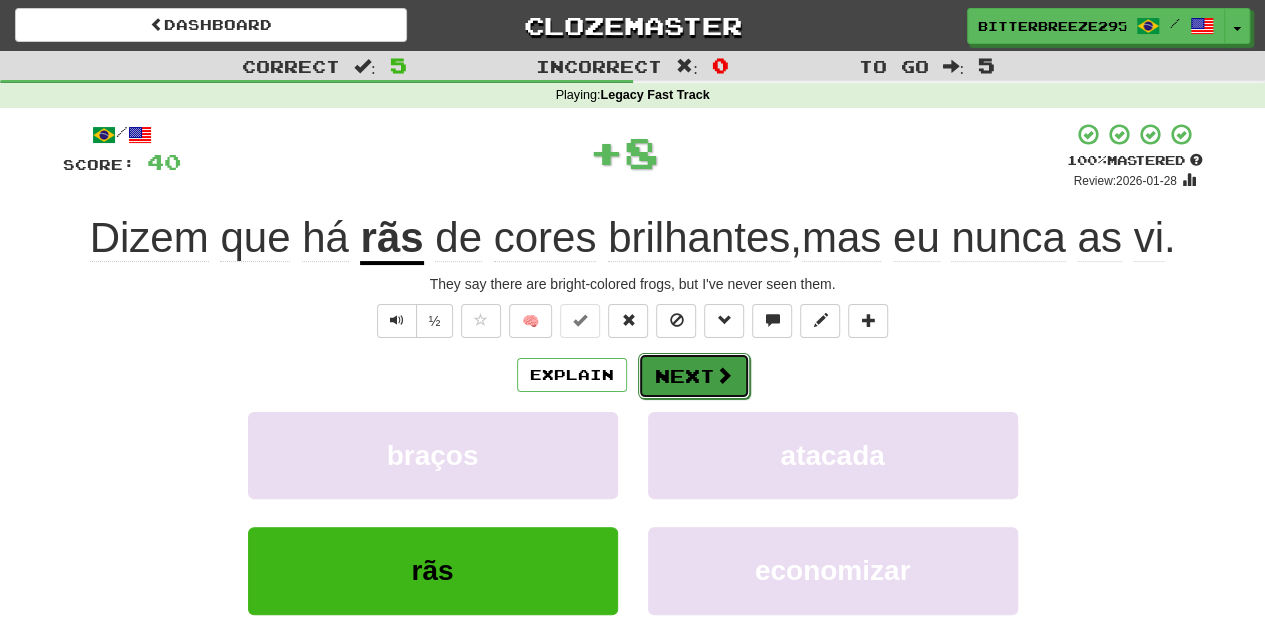 click on "Next" at bounding box center [694, 376] 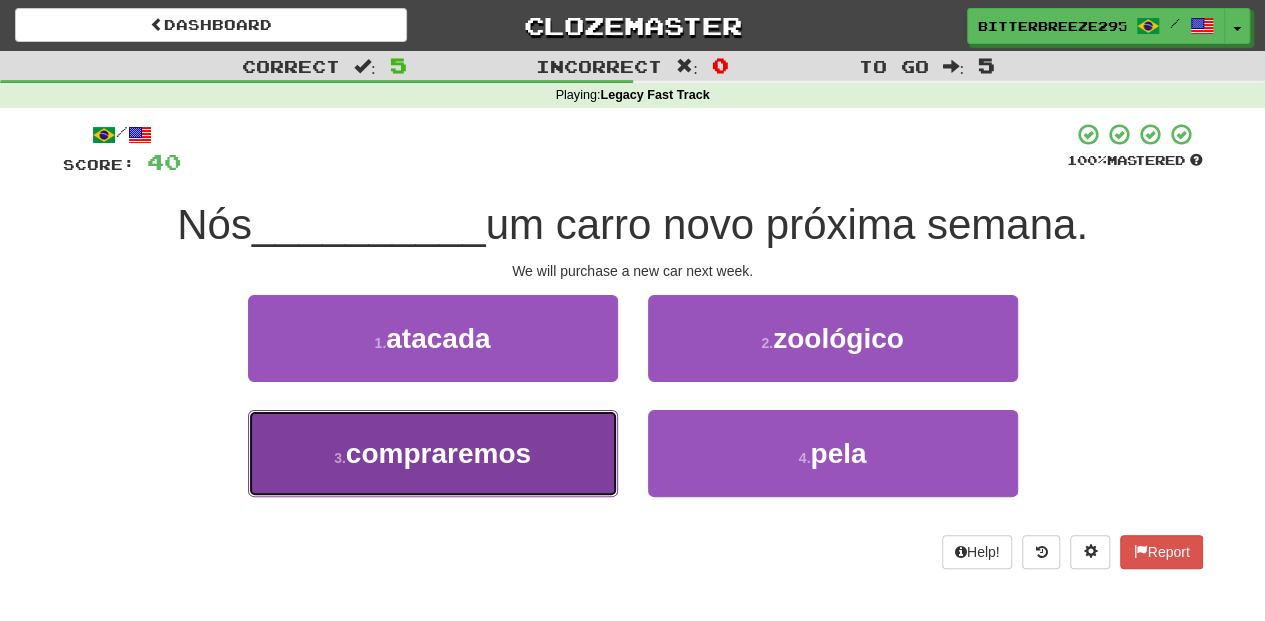 click on "compraremos" at bounding box center [438, 453] 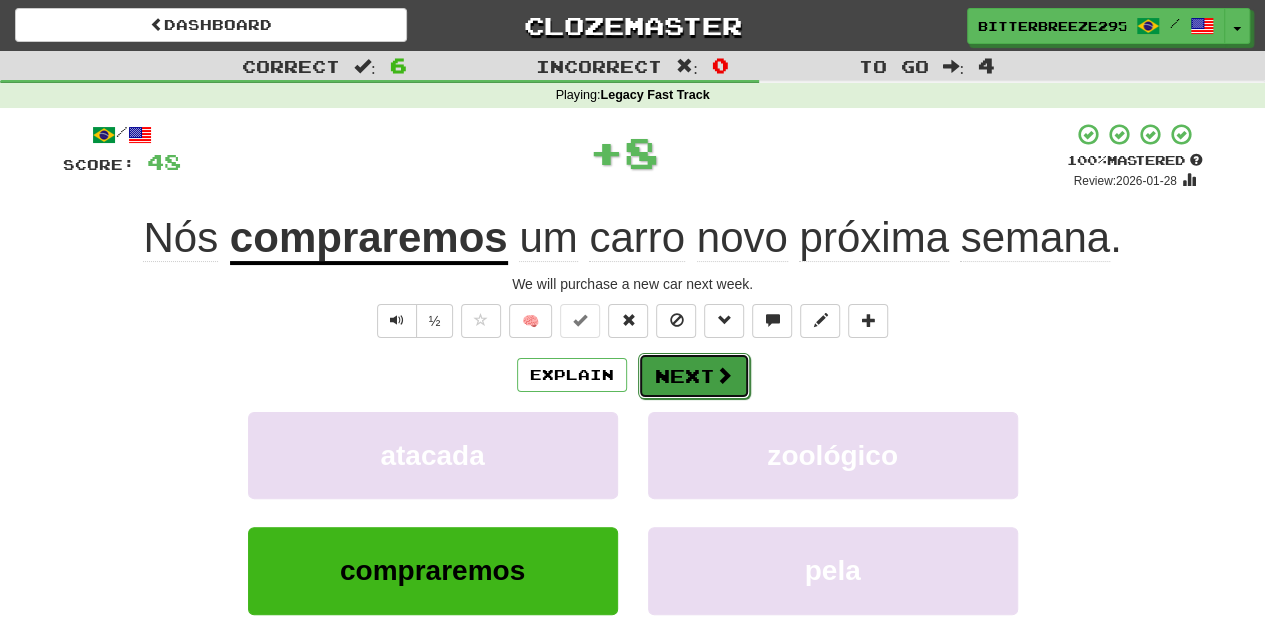 click on "Next" at bounding box center [694, 376] 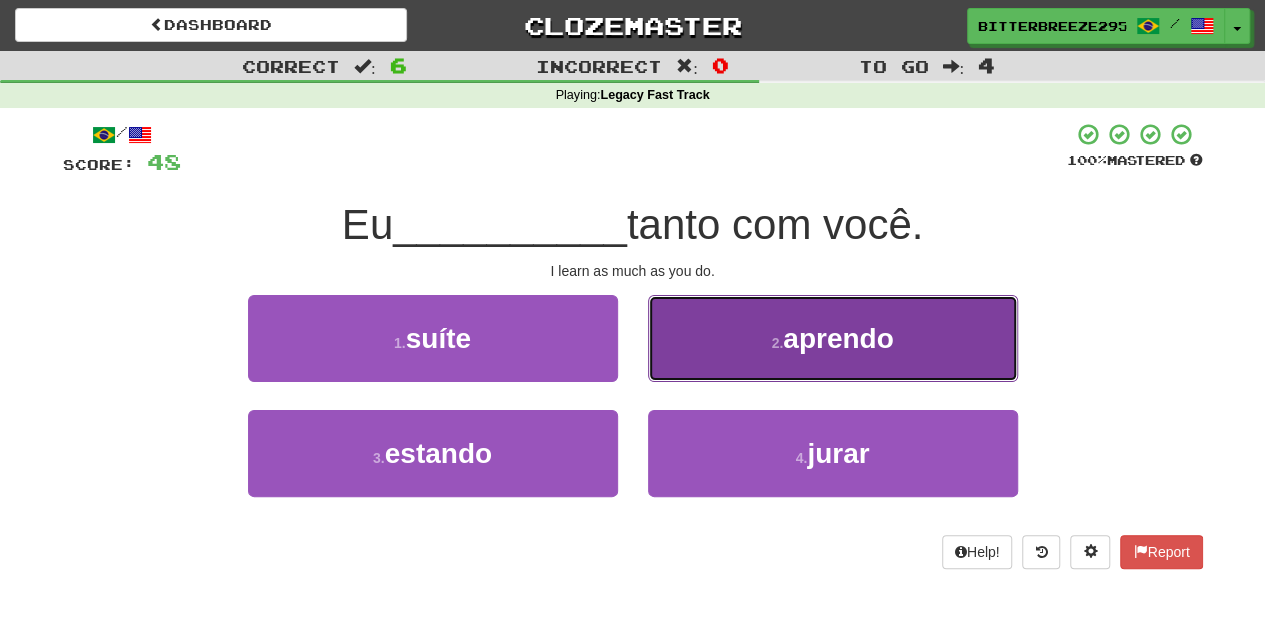 click on "2 .  aprendo" at bounding box center (833, 338) 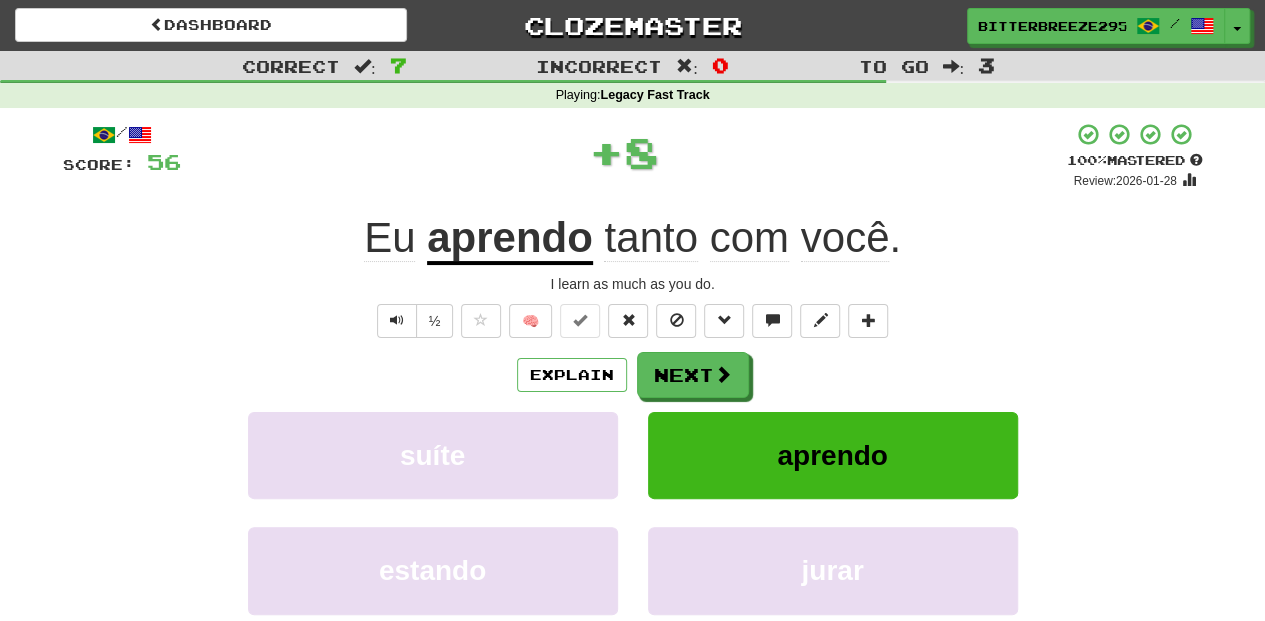 click on "Next" at bounding box center [693, 375] 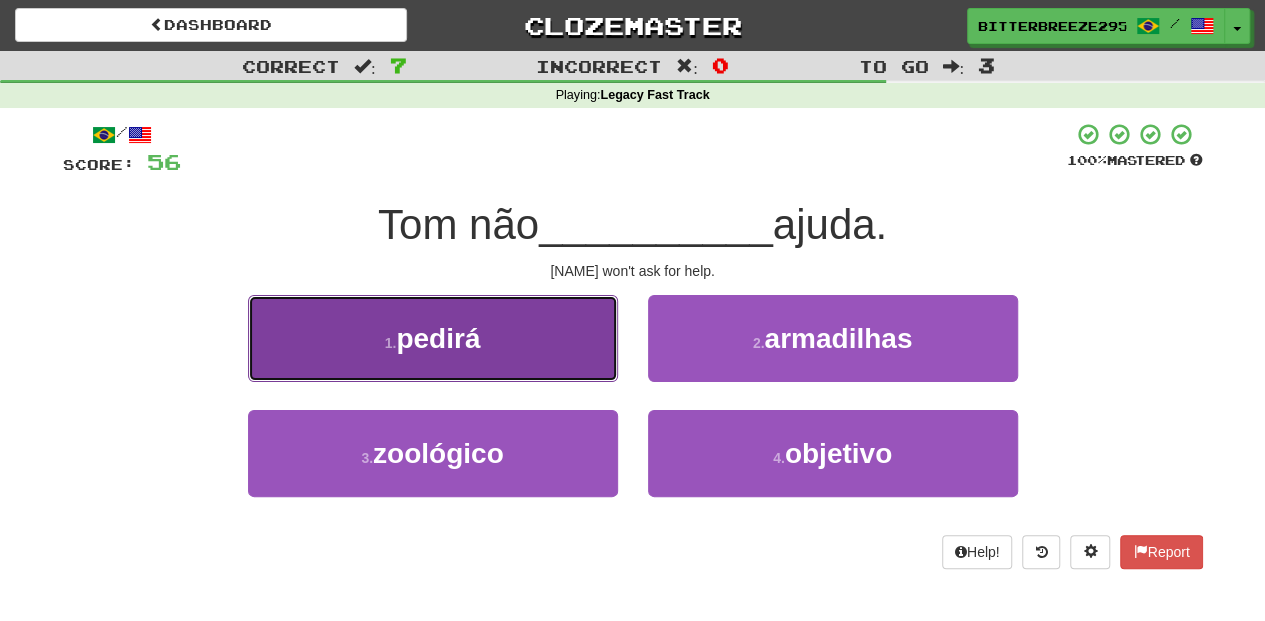 click on "1 .  pedirá" at bounding box center [433, 338] 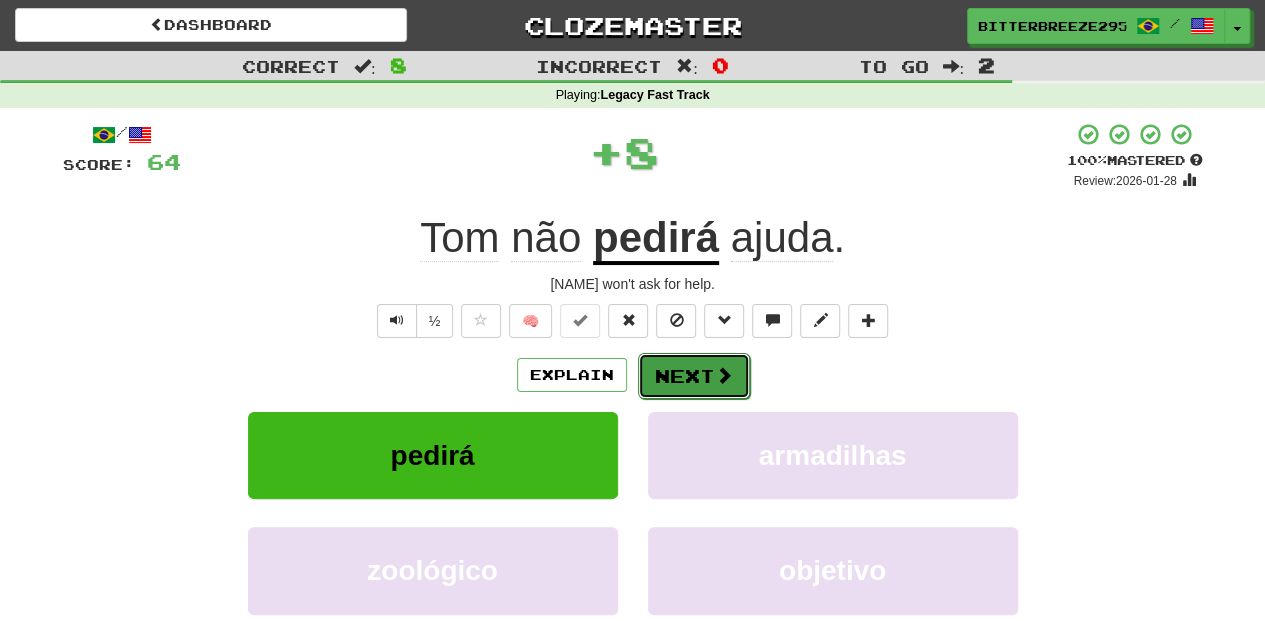 click on "Next" at bounding box center (694, 376) 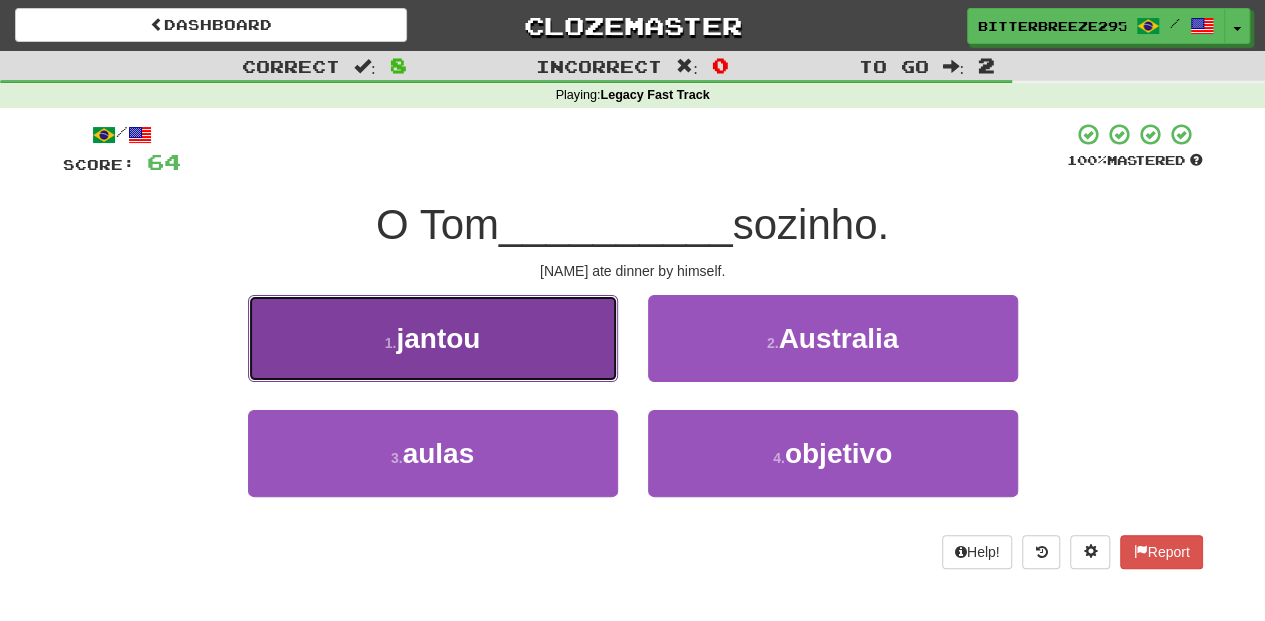 click on "1 .  jantou" at bounding box center [433, 338] 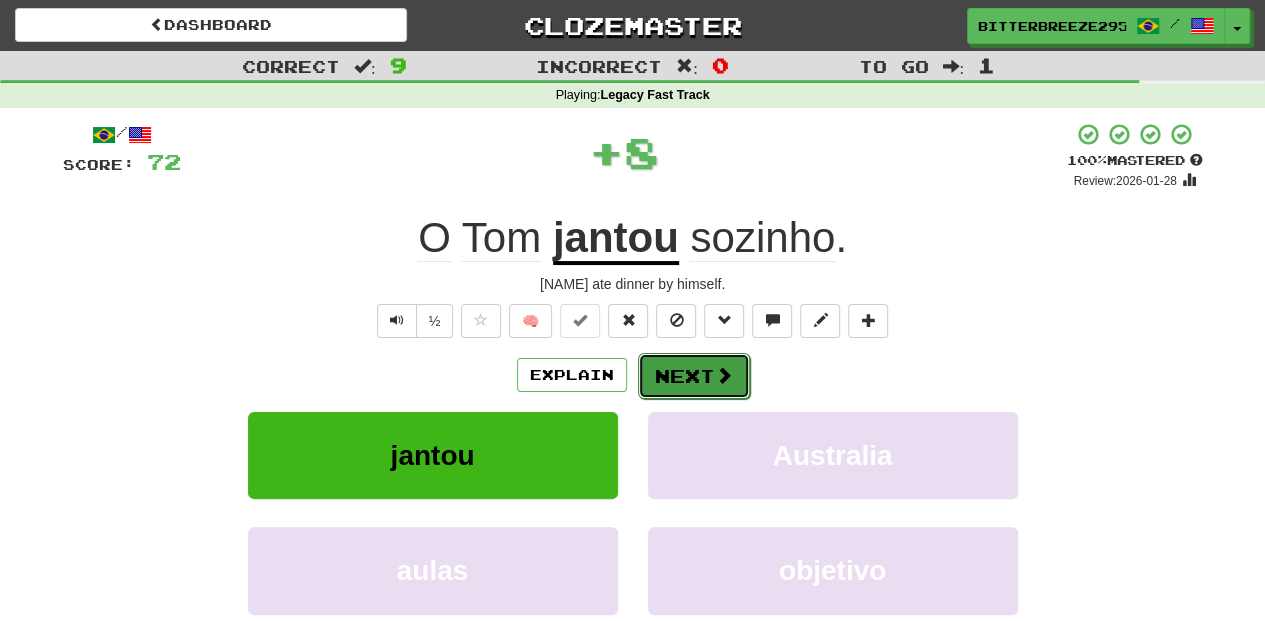click on "Next" at bounding box center (694, 376) 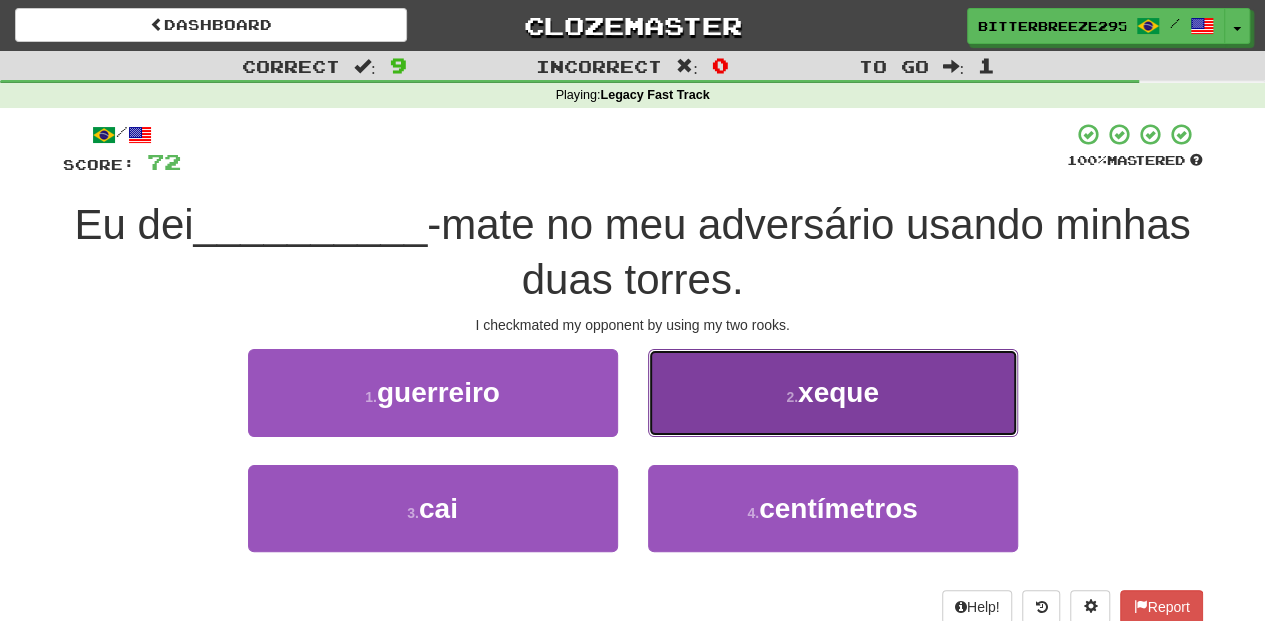click on "2 .  xeque" at bounding box center [833, 392] 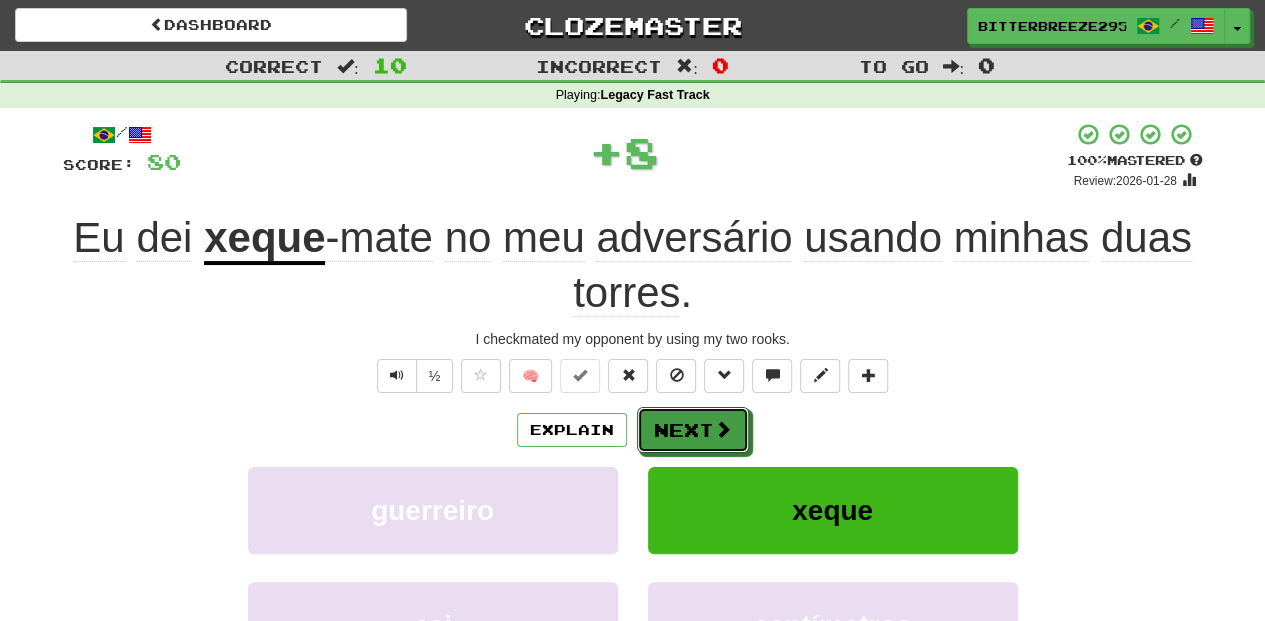 click on "Next" at bounding box center (693, 430) 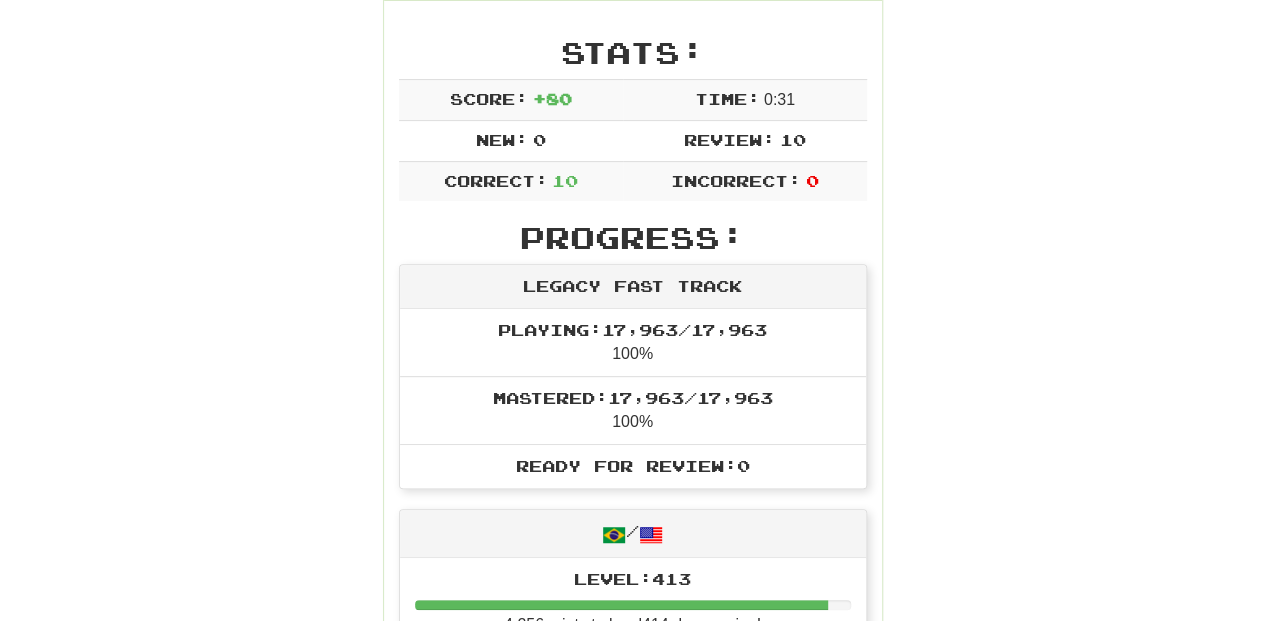 scroll, scrollTop: 266, scrollLeft: 0, axis: vertical 